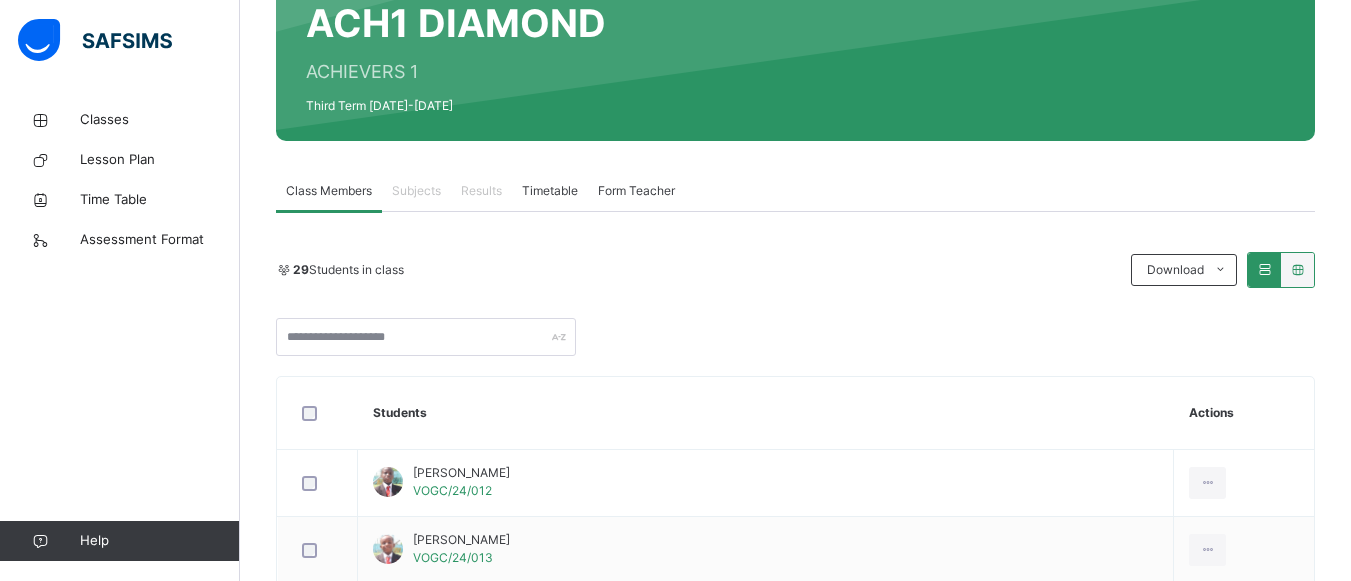 scroll, scrollTop: 240, scrollLeft: 0, axis: vertical 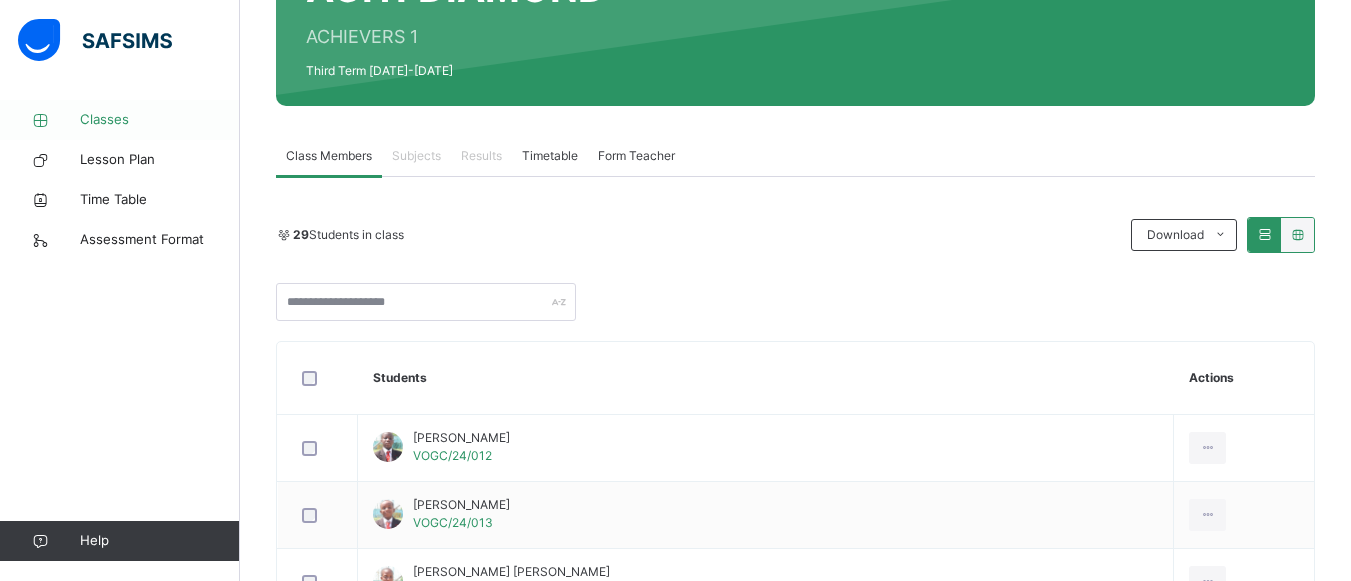 click on "Classes" at bounding box center [160, 120] 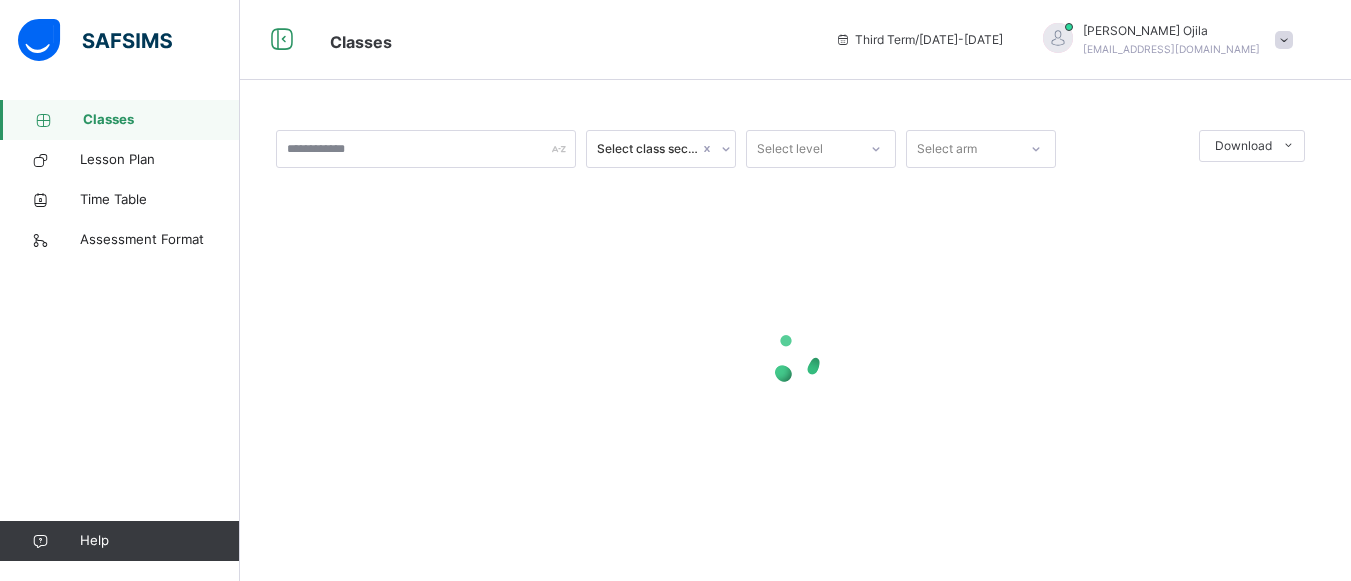 scroll, scrollTop: 0, scrollLeft: 0, axis: both 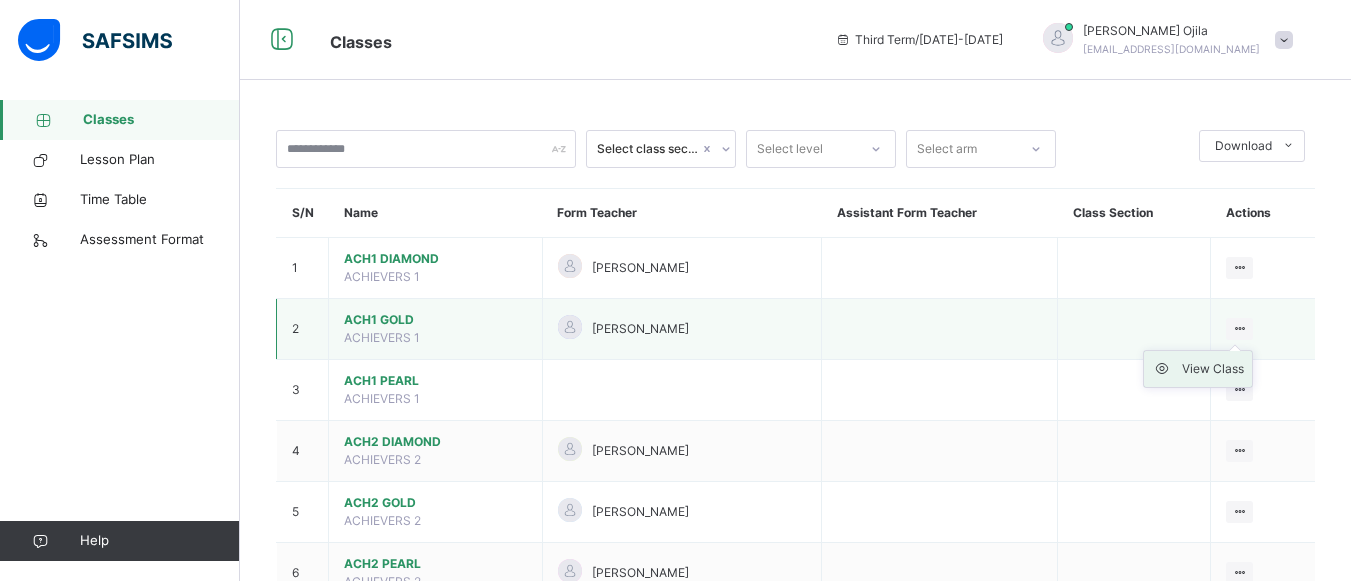 click on "View Class" at bounding box center [1213, 369] 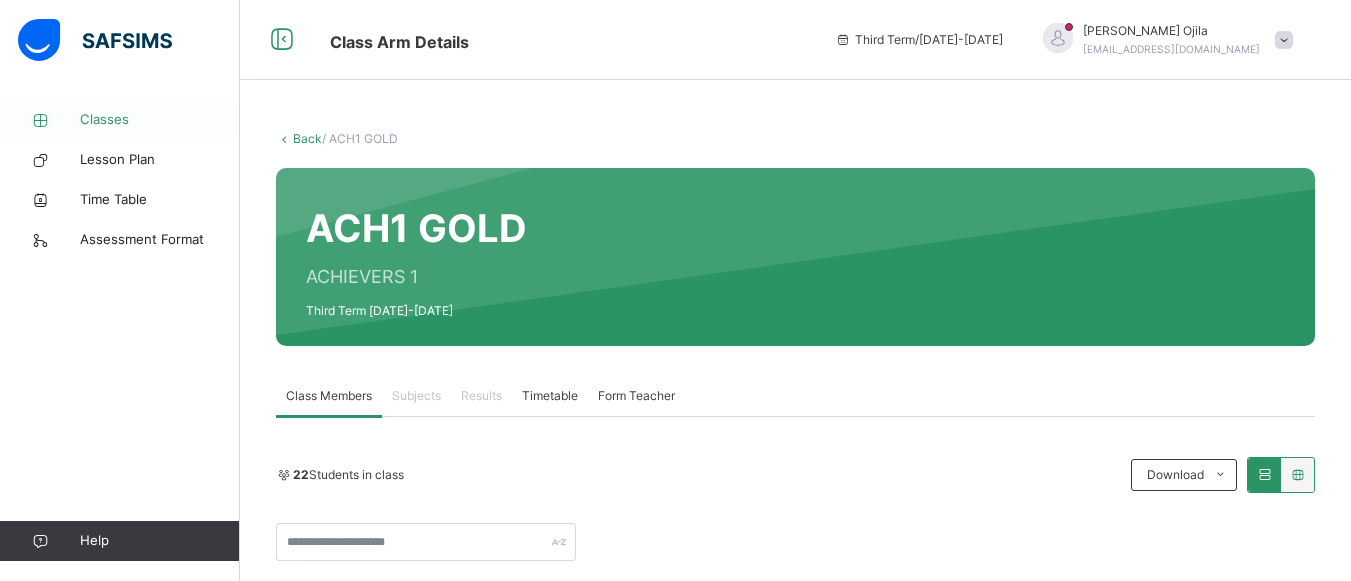 click on "Classes" at bounding box center (160, 120) 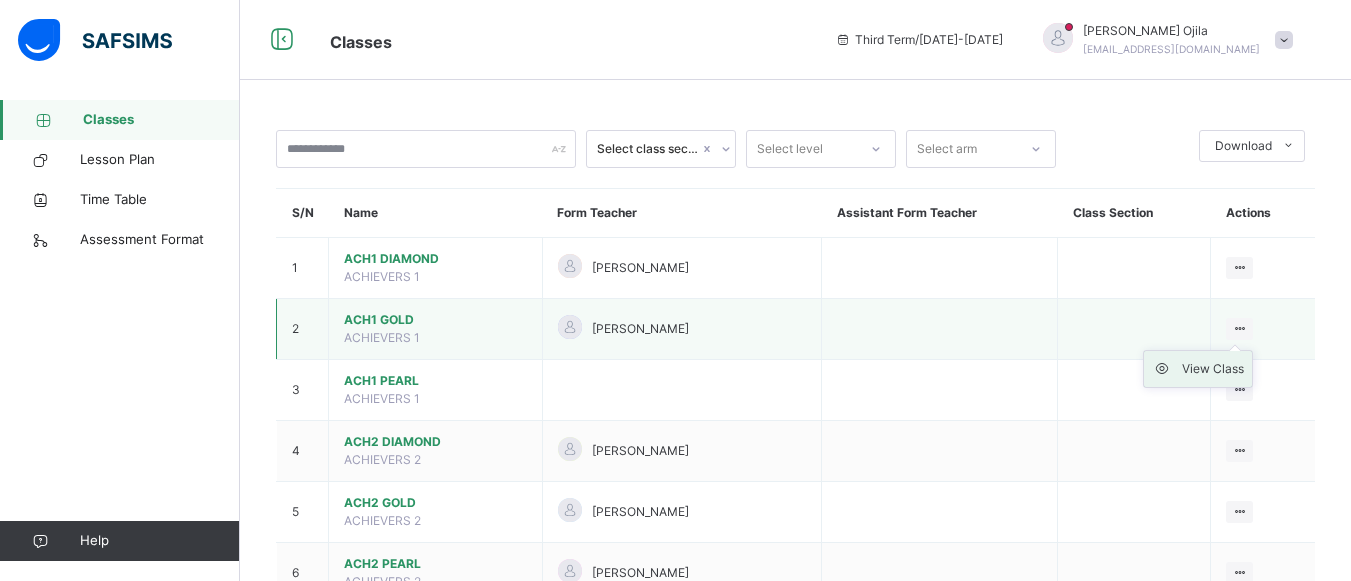 click on "View Class" at bounding box center [1213, 369] 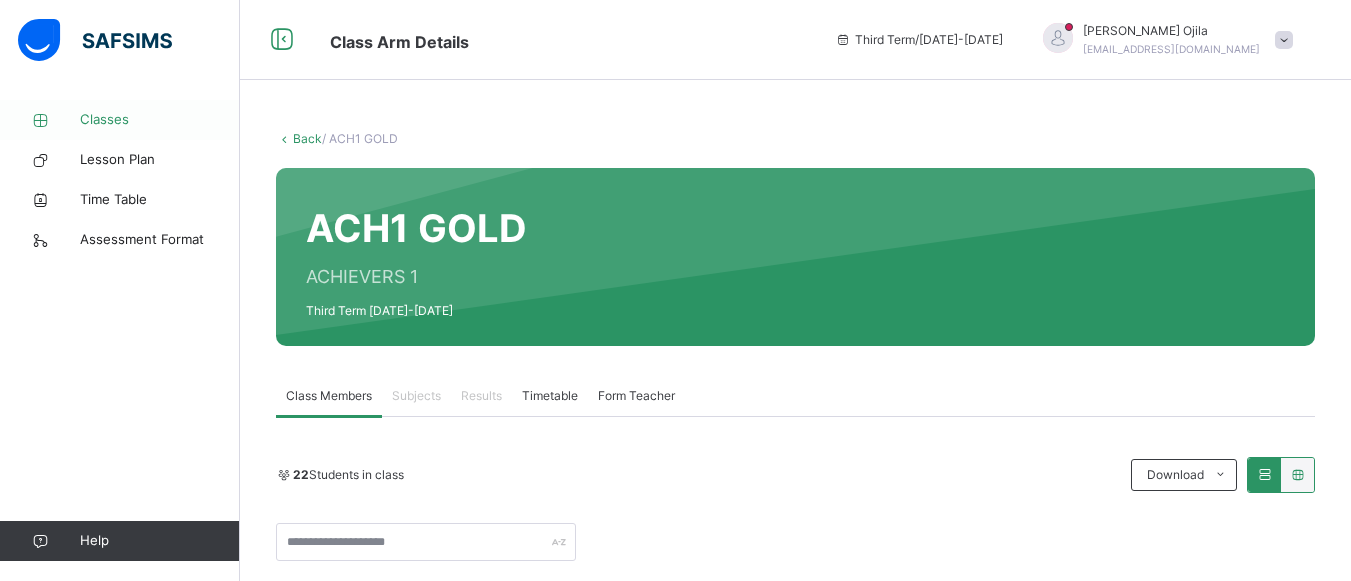 click on "Classes" at bounding box center [120, 120] 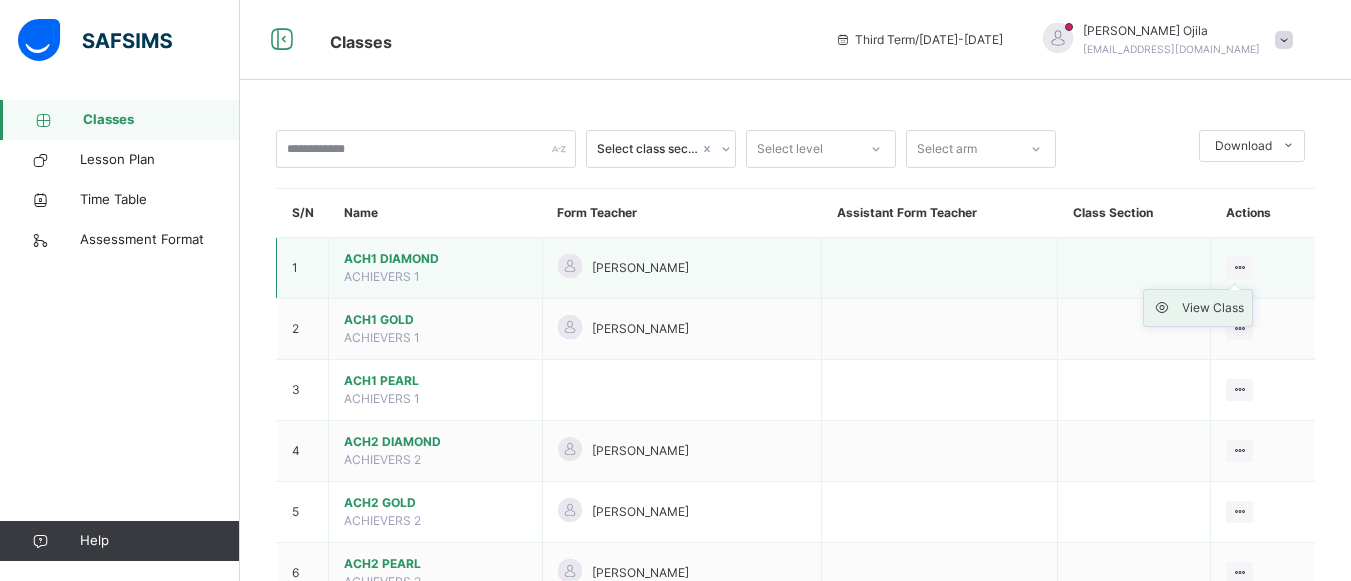 click on "View Class" at bounding box center [1213, 308] 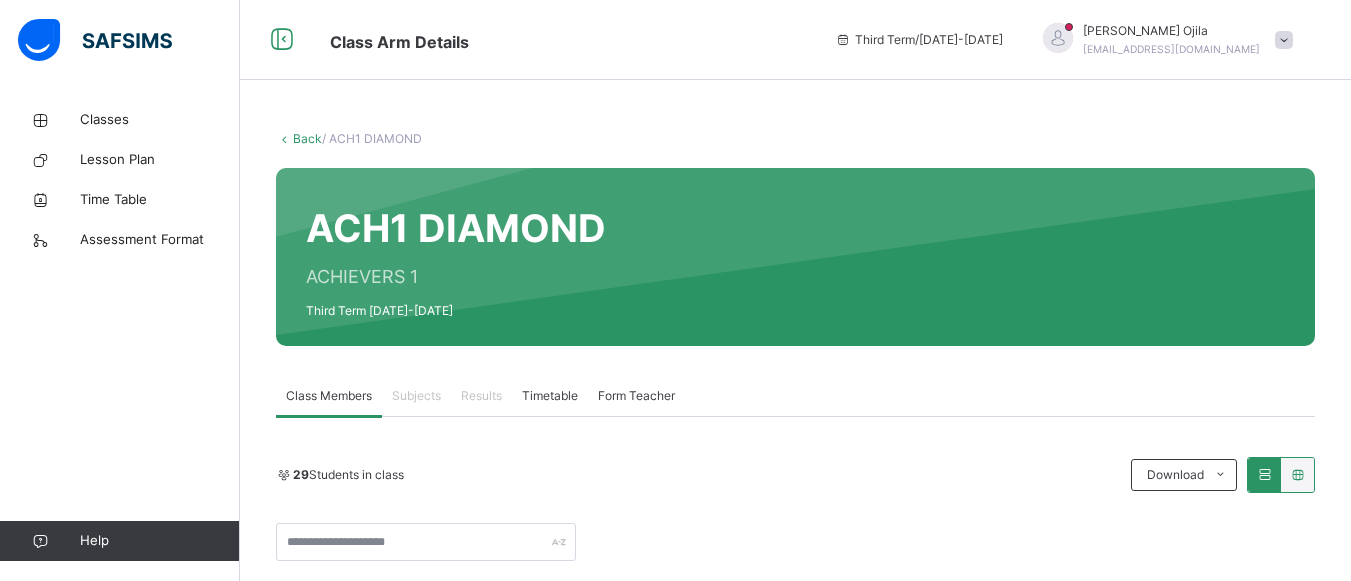 click on "Timetable" at bounding box center [550, 396] 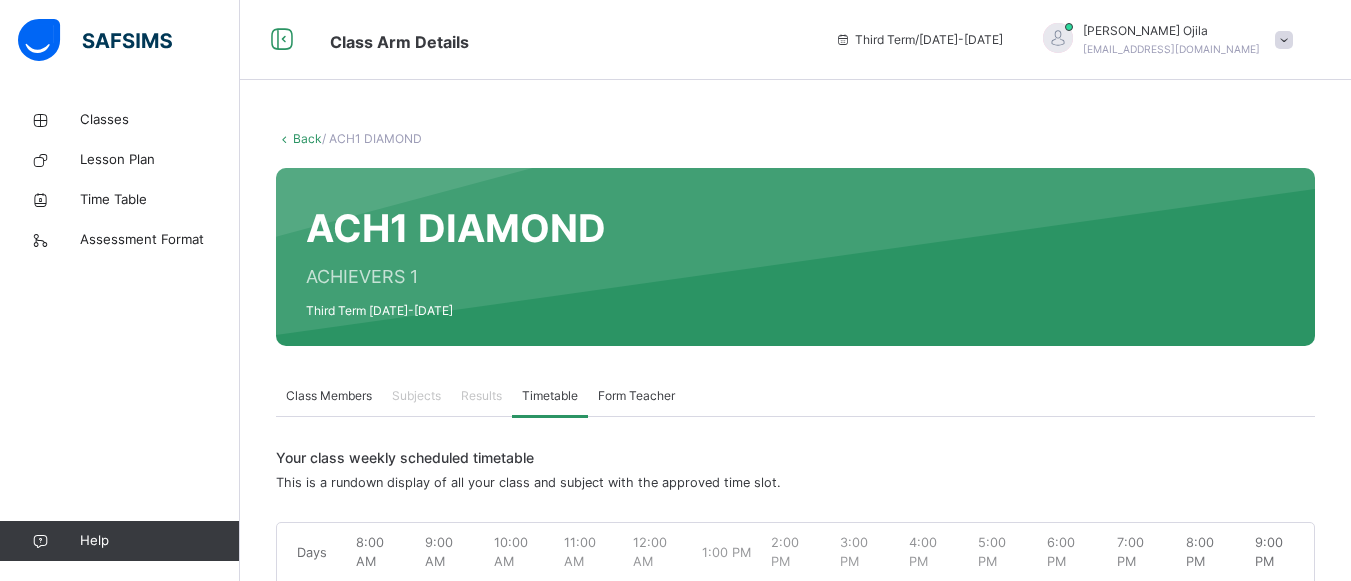 click on "Results" at bounding box center (481, 396) 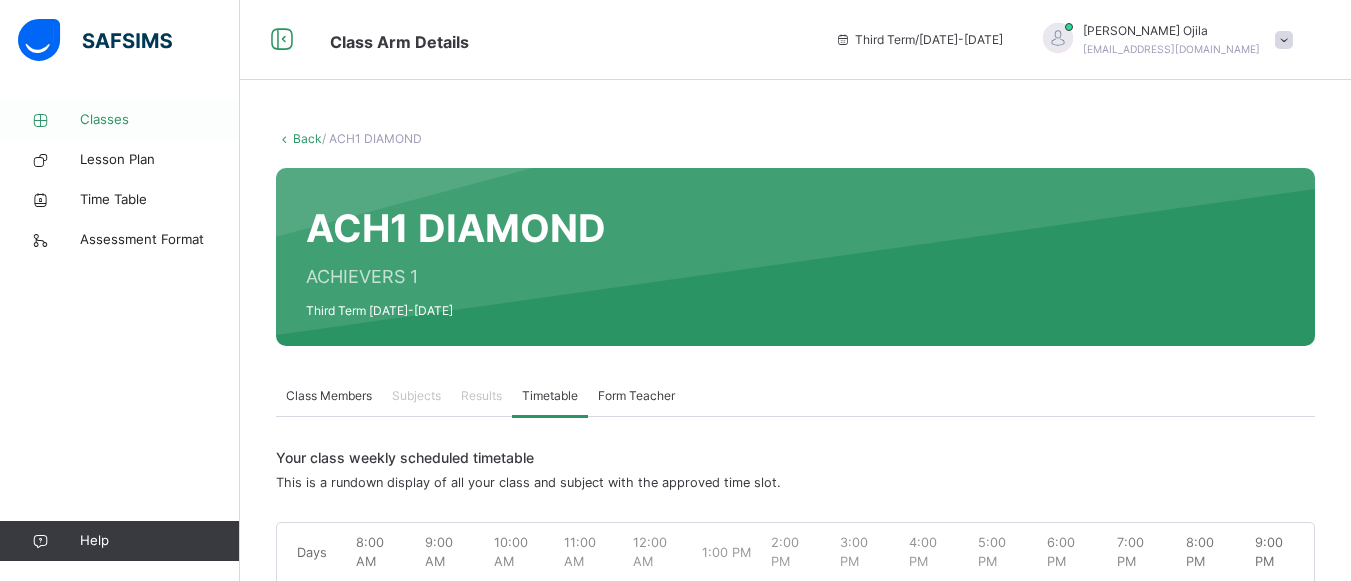click on "Classes" at bounding box center (120, 120) 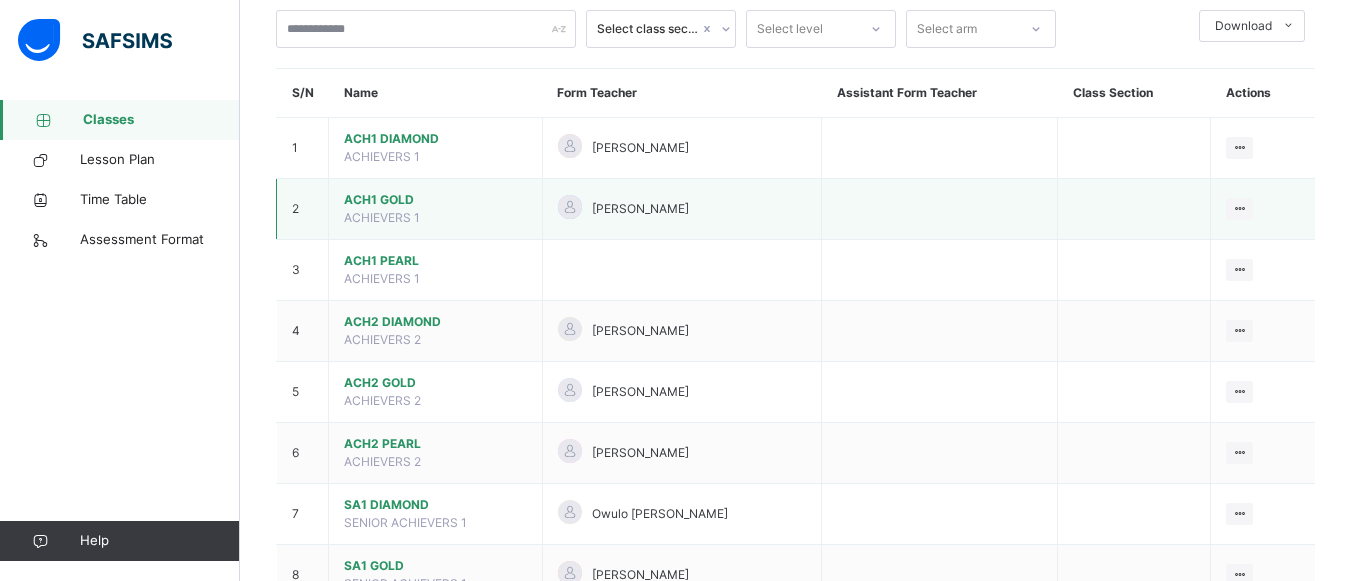scroll, scrollTop: 160, scrollLeft: 0, axis: vertical 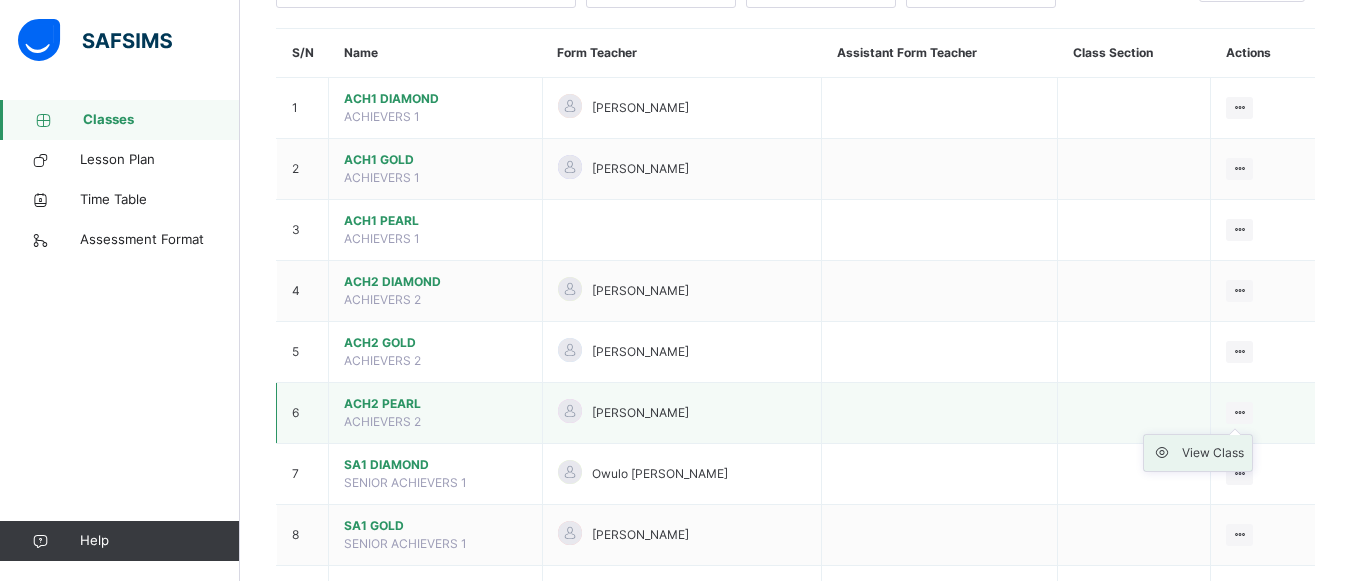 click on "View Class" at bounding box center (1213, 453) 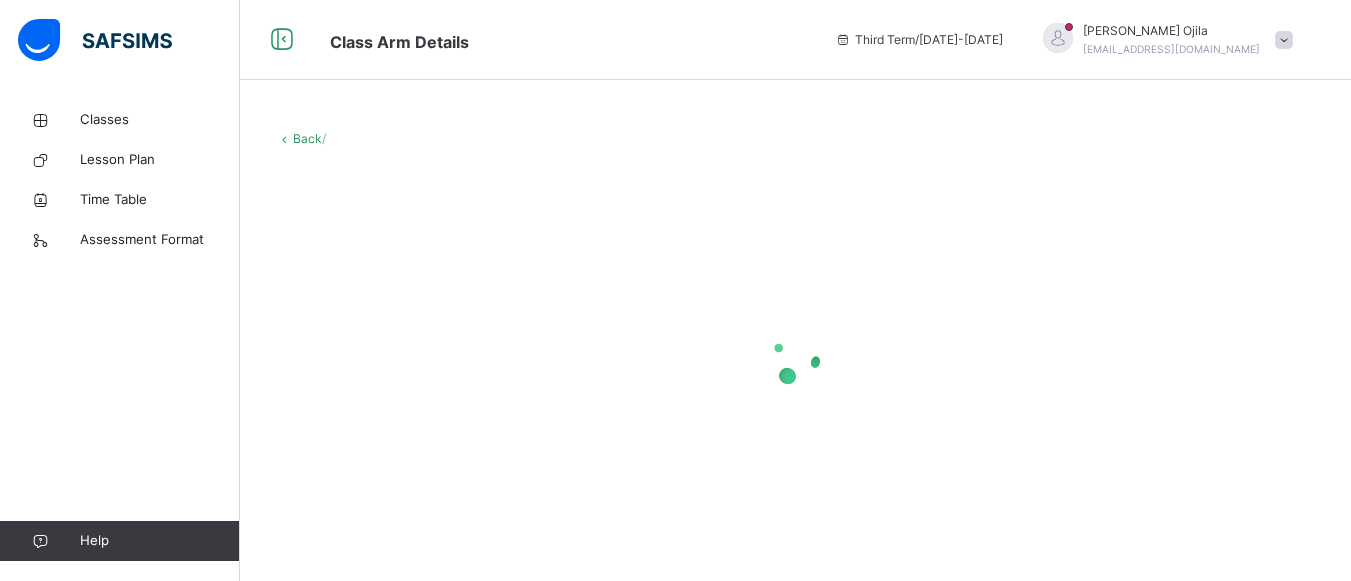 scroll, scrollTop: 0, scrollLeft: 0, axis: both 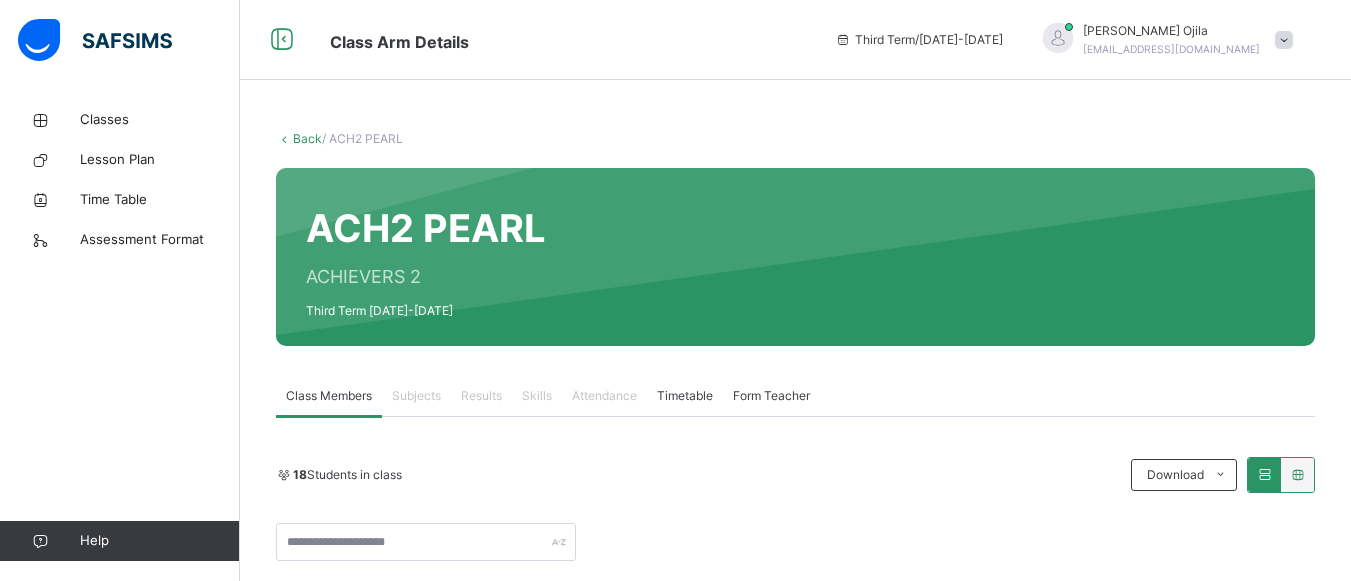 click on "Form Teacher" at bounding box center [771, 396] 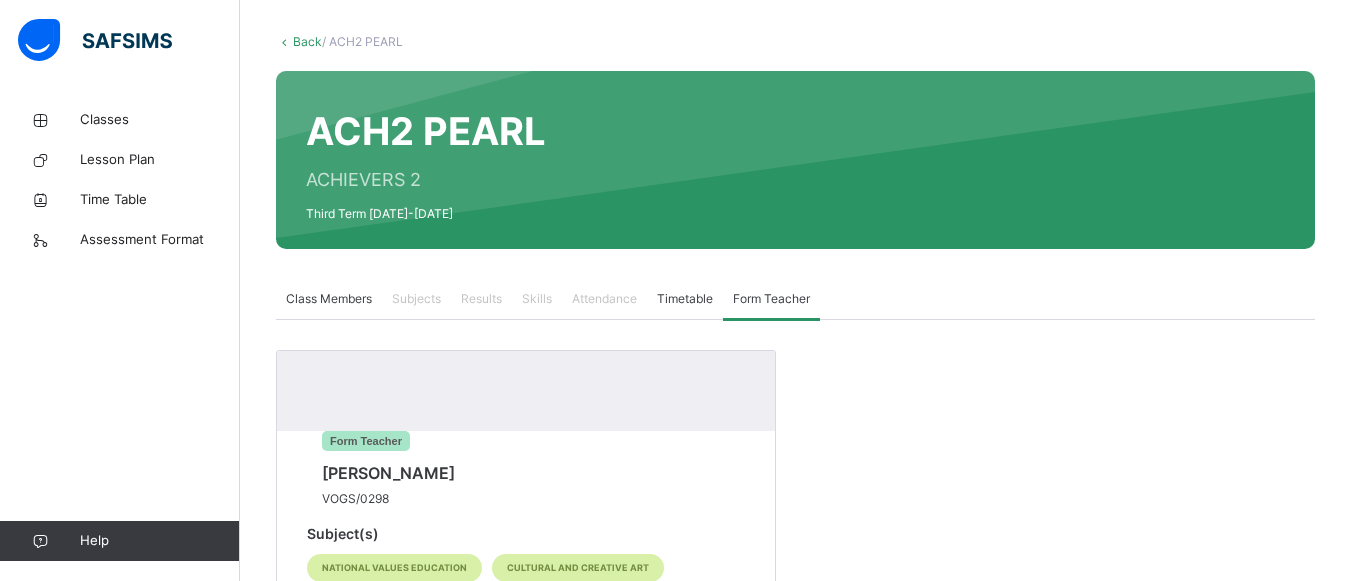scroll, scrollTop: 197, scrollLeft: 0, axis: vertical 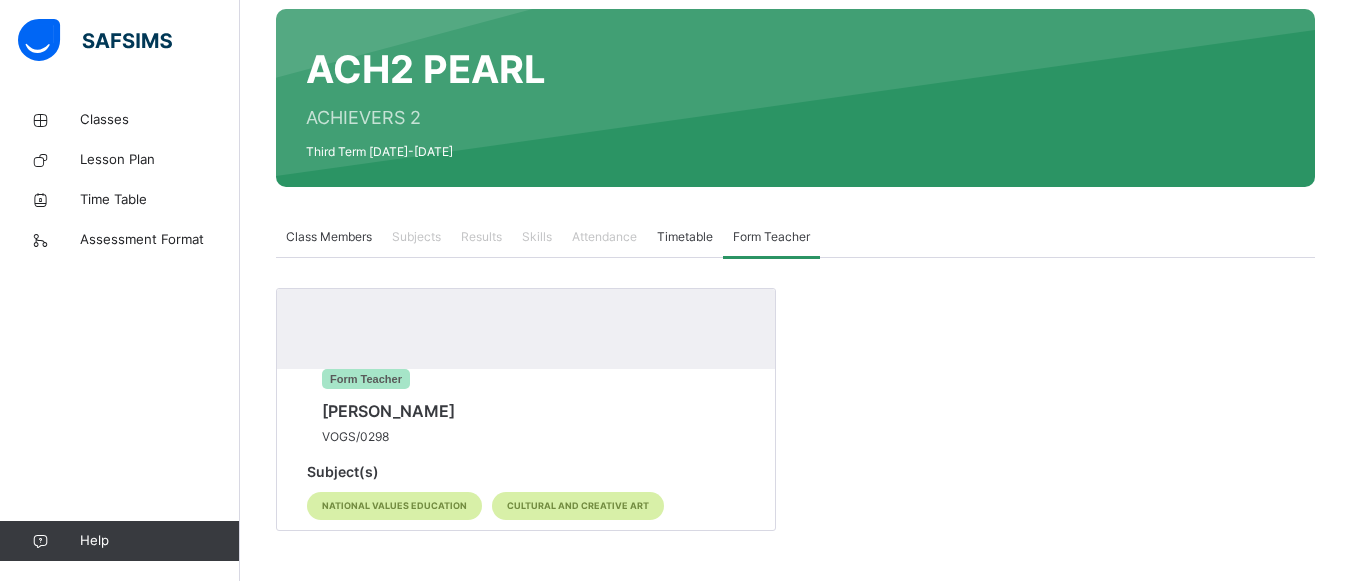 click on "Class Members" at bounding box center [329, 237] 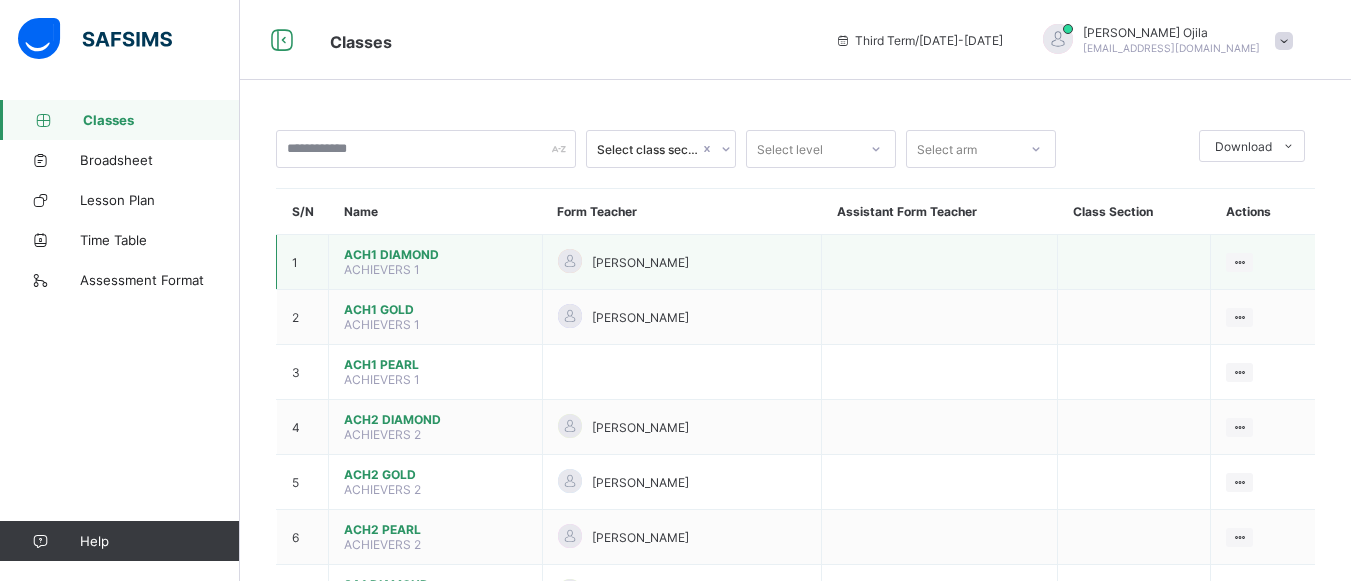 scroll, scrollTop: 0, scrollLeft: 0, axis: both 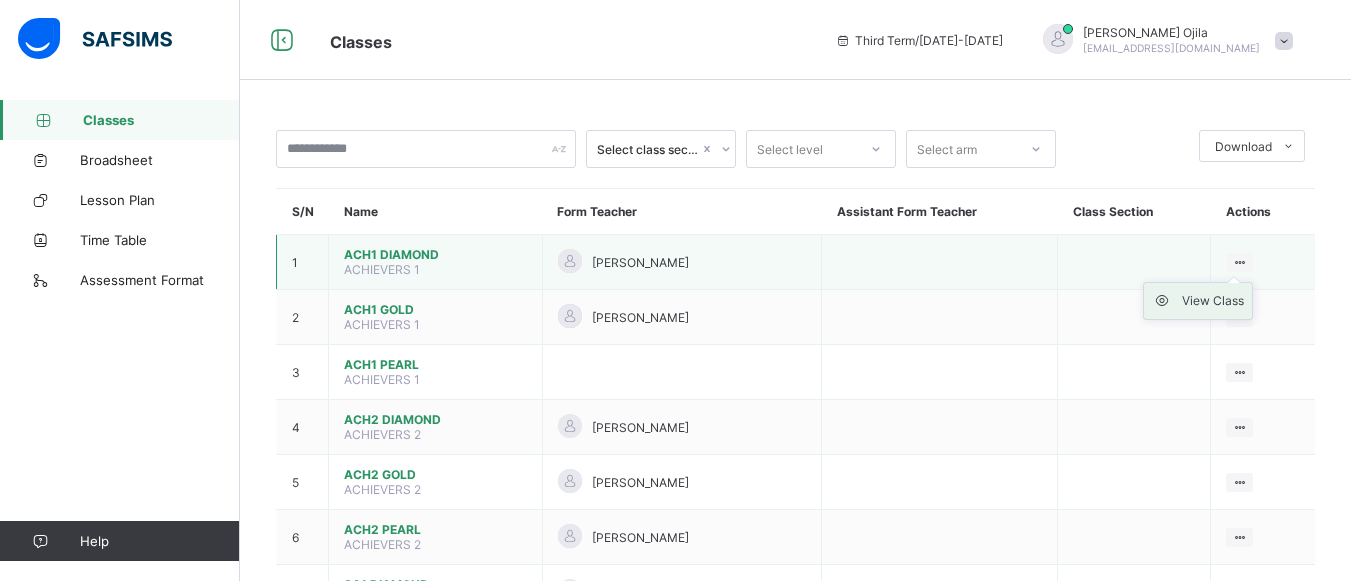 click on "View Class" at bounding box center [1213, 301] 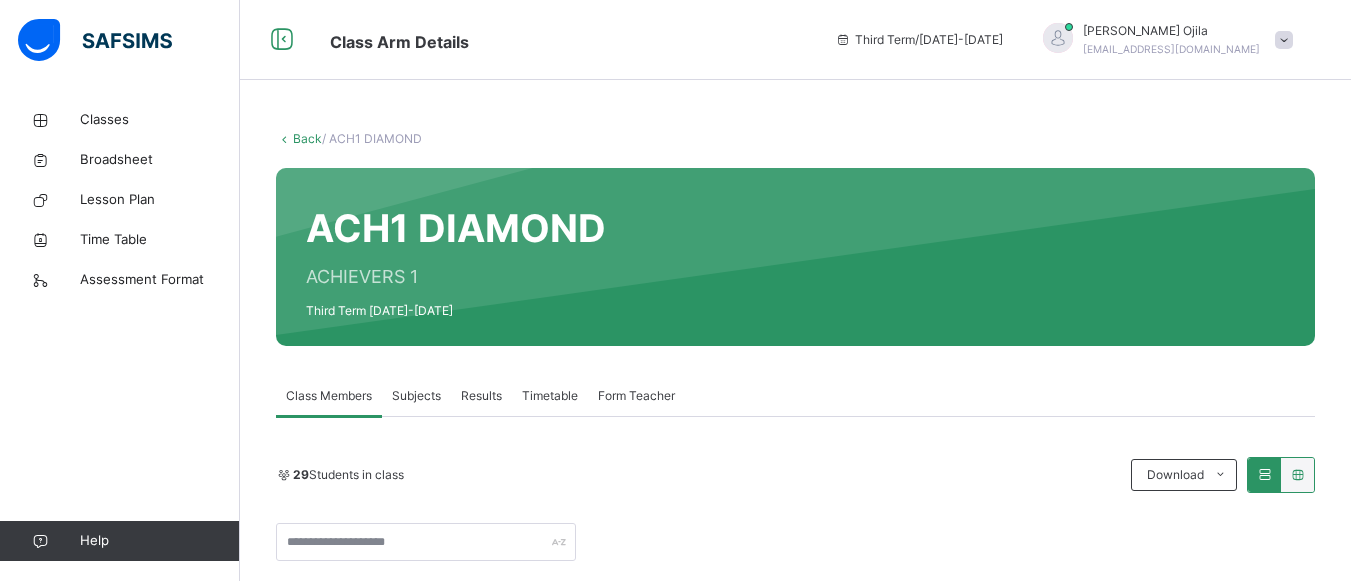 click on "Subjects" at bounding box center (416, 396) 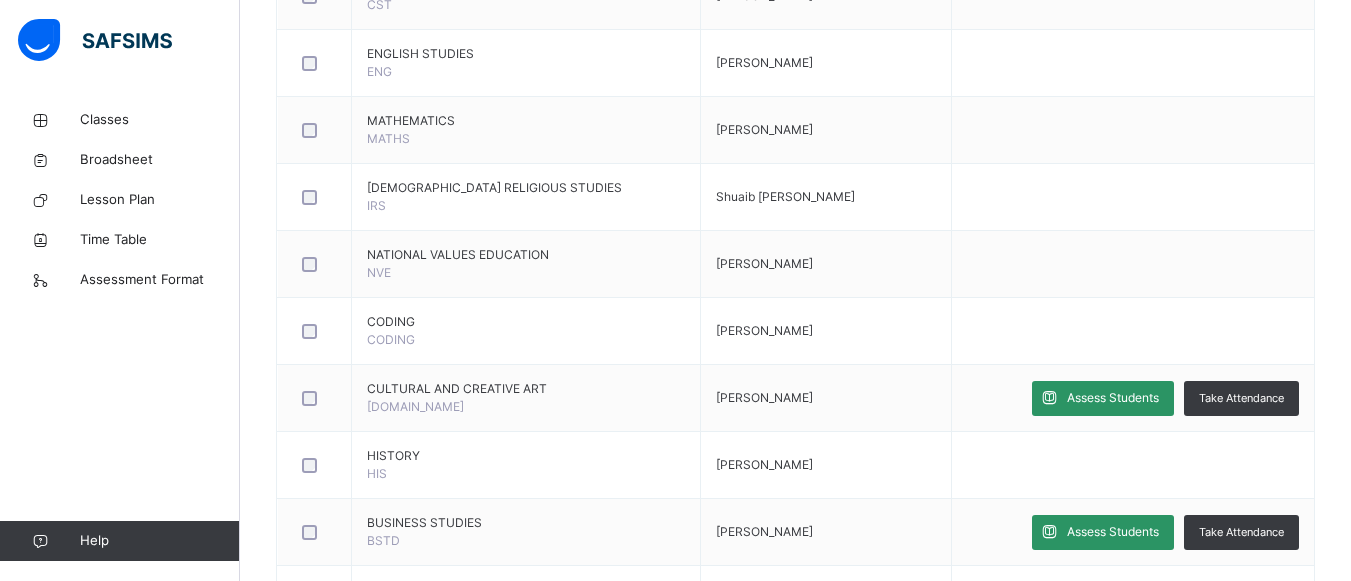 scroll, scrollTop: 680, scrollLeft: 0, axis: vertical 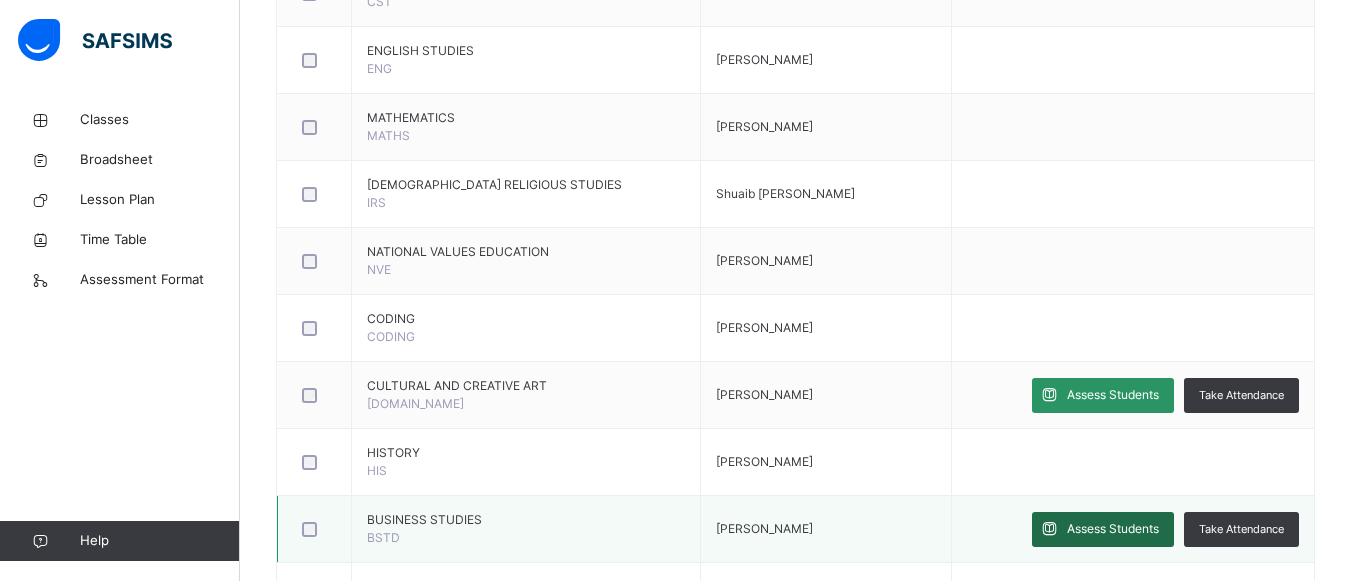 click at bounding box center [1049, 529] 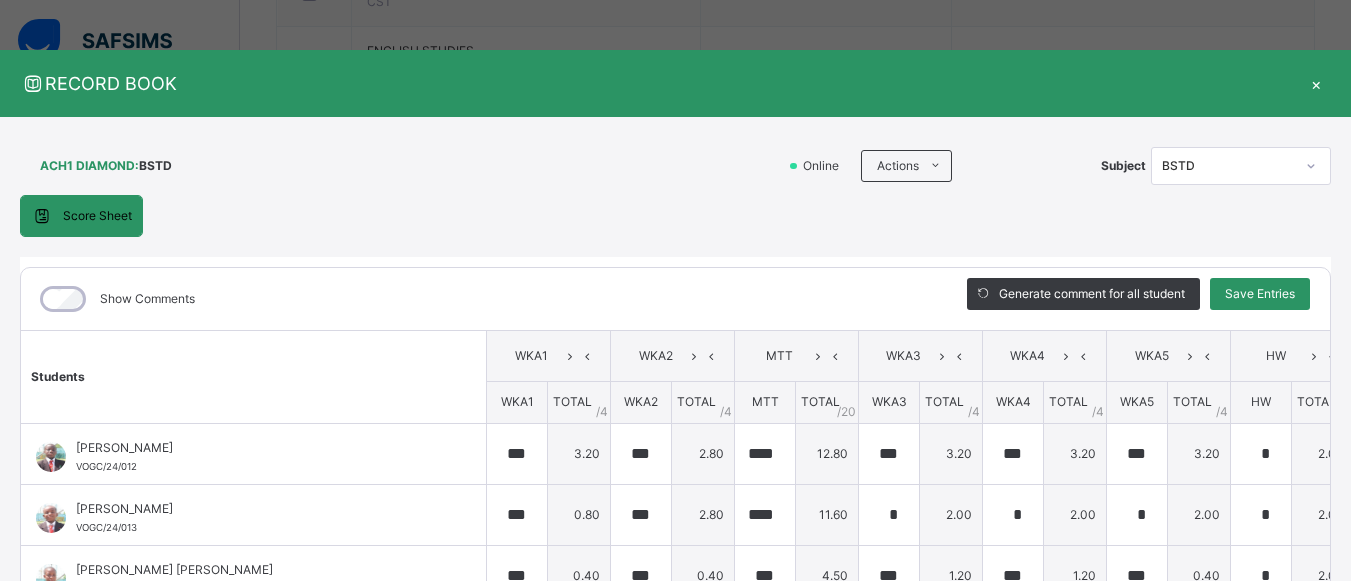 type on "***" 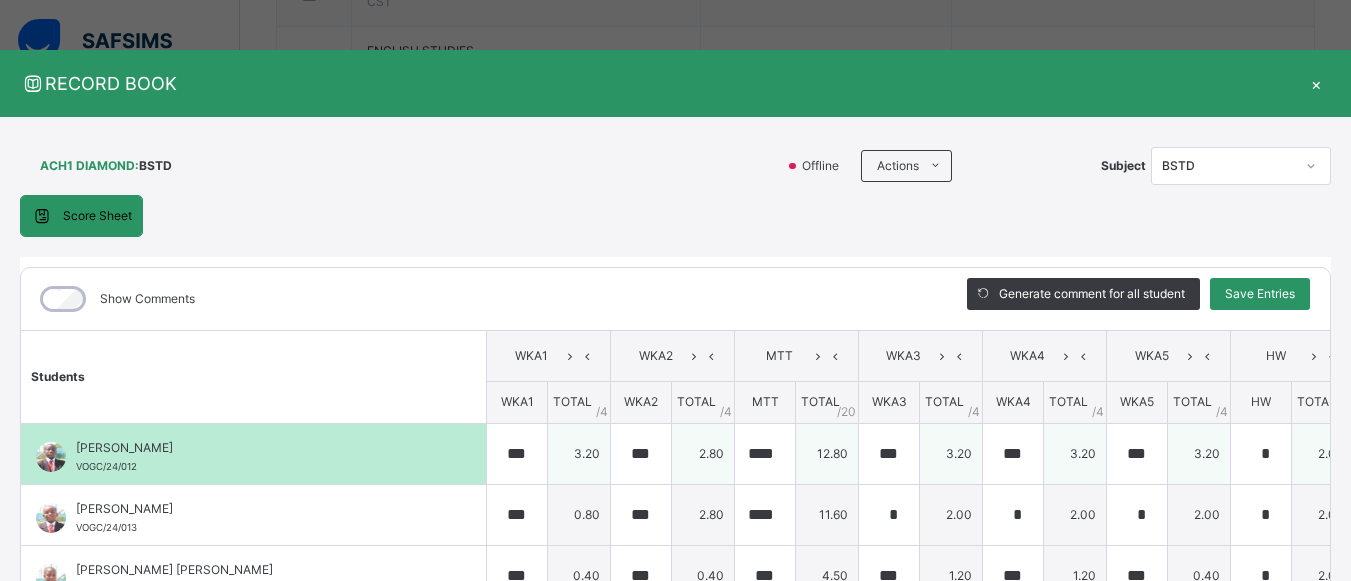 click on "[PERSON_NAME] VOGC/24/012" at bounding box center (258, 457) 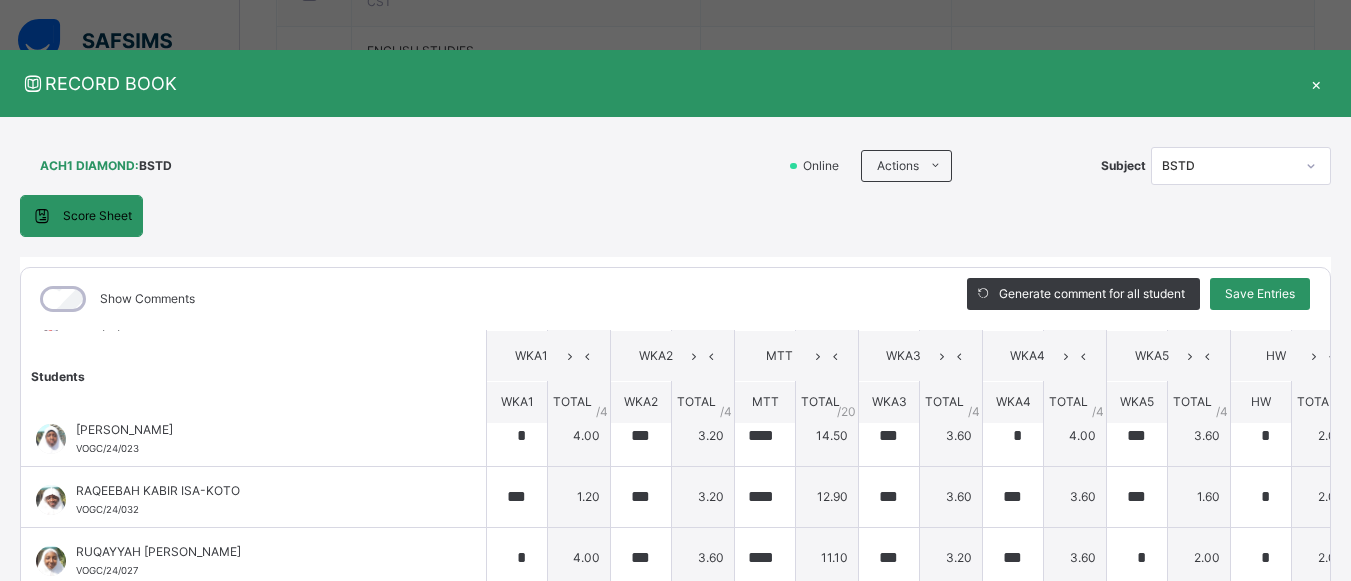 scroll, scrollTop: 1378, scrollLeft: 0, axis: vertical 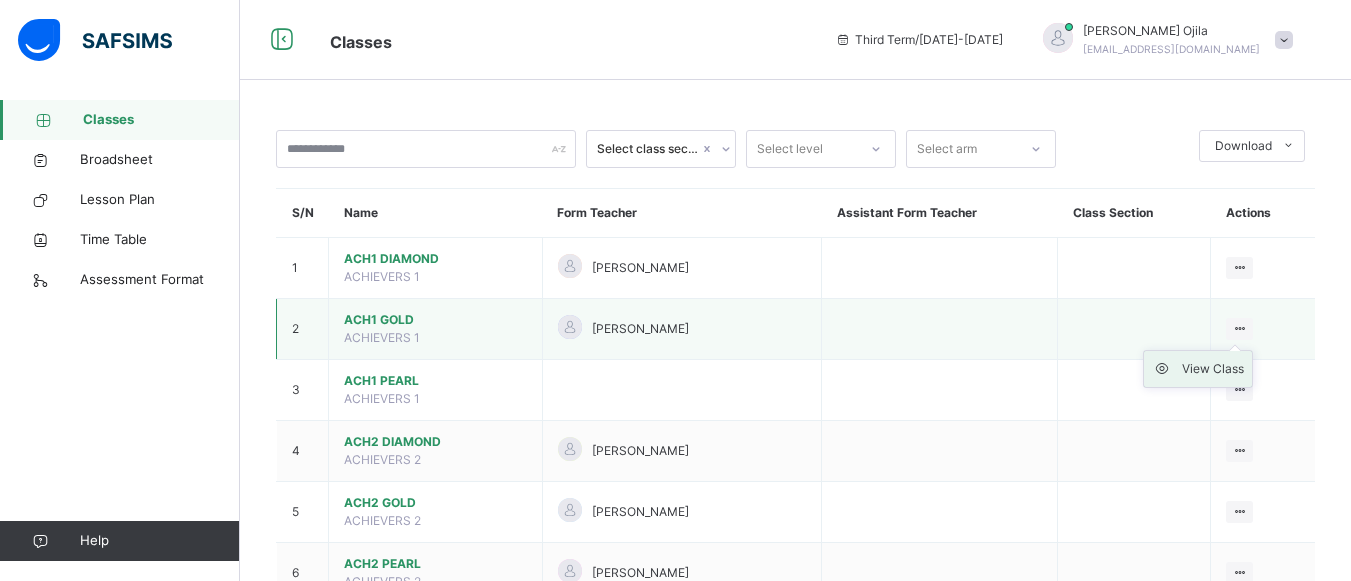 click on "View Class" at bounding box center (1213, 369) 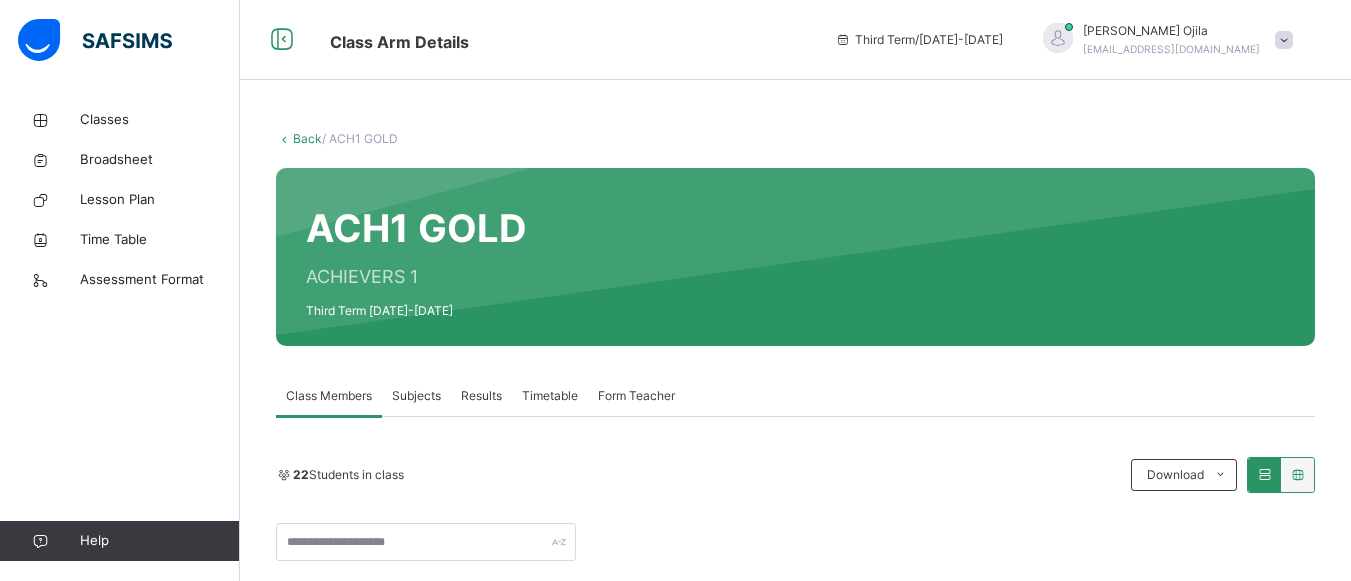 click on "Subjects" at bounding box center [416, 396] 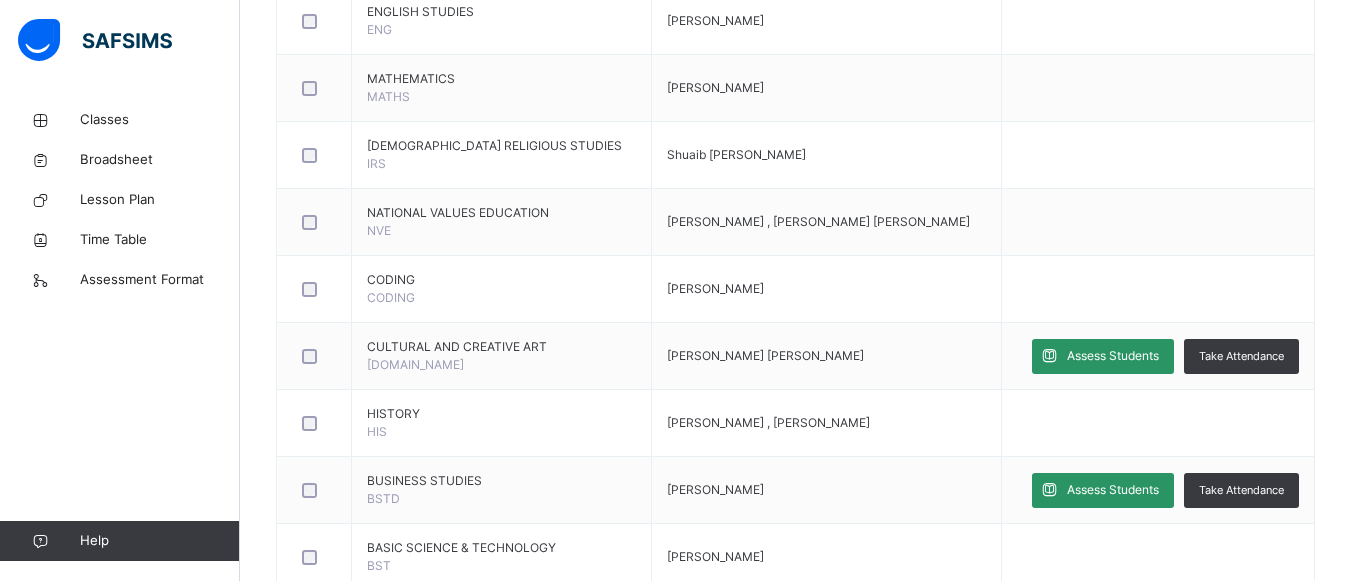 scroll, scrollTop: 720, scrollLeft: 0, axis: vertical 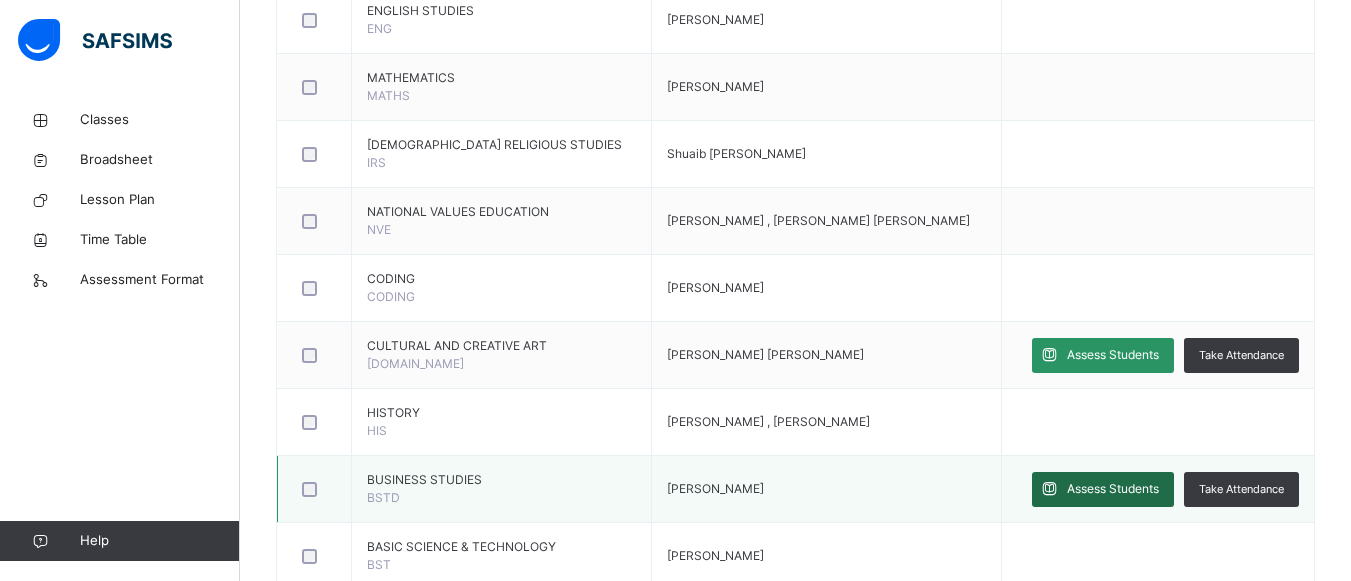 click on "Assess Students" at bounding box center [1103, 489] 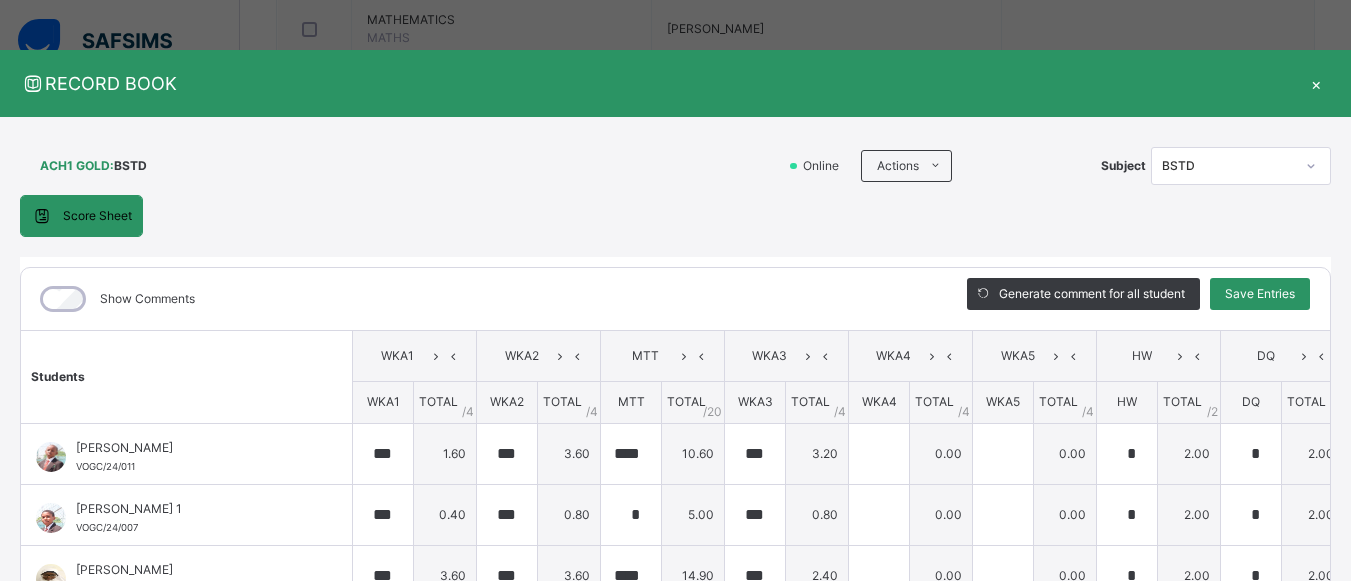 scroll, scrollTop: 779, scrollLeft: 0, axis: vertical 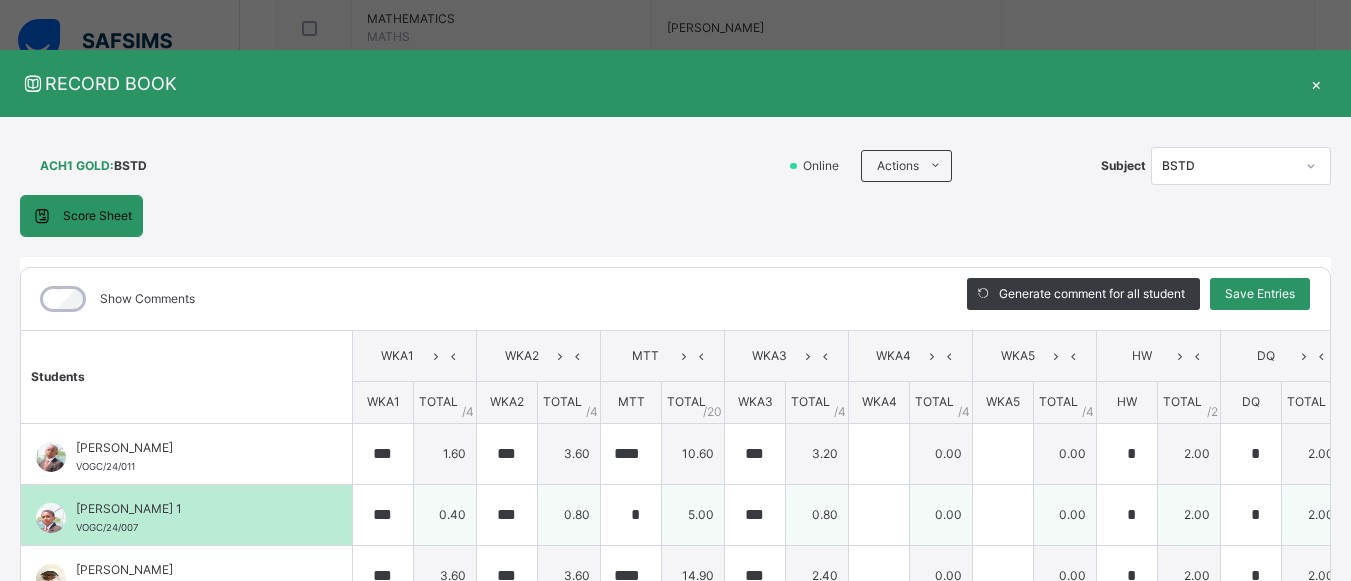click on "[PERSON_NAME] 1" at bounding box center (191, 509) 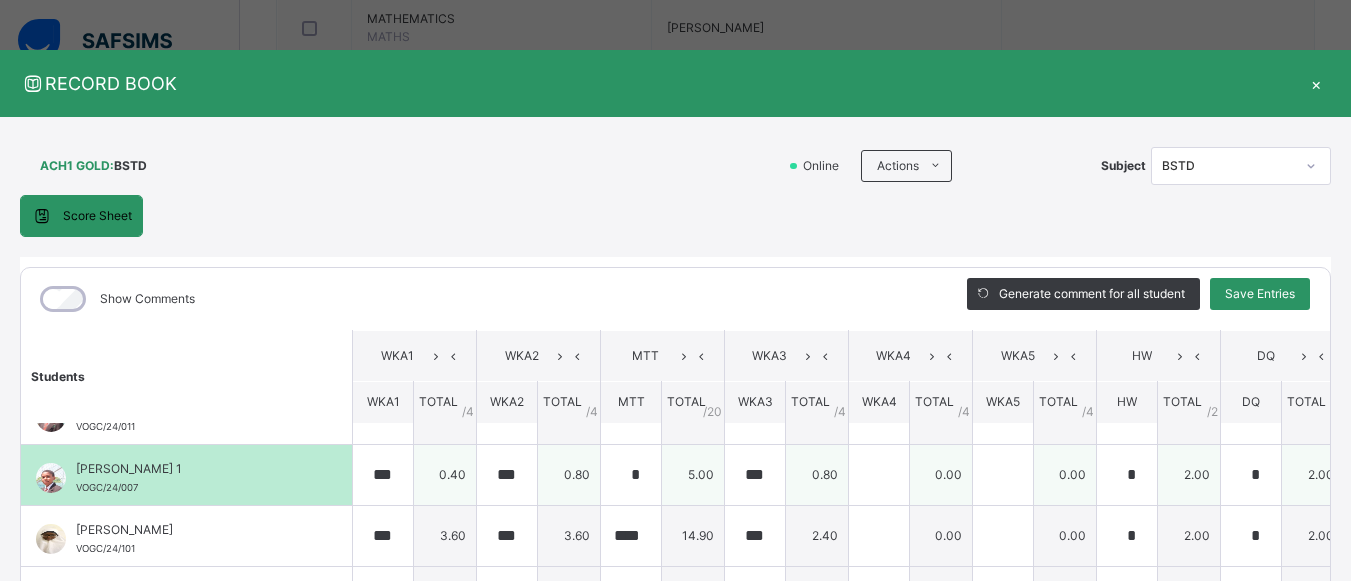 scroll, scrollTop: 0, scrollLeft: 0, axis: both 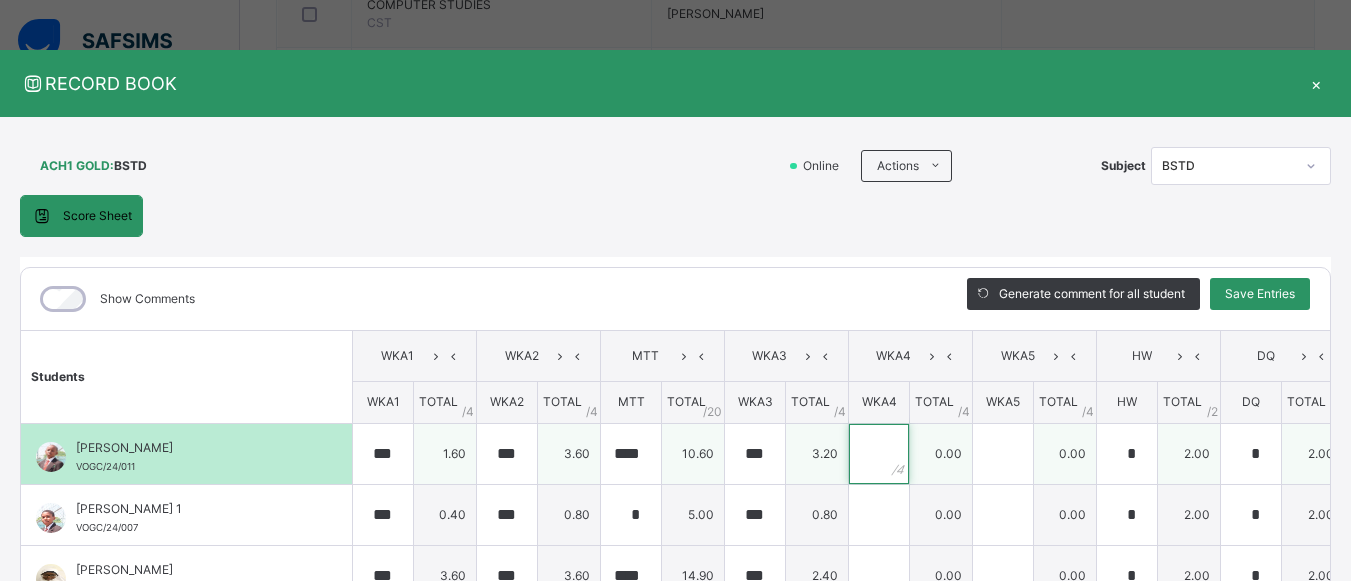 click at bounding box center [879, 454] 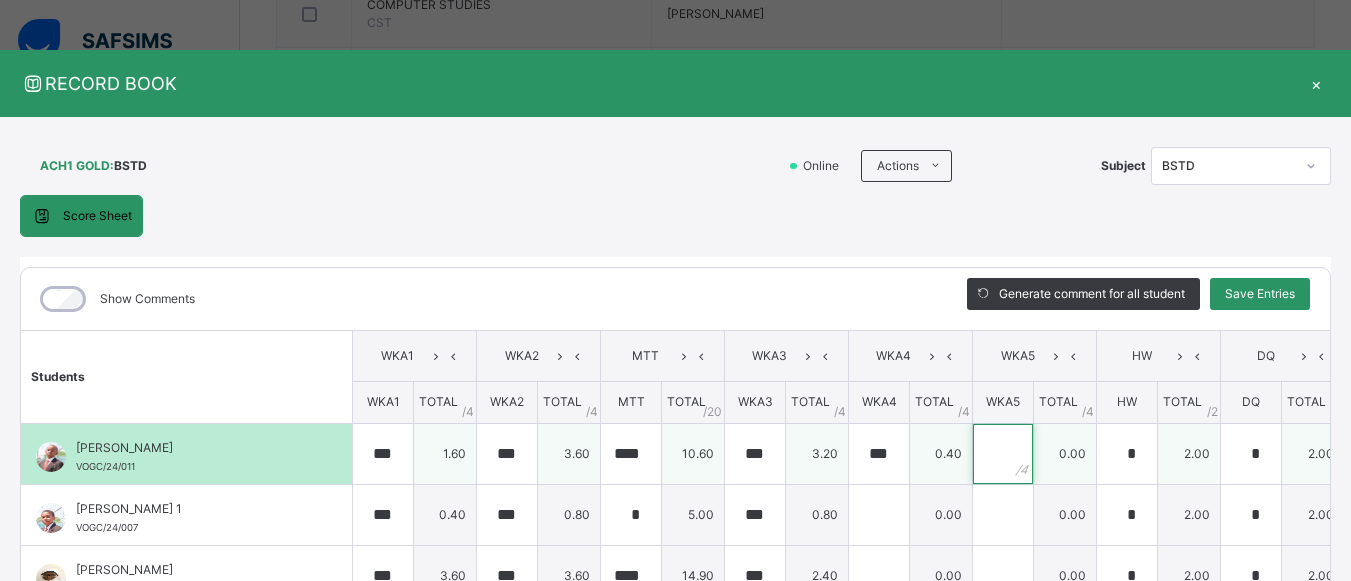 click at bounding box center (1003, 454) 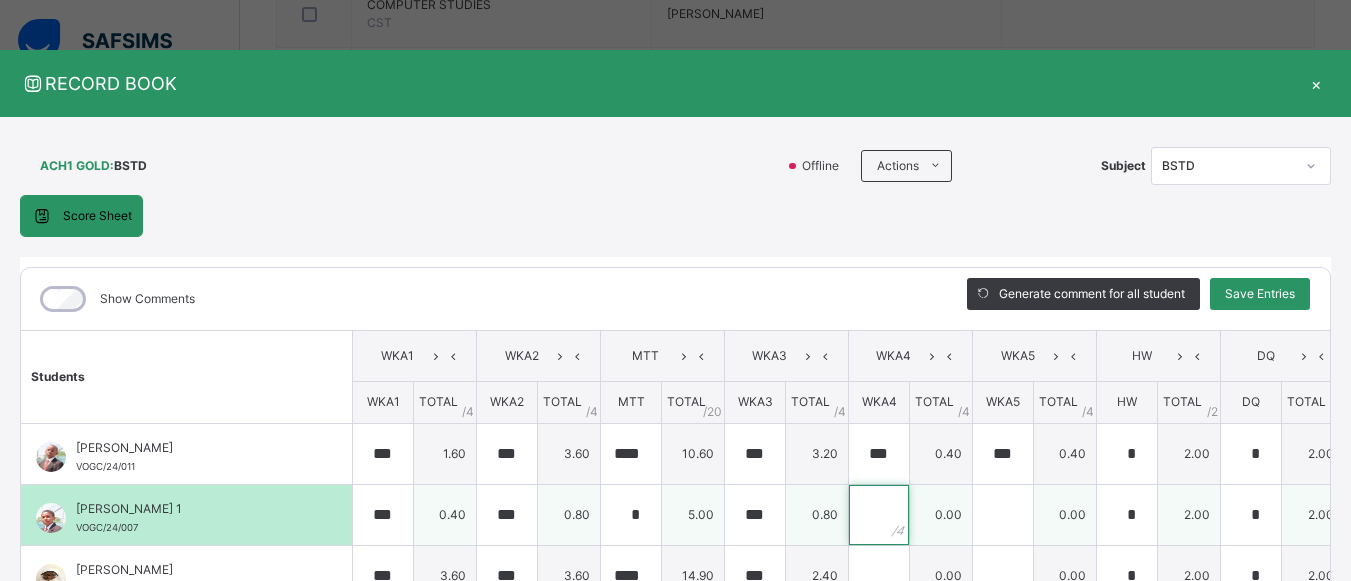 click at bounding box center (879, 515) 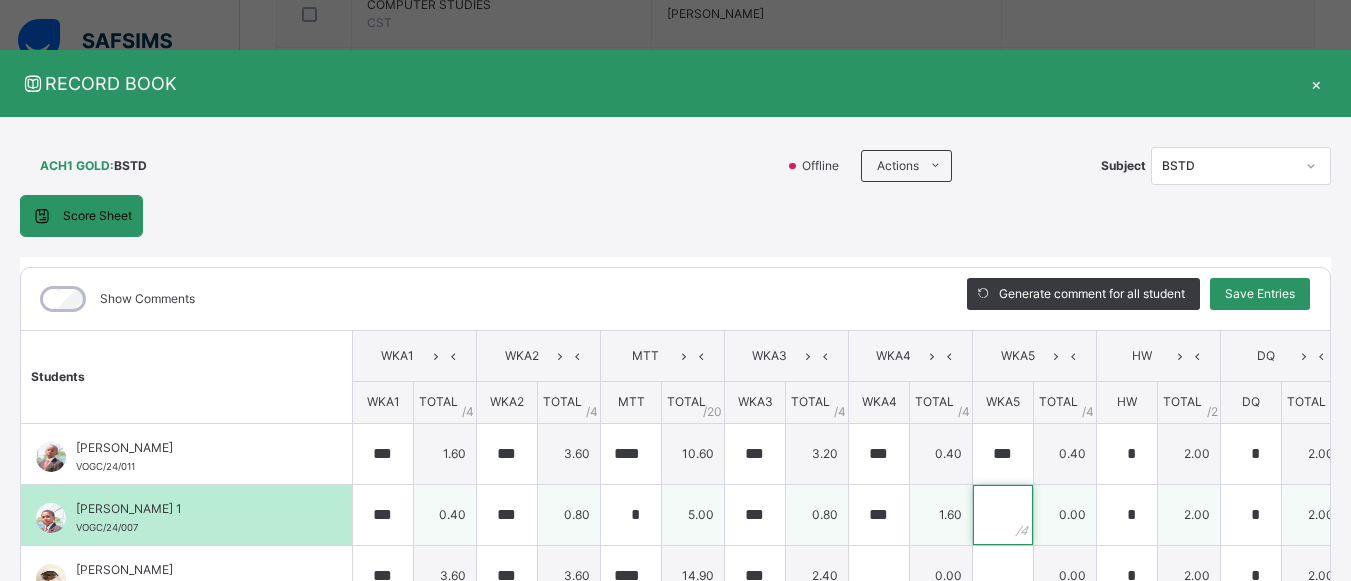 click at bounding box center [1003, 515] 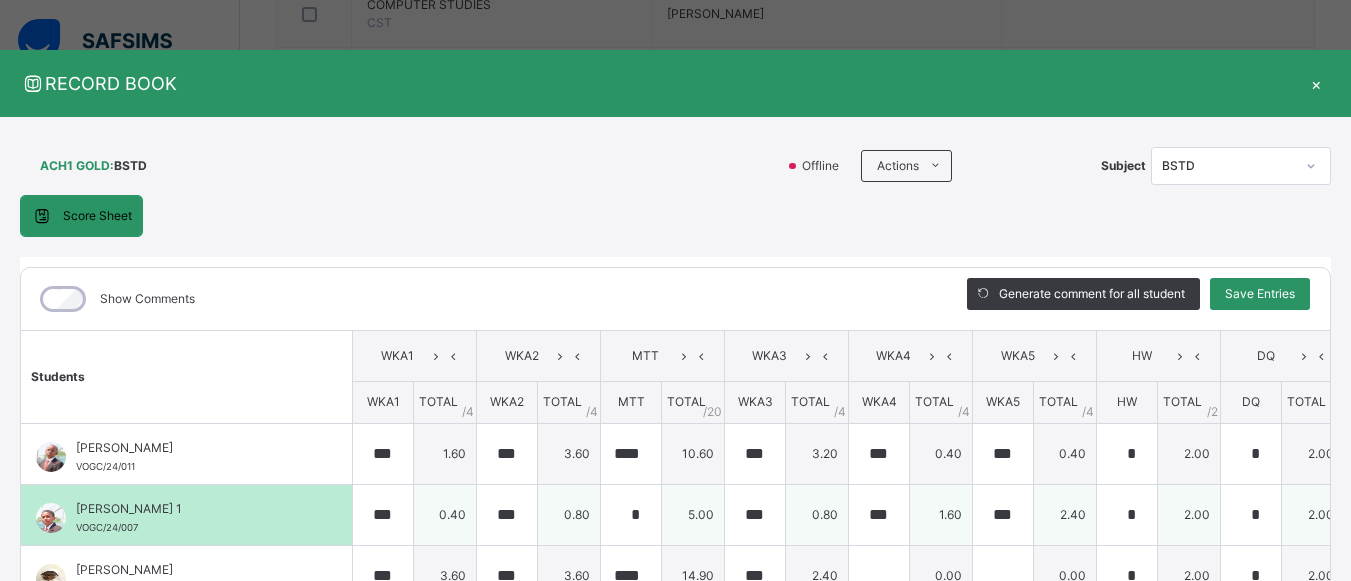 click on "[PERSON_NAME] 1" at bounding box center (191, 509) 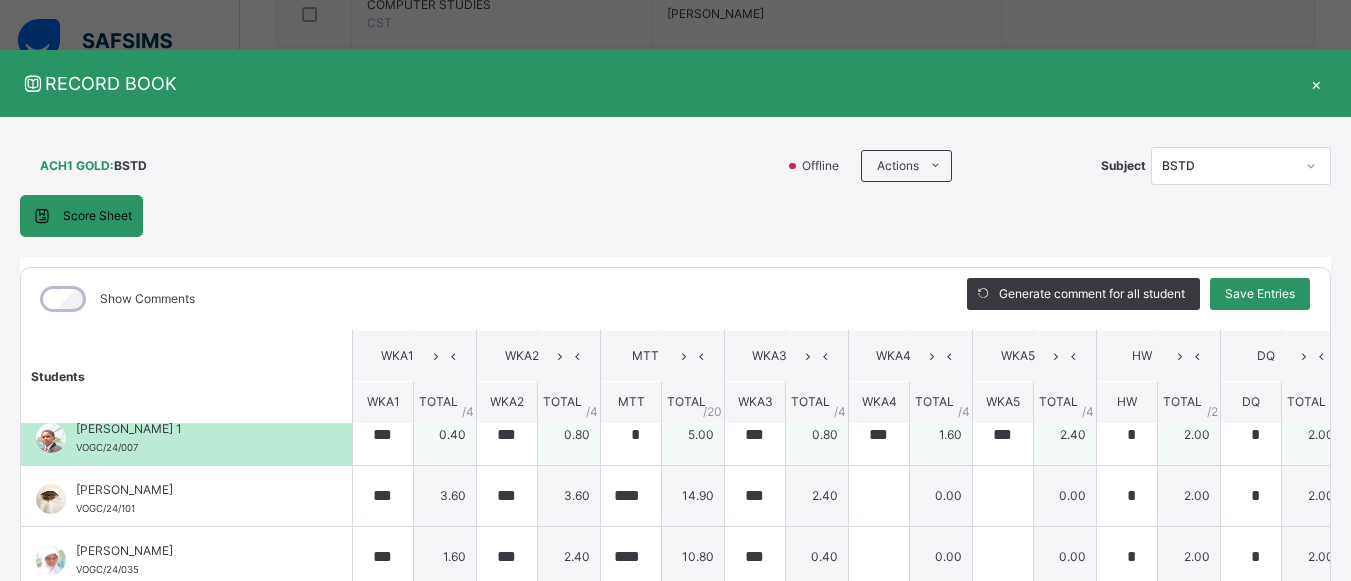 scroll, scrollTop: 120, scrollLeft: 0, axis: vertical 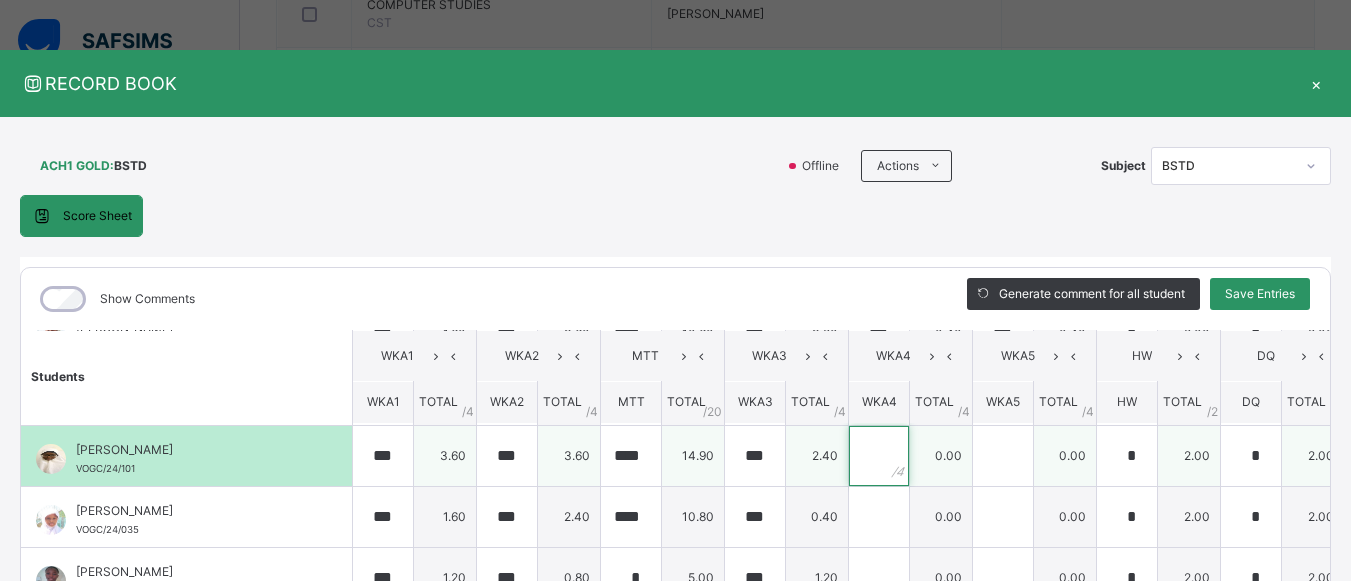 click at bounding box center [879, 456] 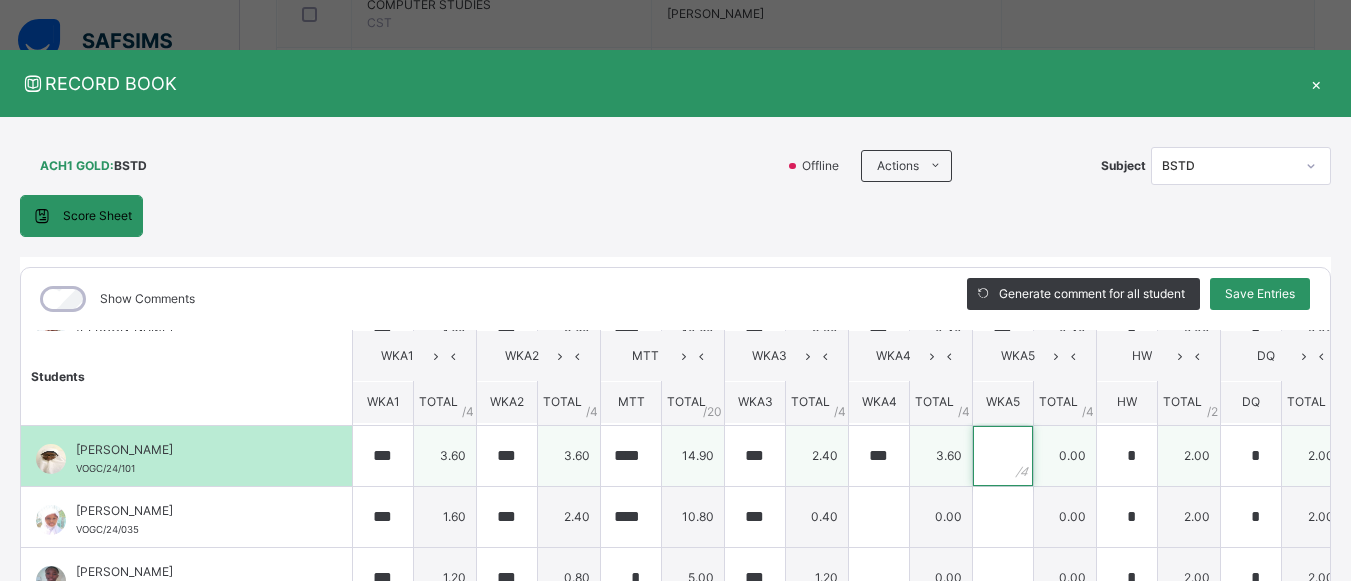 click at bounding box center [1003, 456] 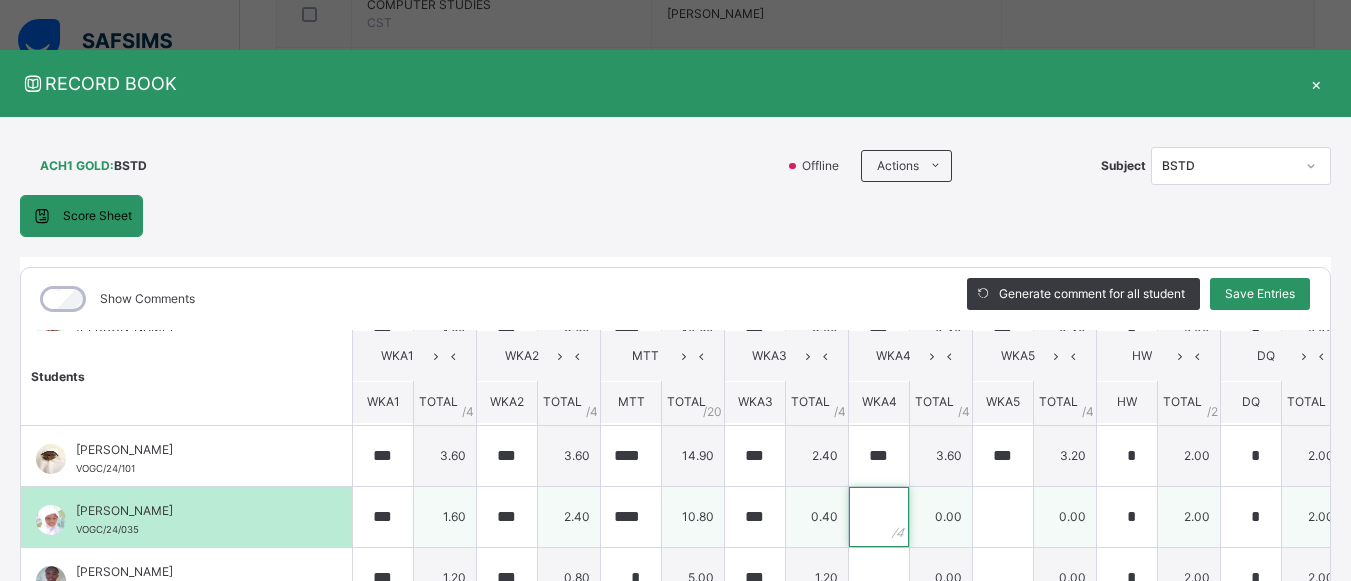 click at bounding box center (879, 517) 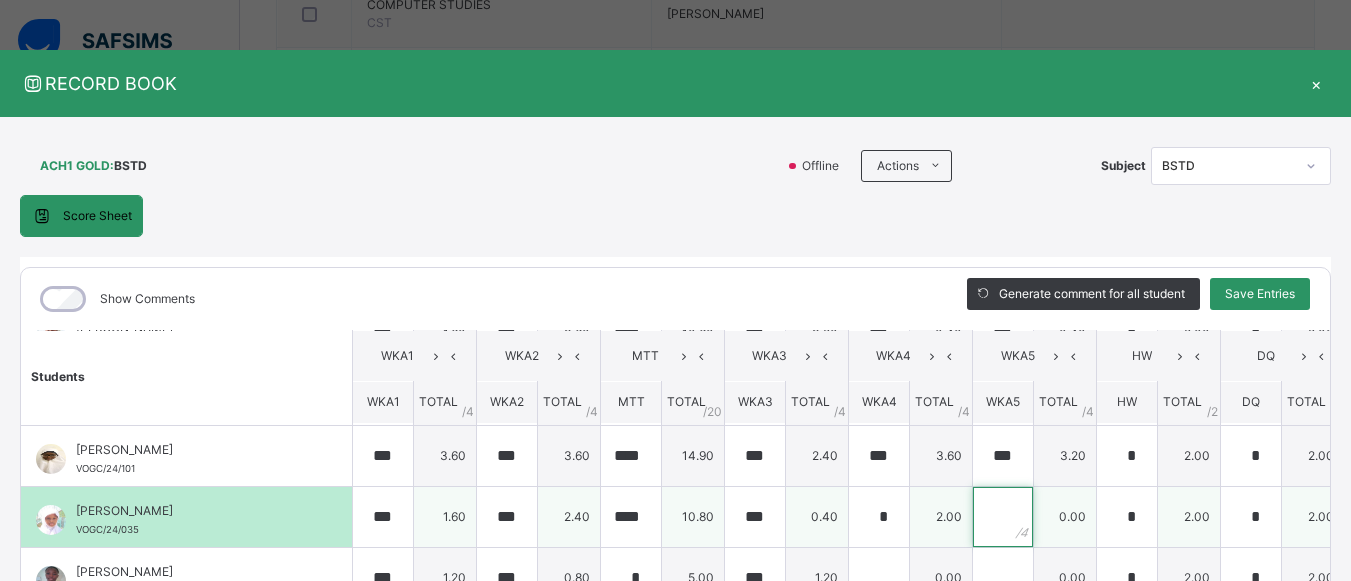 click at bounding box center (1003, 517) 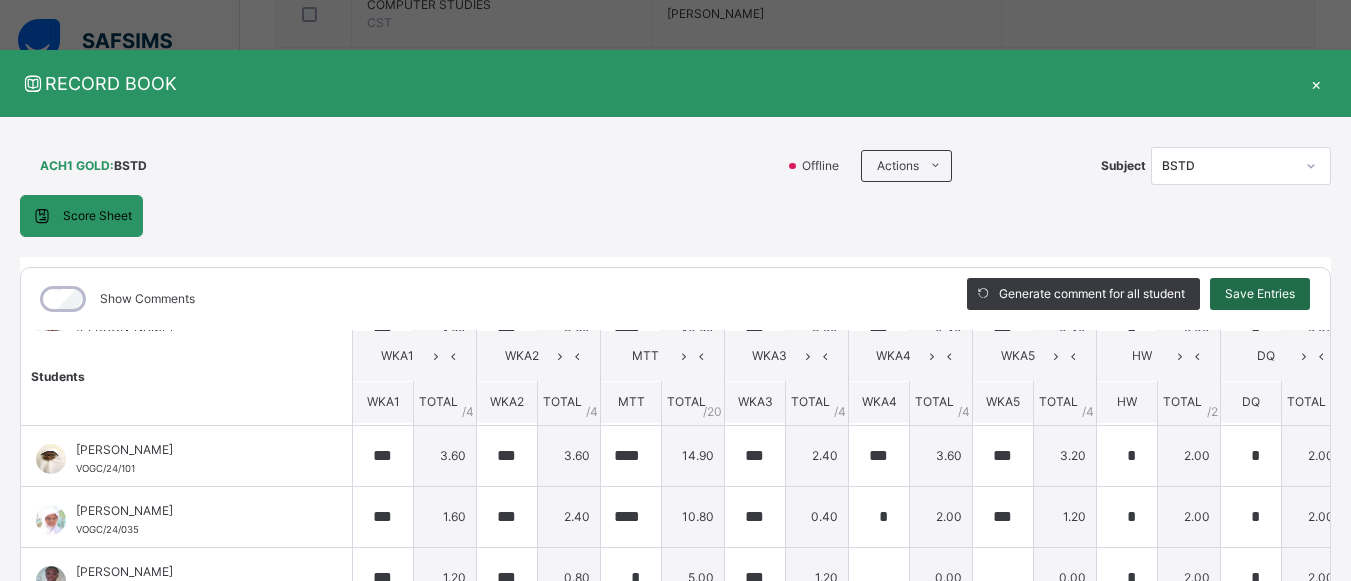 click on "Save Entries" at bounding box center [1260, 294] 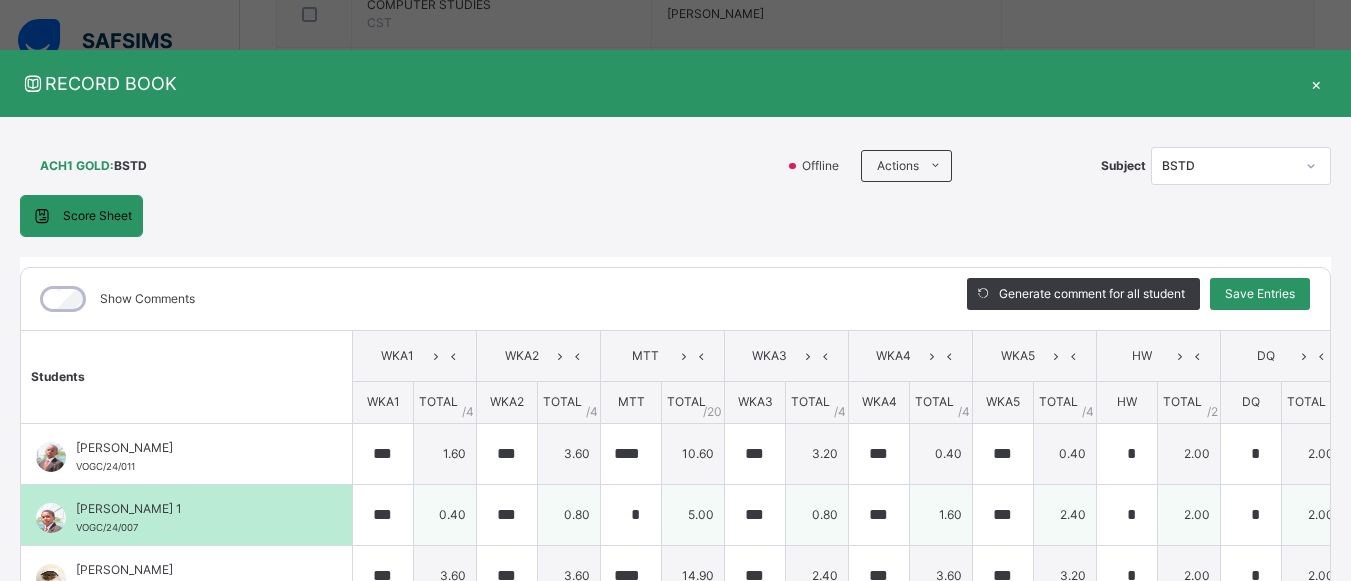 click on "[PERSON_NAME] 1 VOGC/24/007" at bounding box center (191, 518) 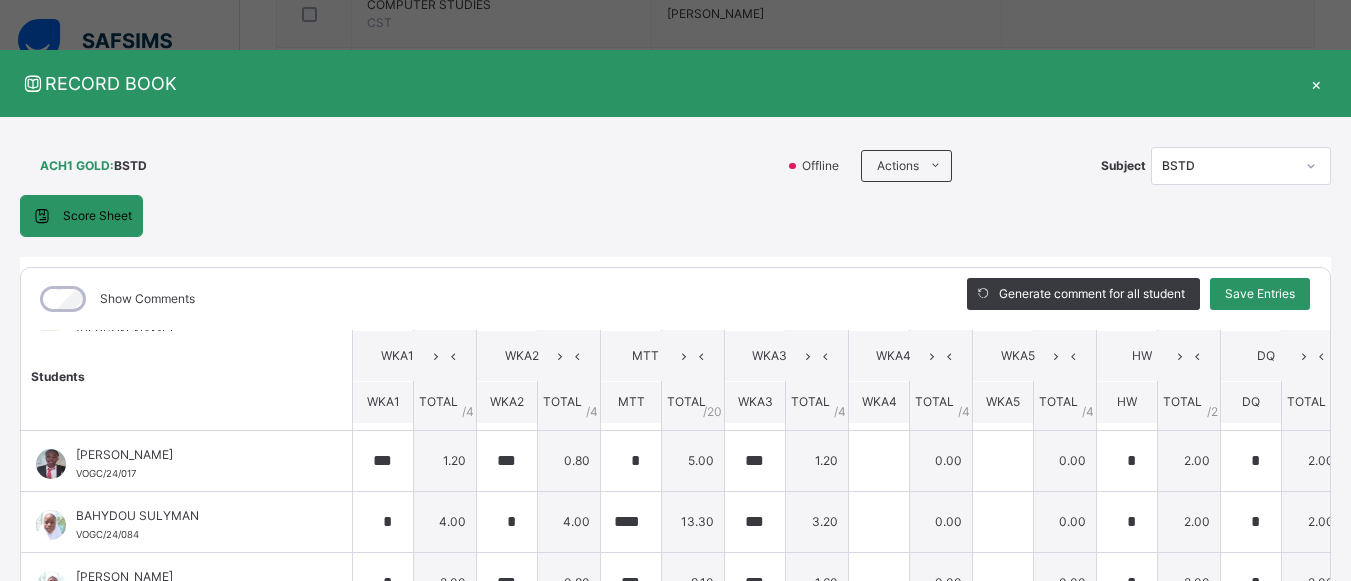 scroll, scrollTop: 240, scrollLeft: 0, axis: vertical 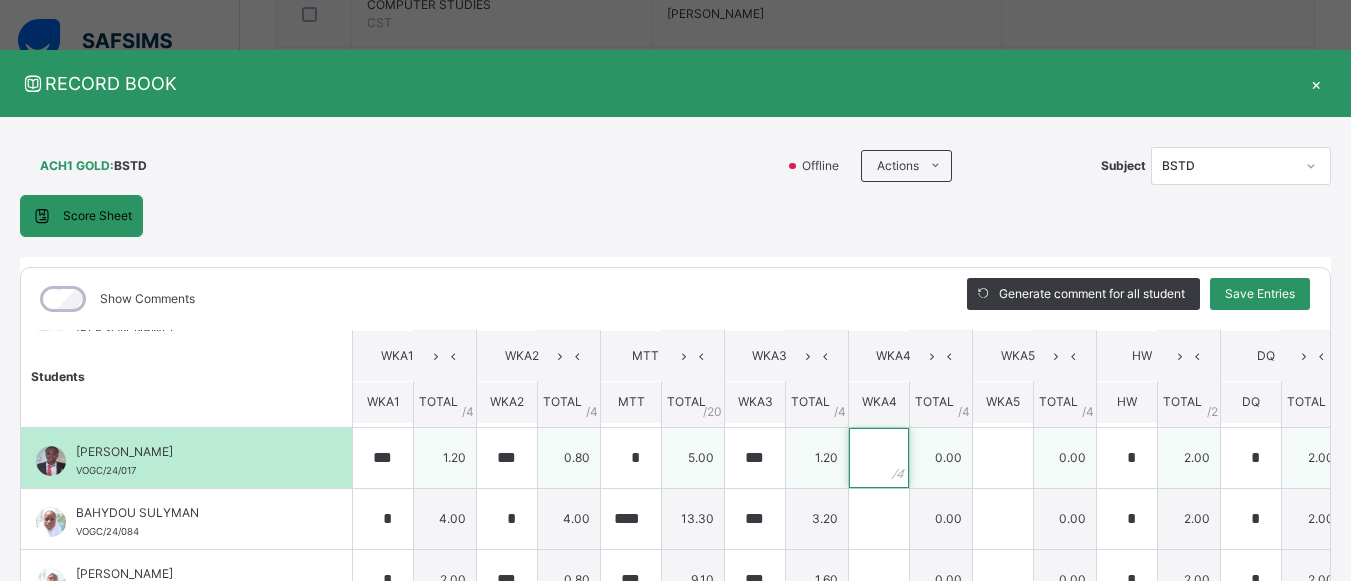 click at bounding box center (879, 458) 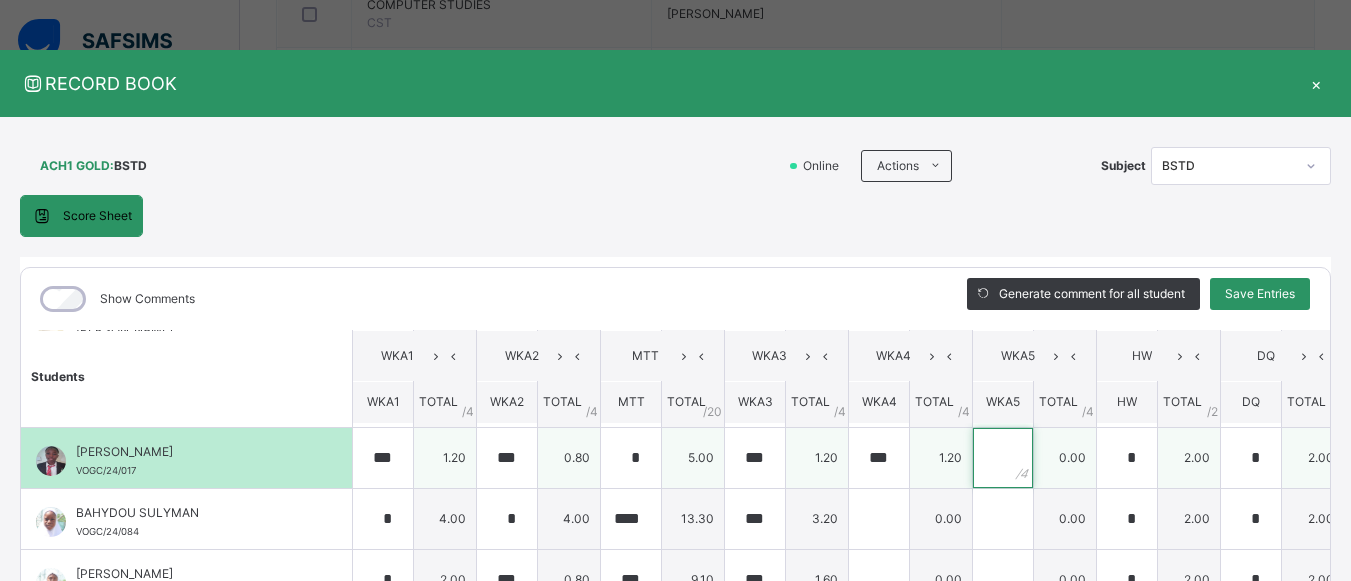 click at bounding box center (1003, 458) 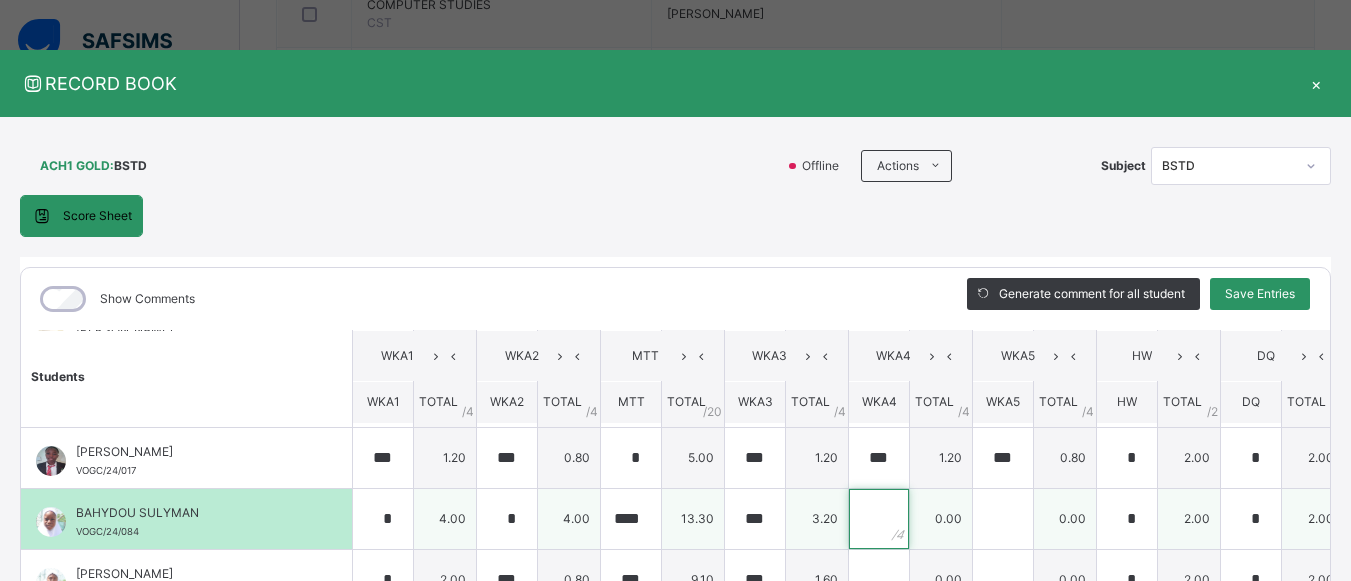 click at bounding box center [879, 519] 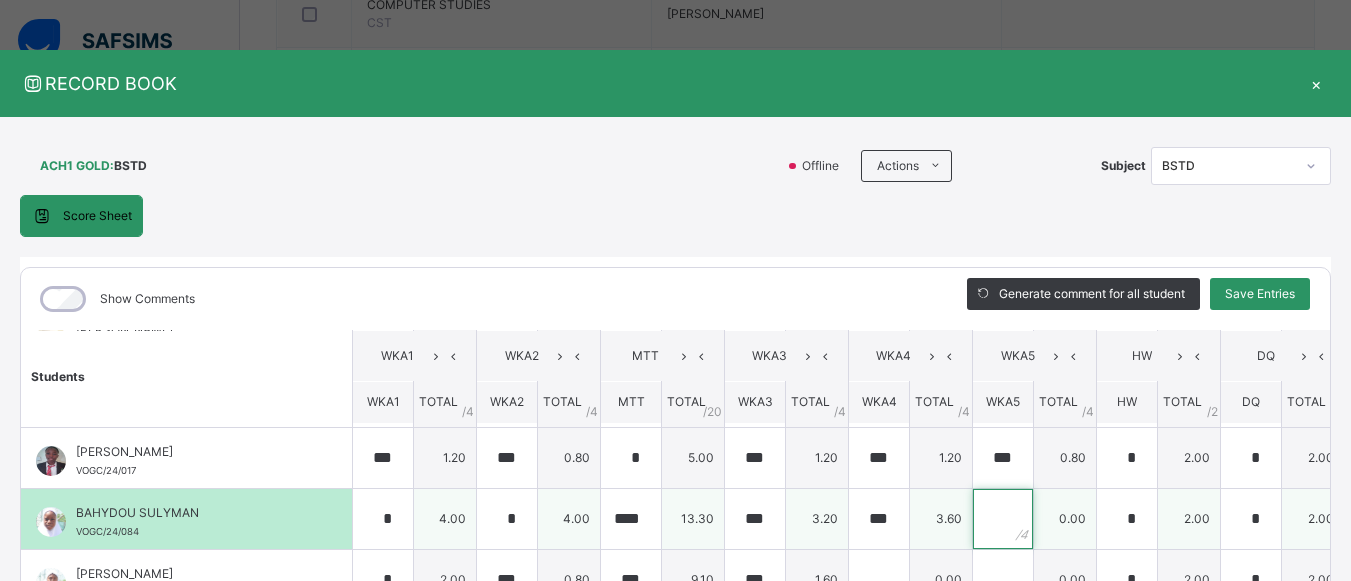 click at bounding box center [1003, 519] 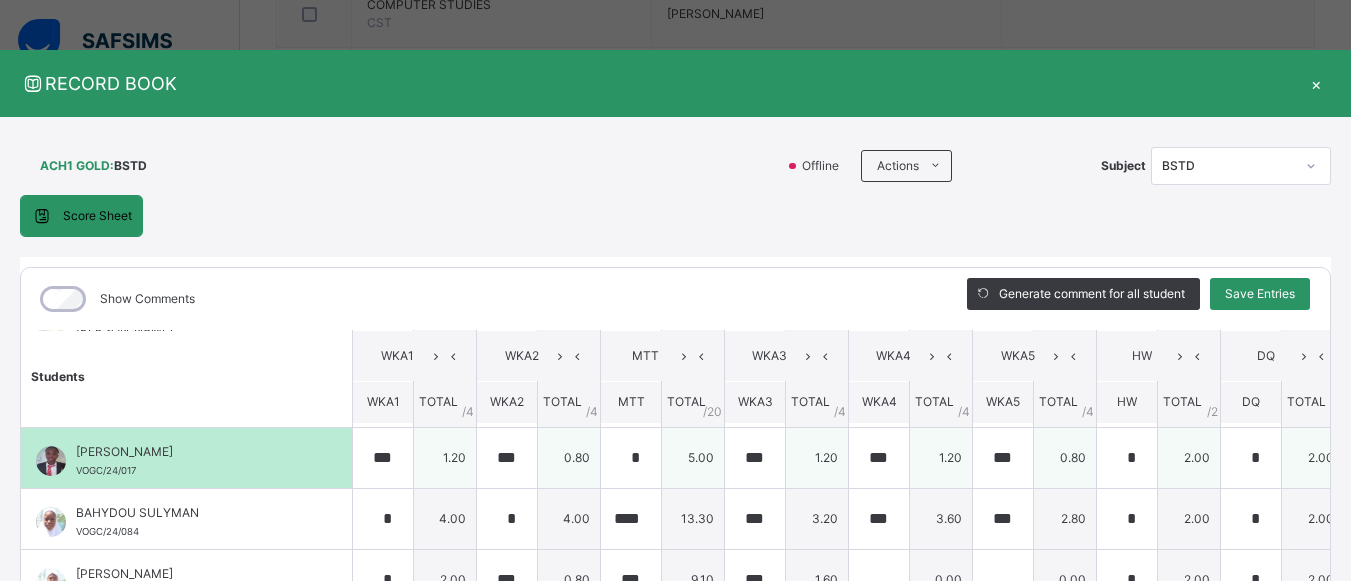 click on "[PERSON_NAME] VOGC/24/017" at bounding box center [191, 461] 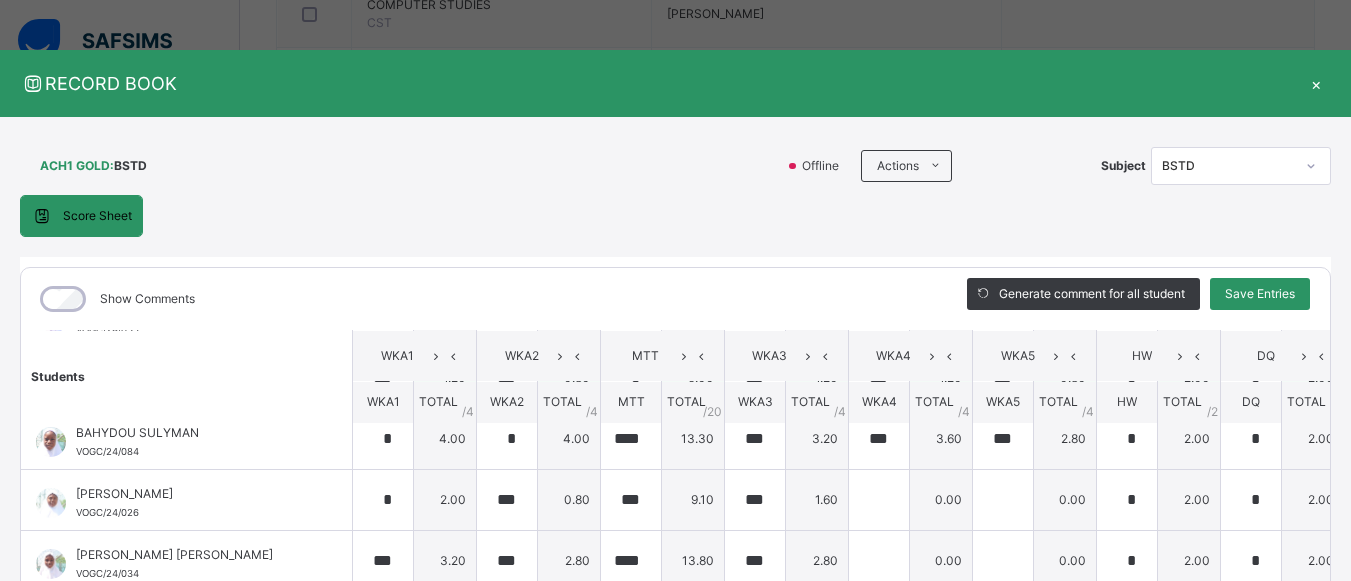 scroll, scrollTop: 360, scrollLeft: 0, axis: vertical 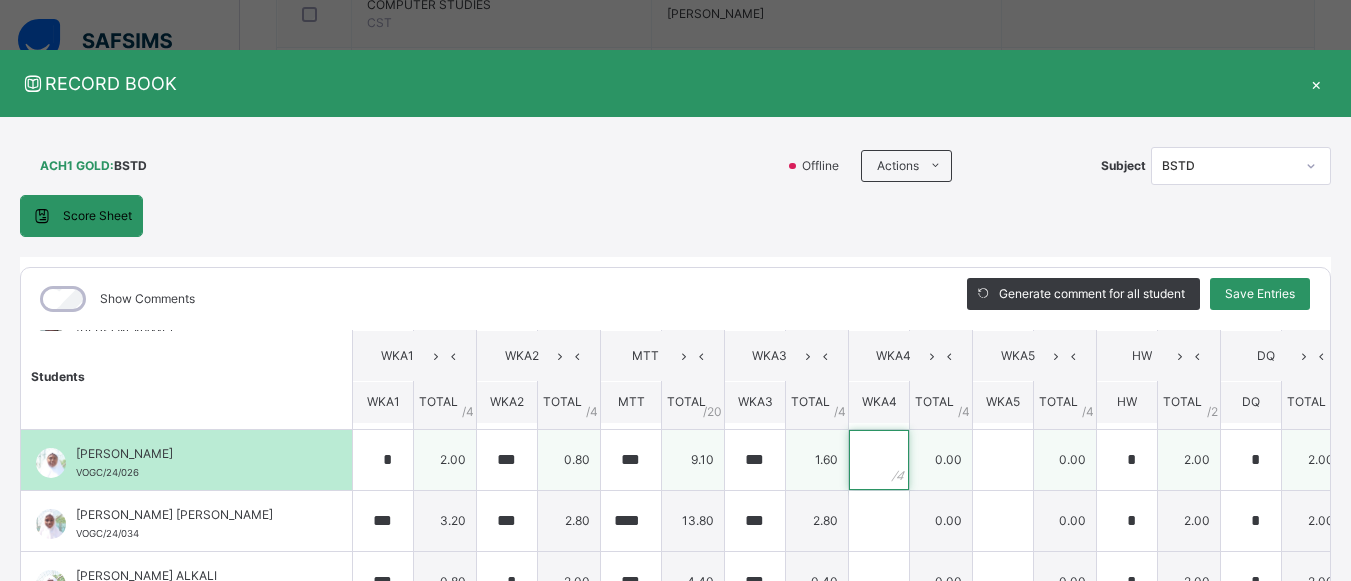 click at bounding box center [879, 460] 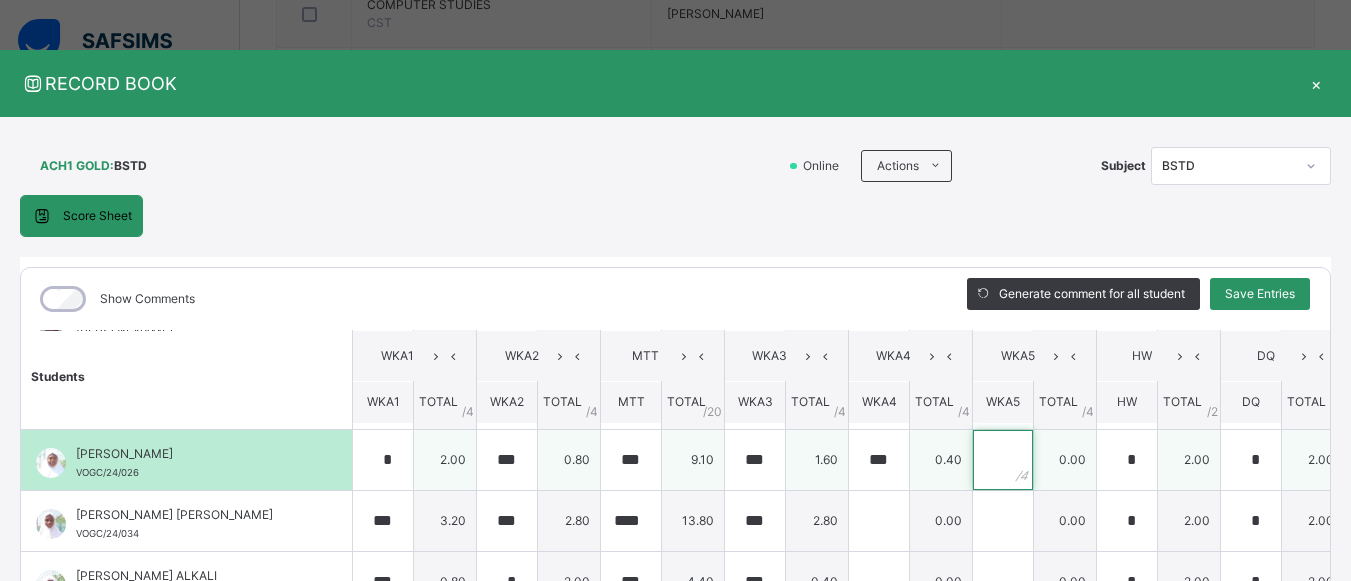 click at bounding box center [1003, 460] 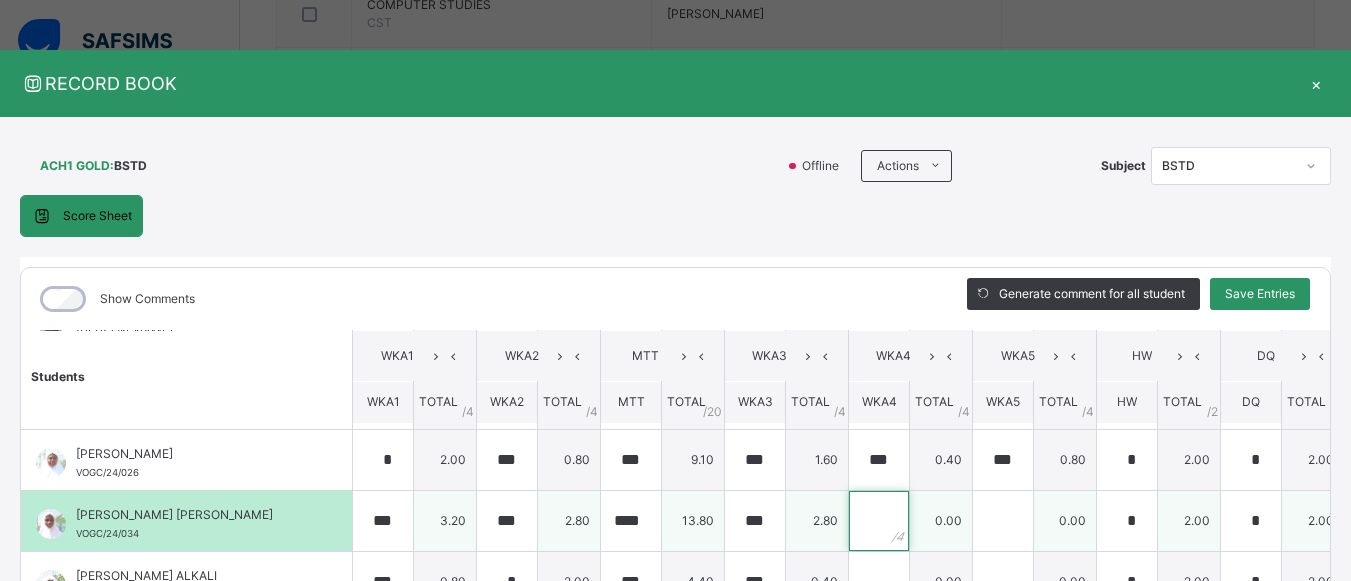 click at bounding box center [879, 521] 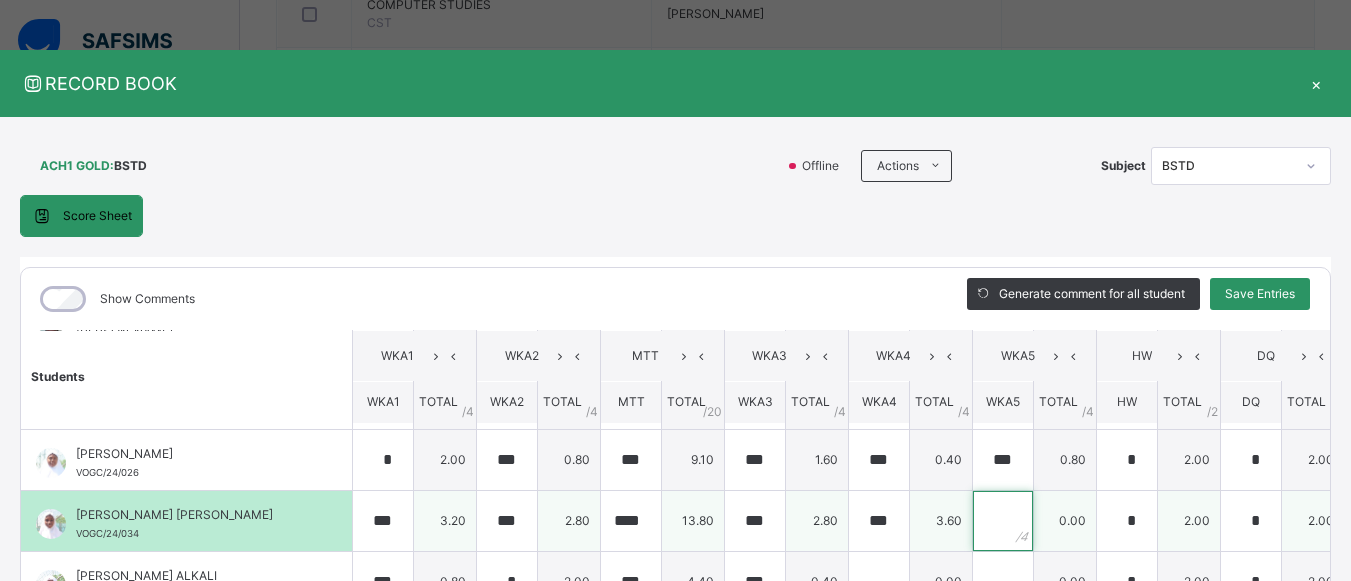 click at bounding box center (1003, 521) 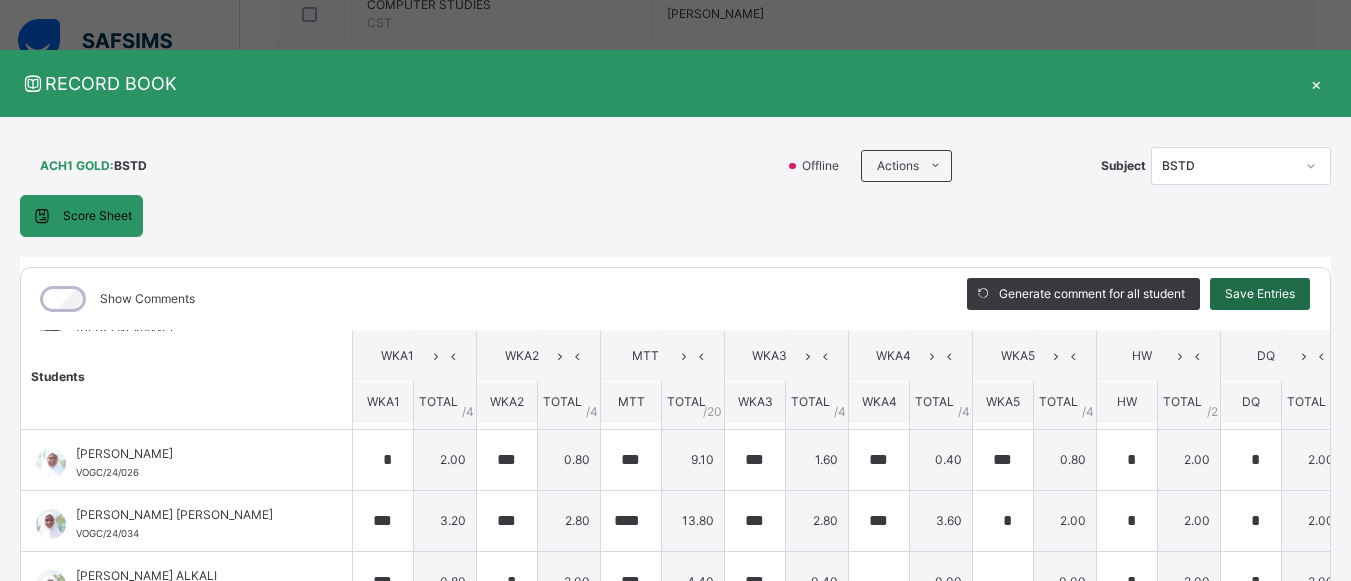click on "Save Entries" at bounding box center [1260, 294] 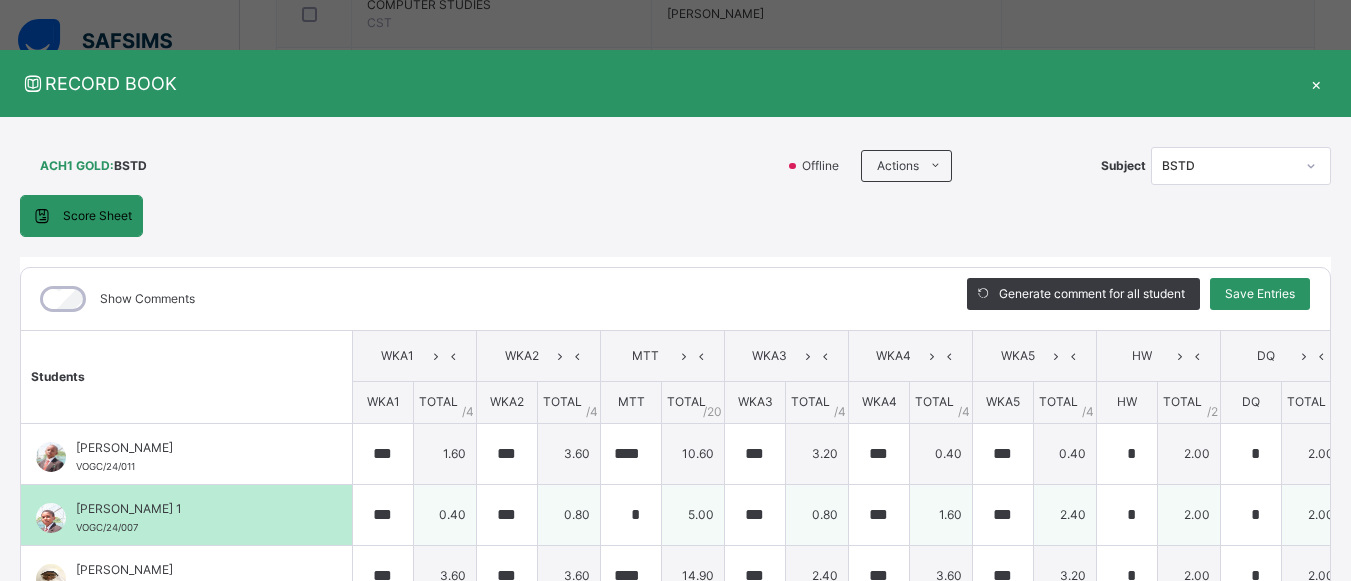 click on "[PERSON_NAME] 1 VOGC/24/007" at bounding box center [191, 518] 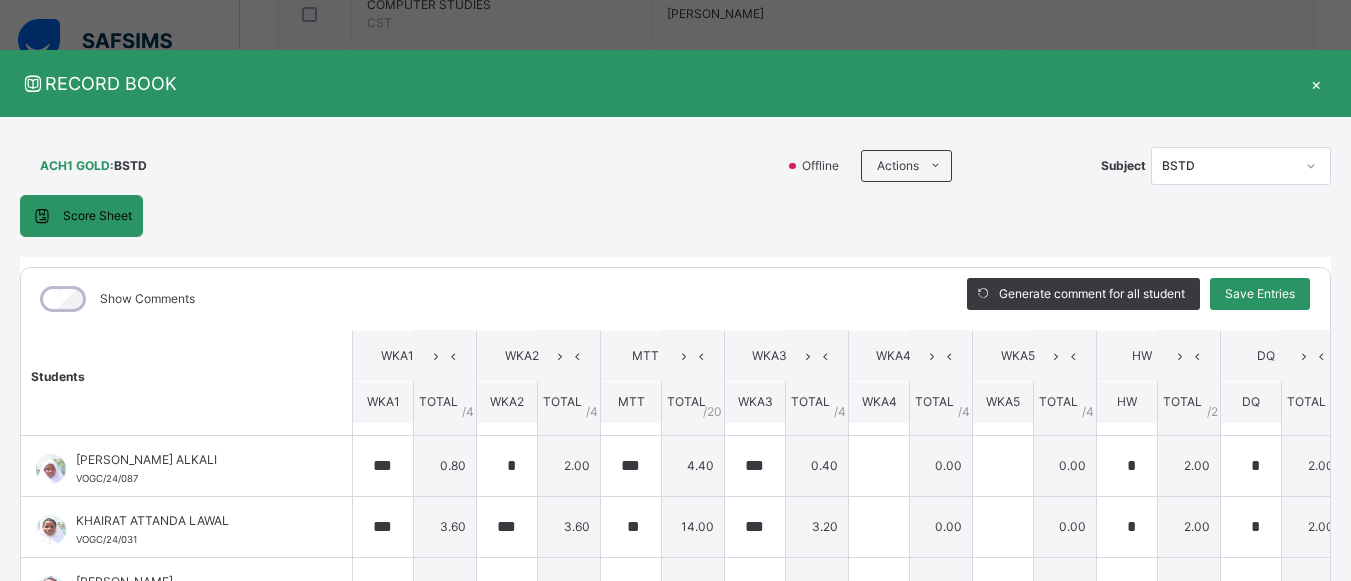 scroll, scrollTop: 480, scrollLeft: 0, axis: vertical 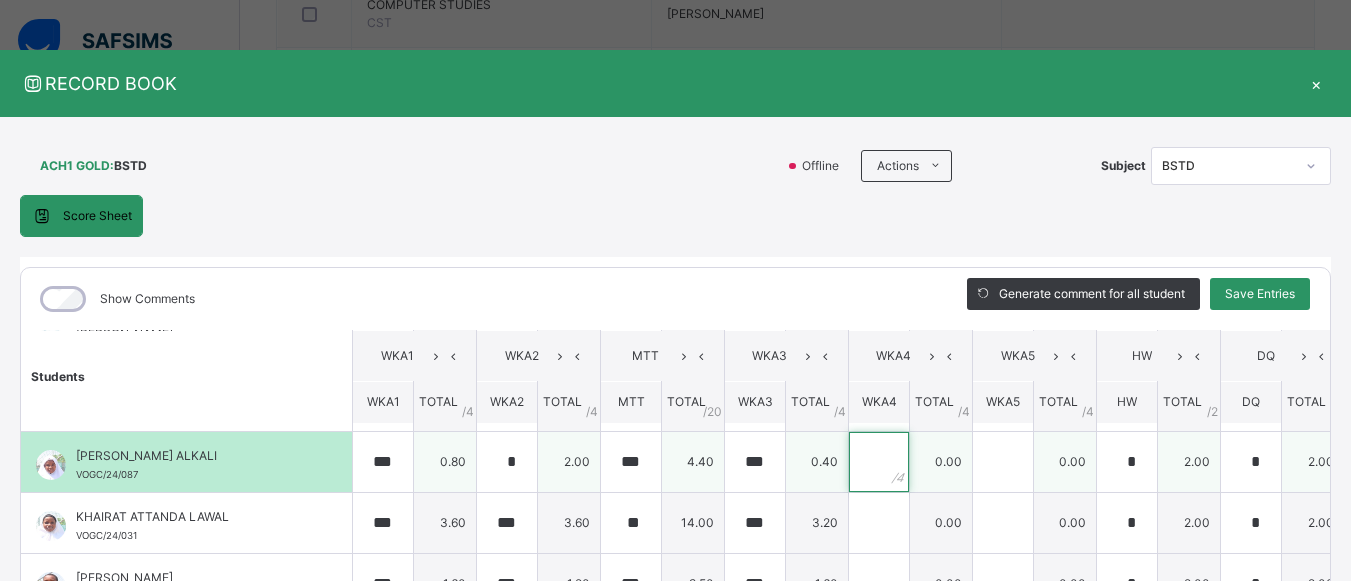 click at bounding box center (879, 462) 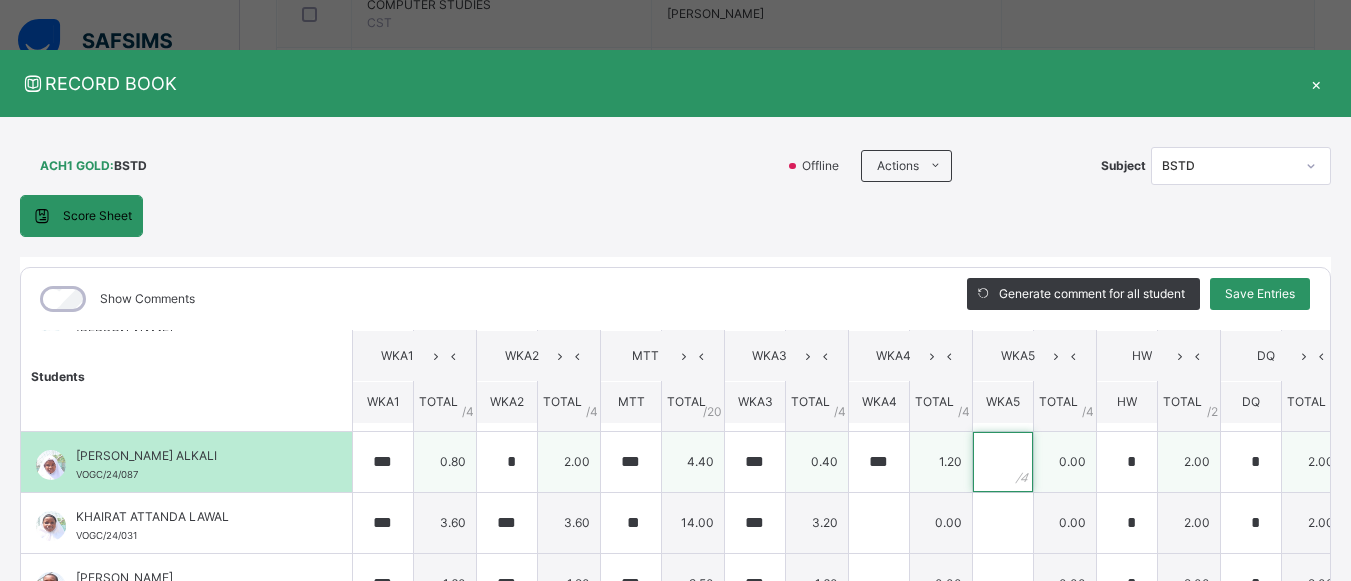 click at bounding box center (1003, 462) 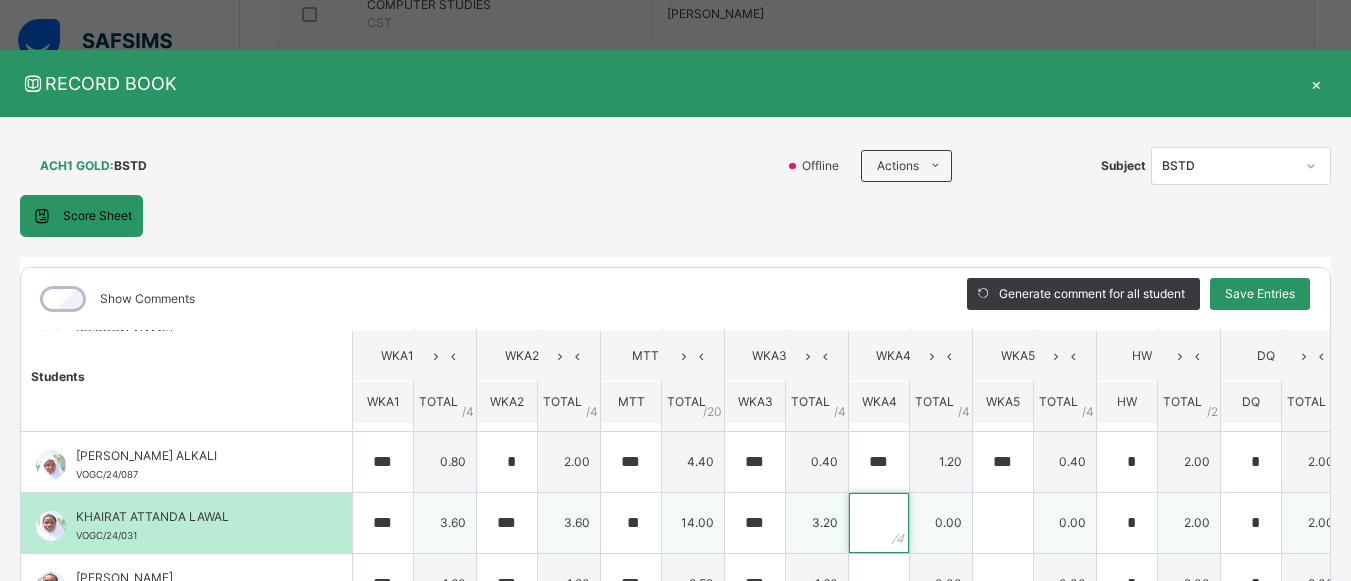 click at bounding box center (879, 523) 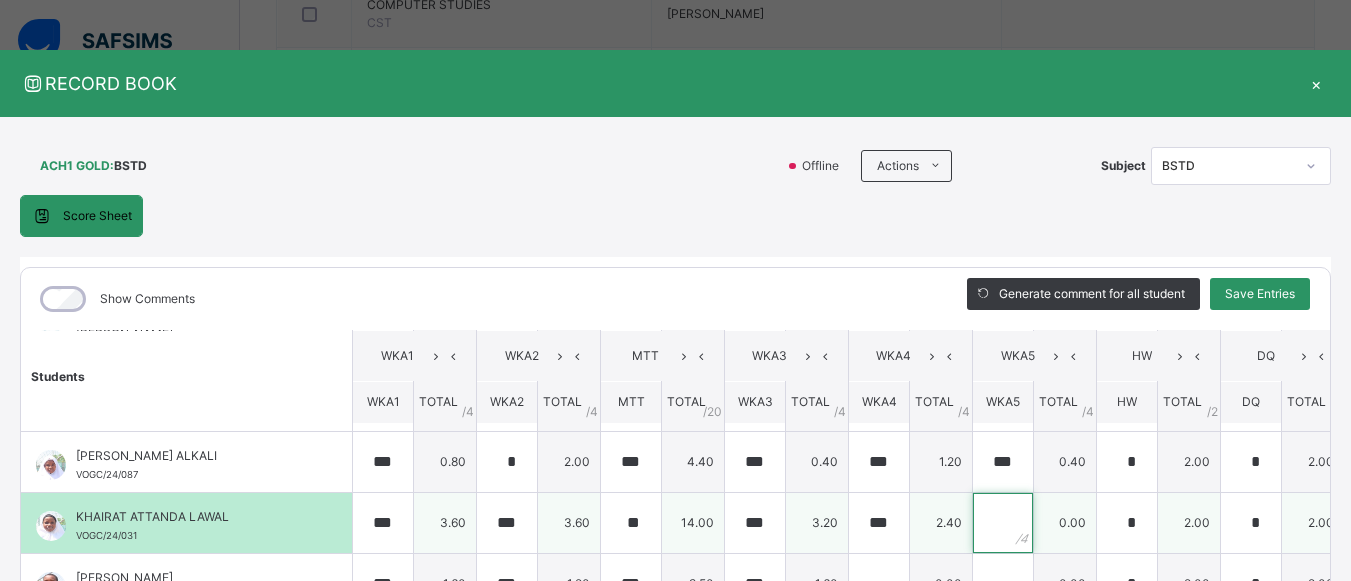 click at bounding box center [1003, 523] 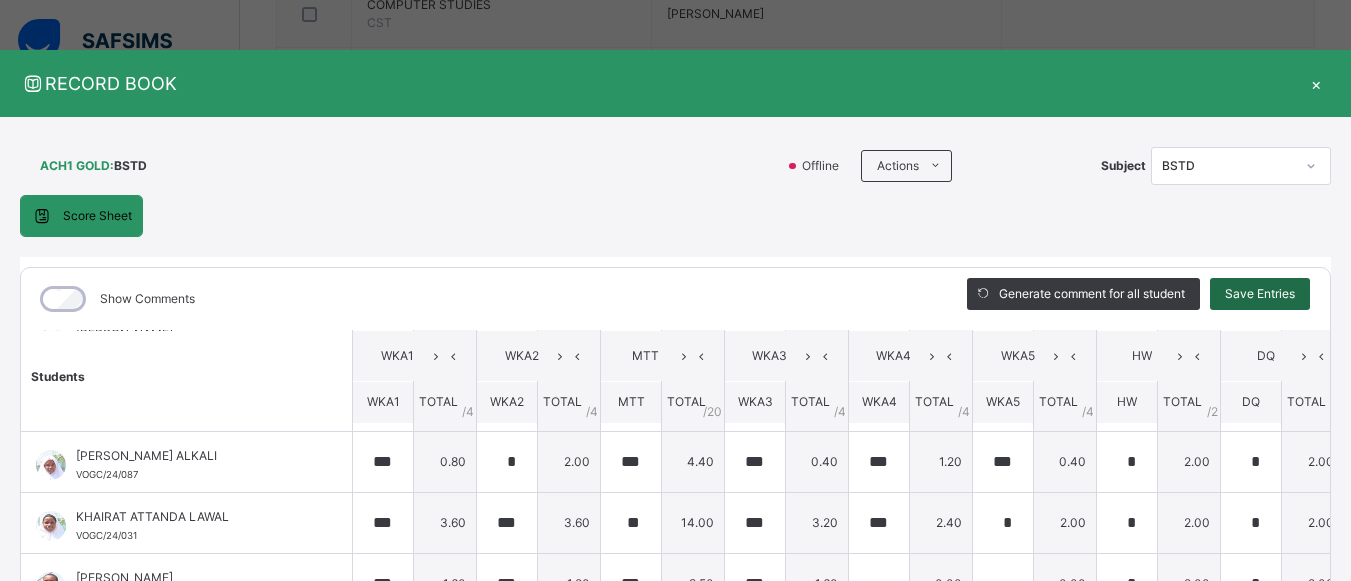 click on "Save Entries" at bounding box center (1260, 294) 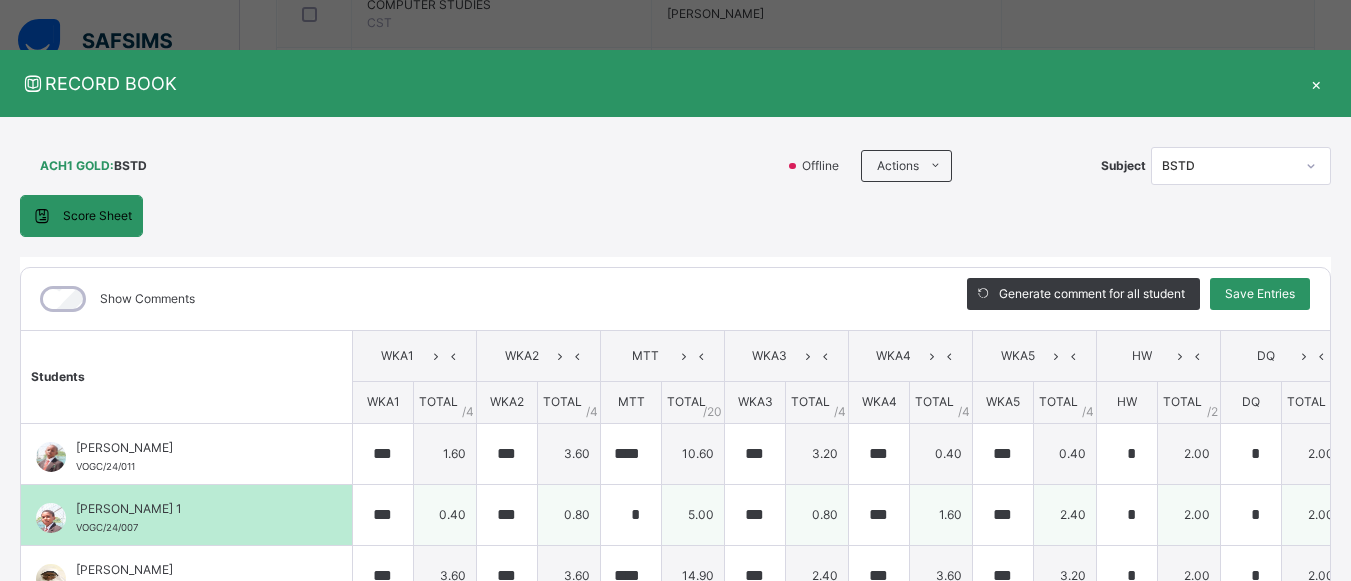 click on "[PERSON_NAME] 1 VOGC/24/007" at bounding box center [191, 518] 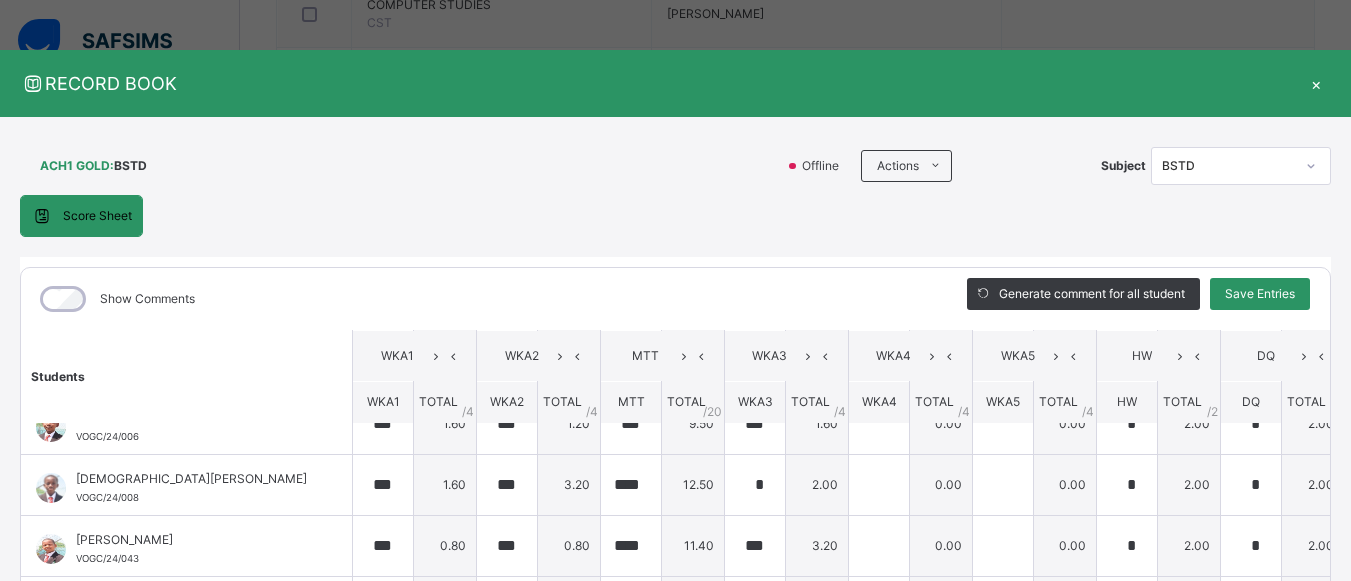 scroll, scrollTop: 600, scrollLeft: 0, axis: vertical 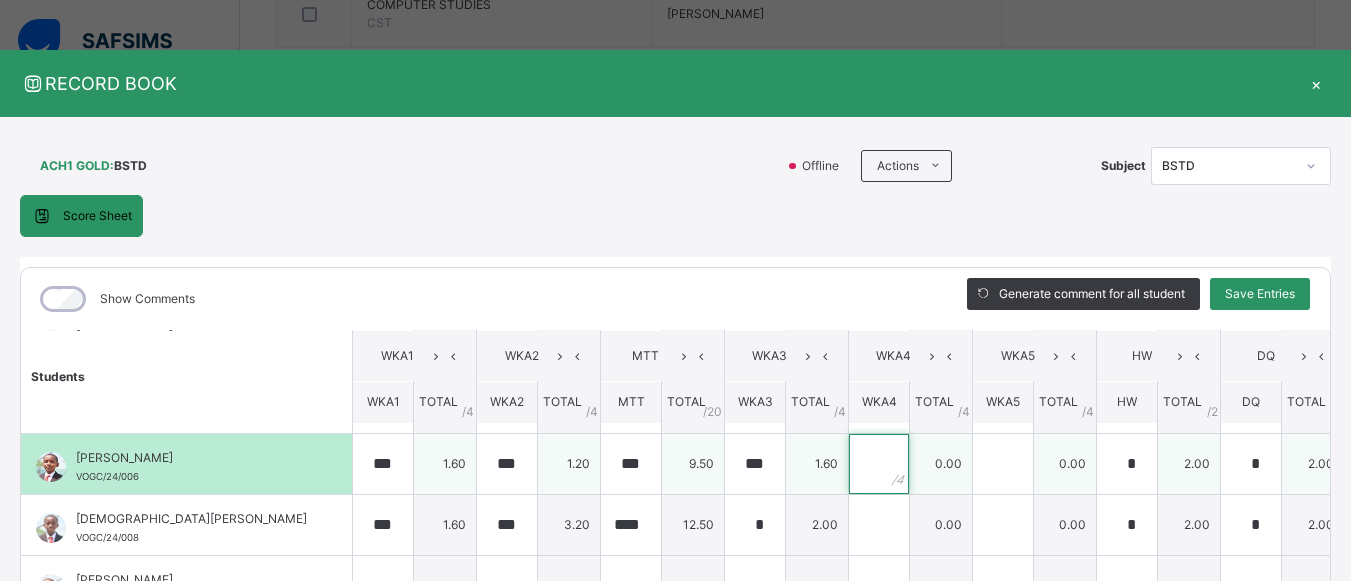 click at bounding box center (879, 464) 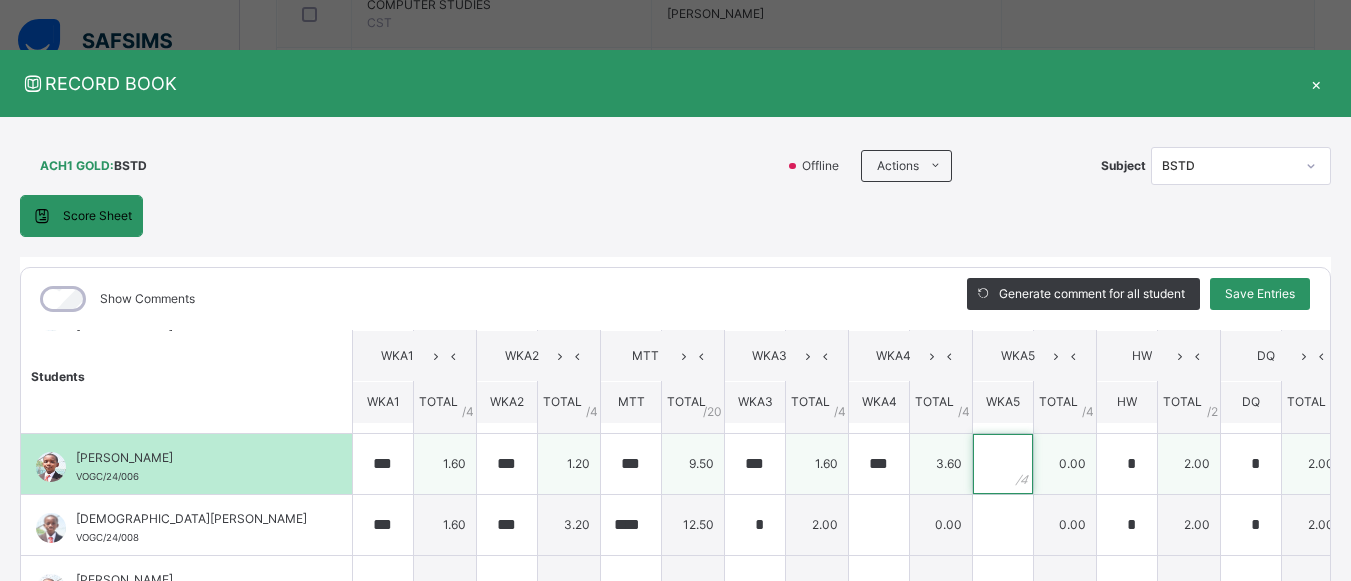 click at bounding box center (1003, 464) 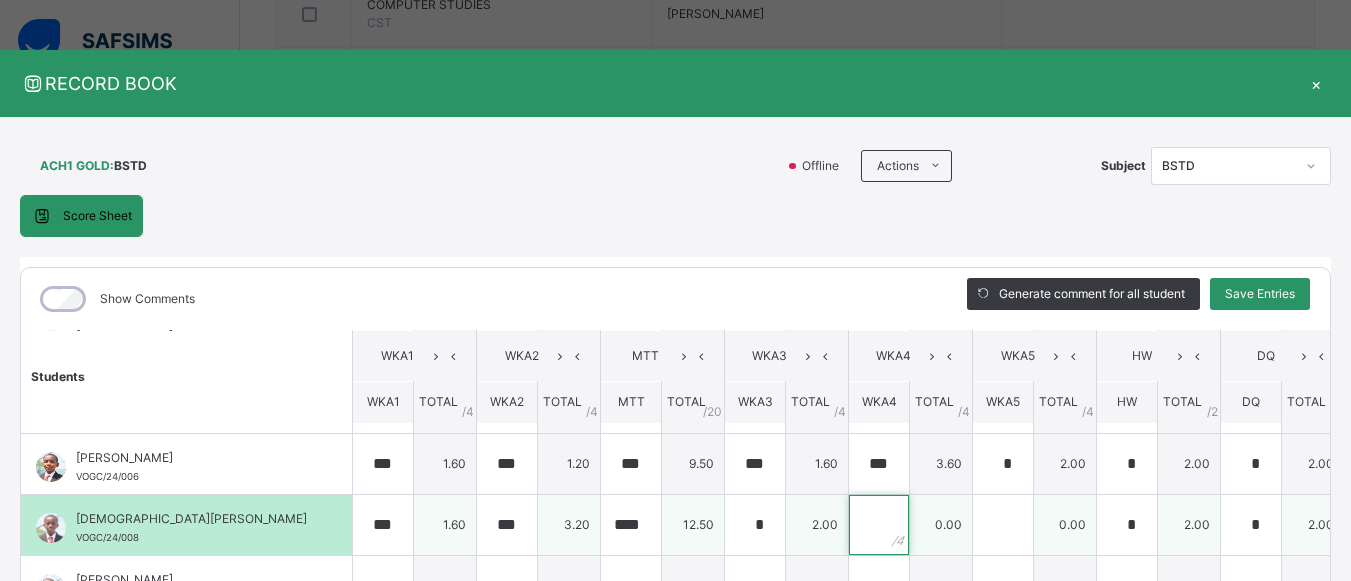 click at bounding box center (879, 525) 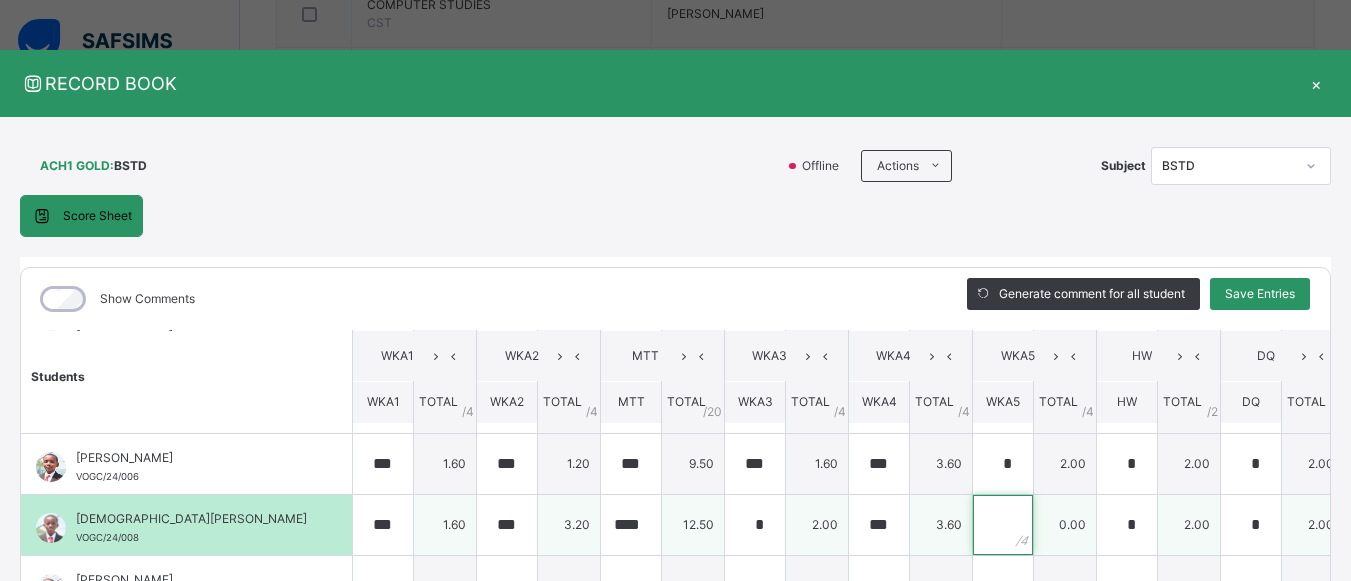 click at bounding box center (1003, 525) 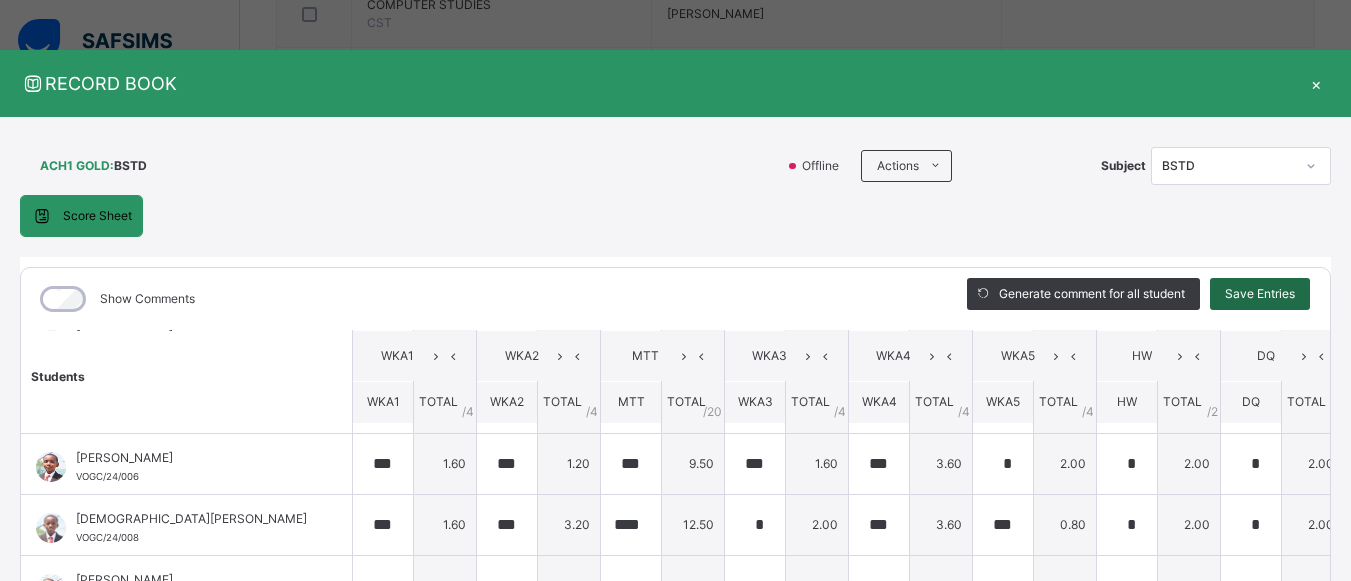 click on "Save Entries" at bounding box center (1260, 294) 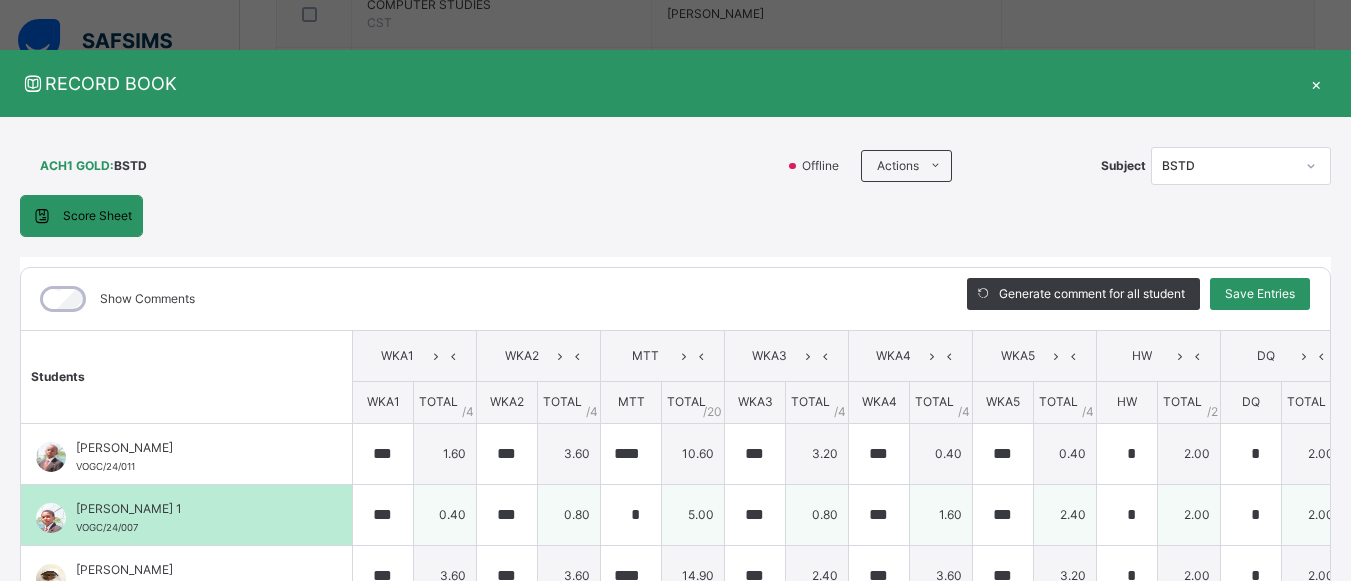 click on "[PERSON_NAME] 1" at bounding box center [191, 509] 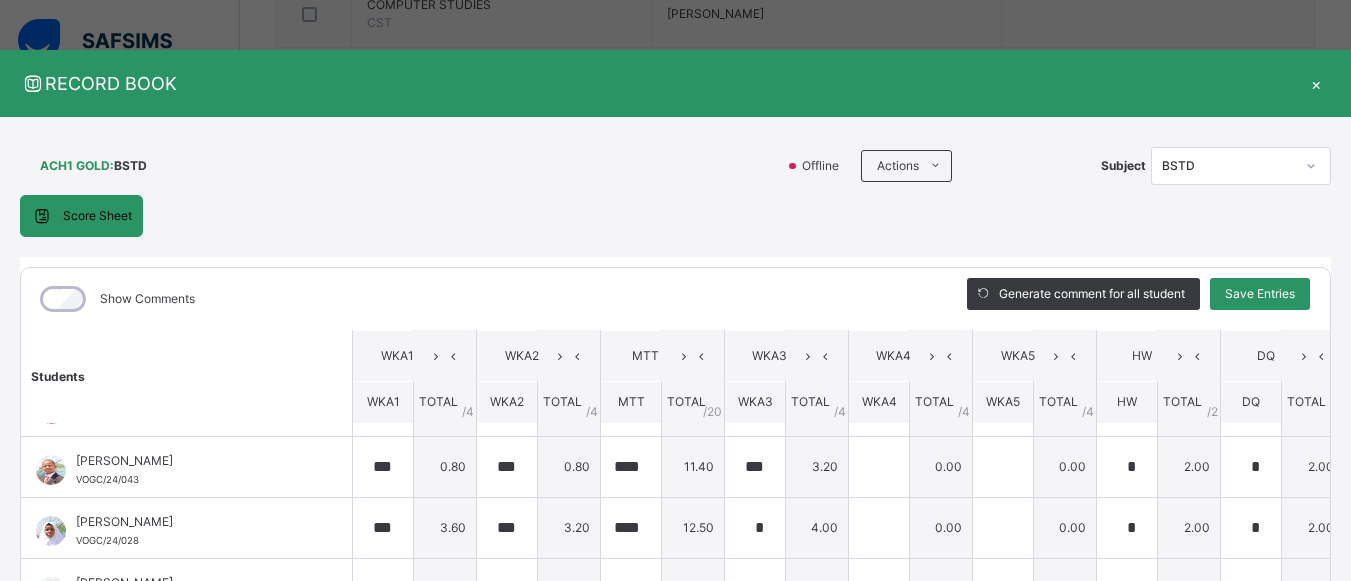 scroll, scrollTop: 720, scrollLeft: 0, axis: vertical 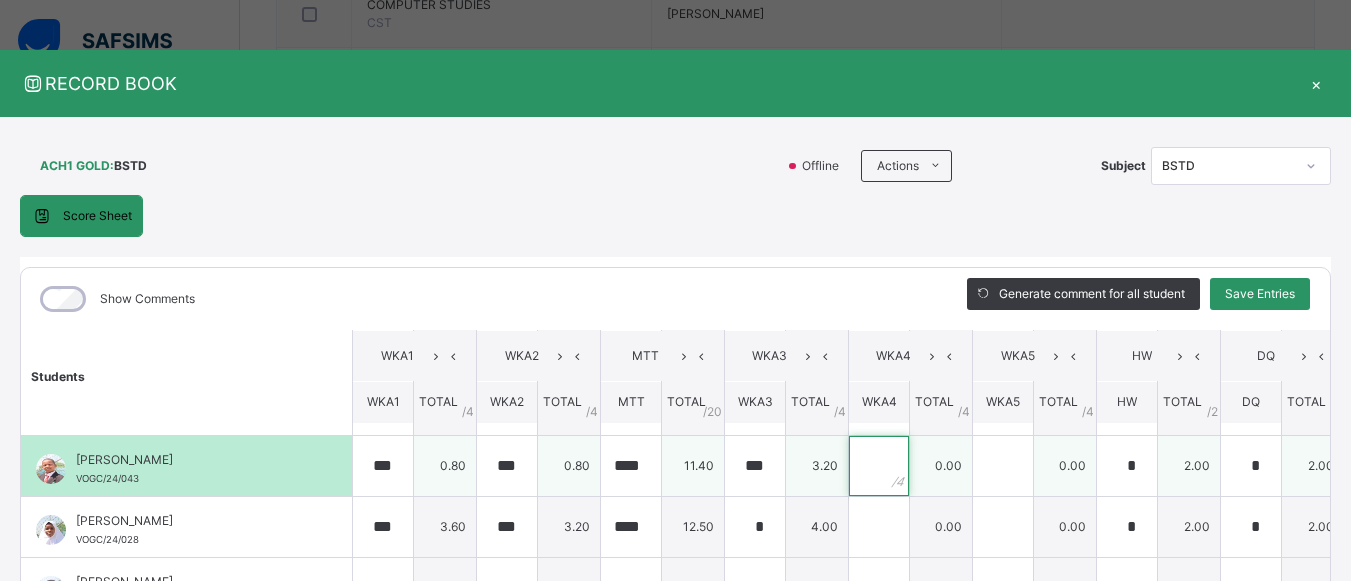 click at bounding box center (879, 466) 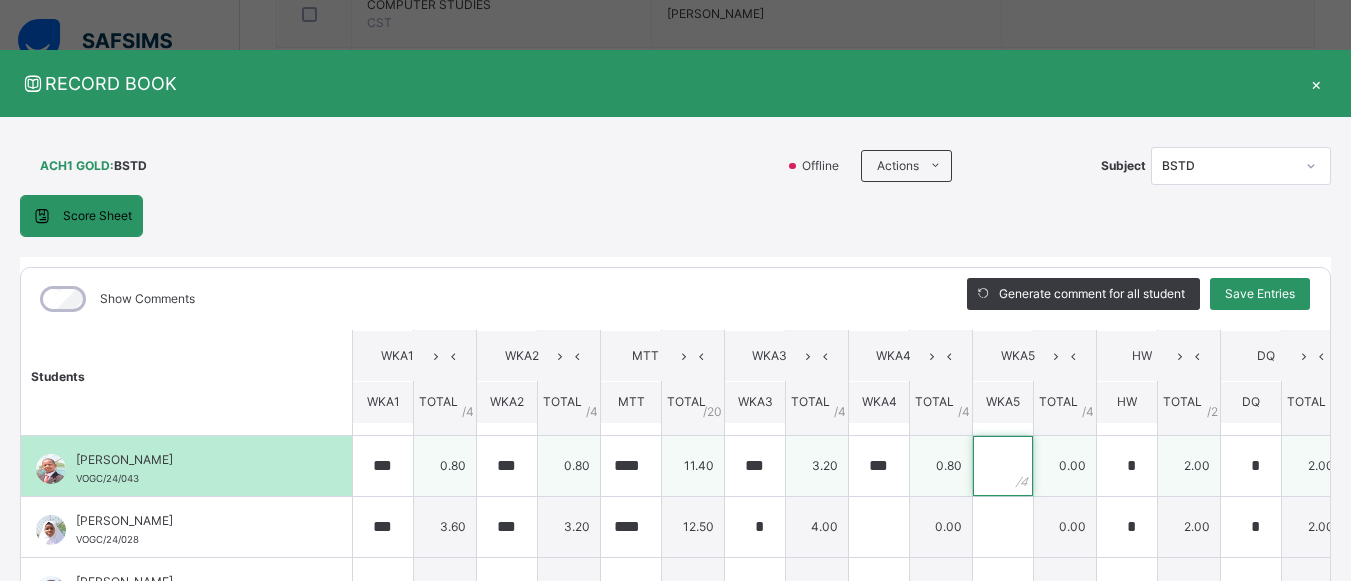 click at bounding box center [1003, 466] 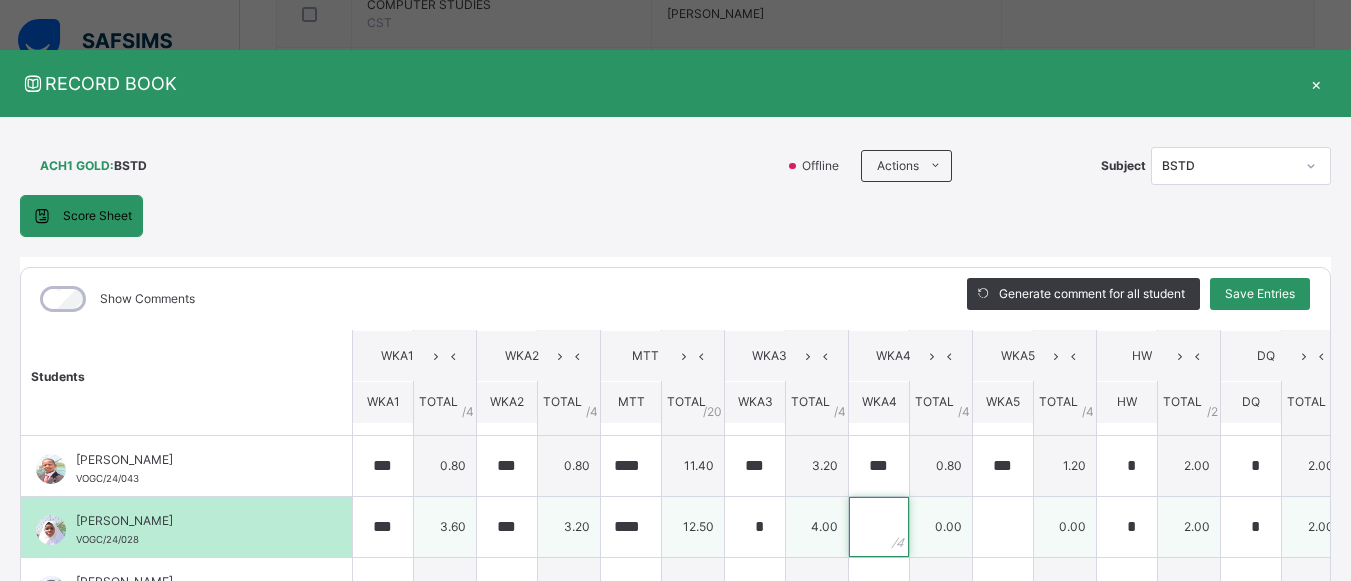 click at bounding box center (879, 527) 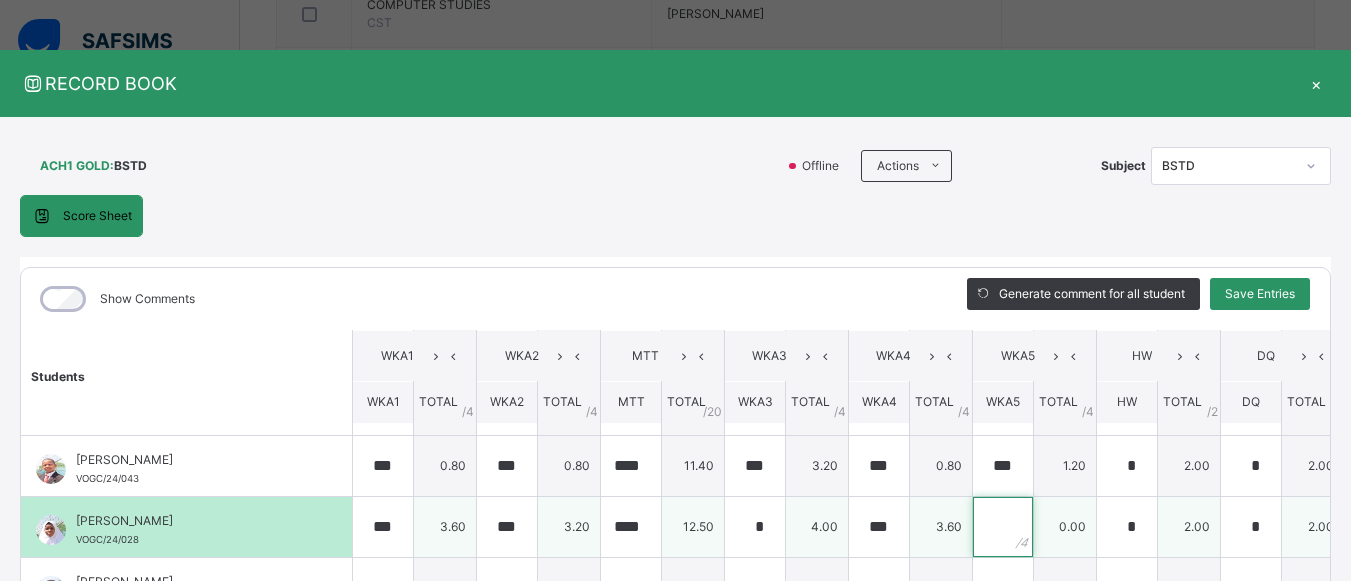 click at bounding box center (1003, 527) 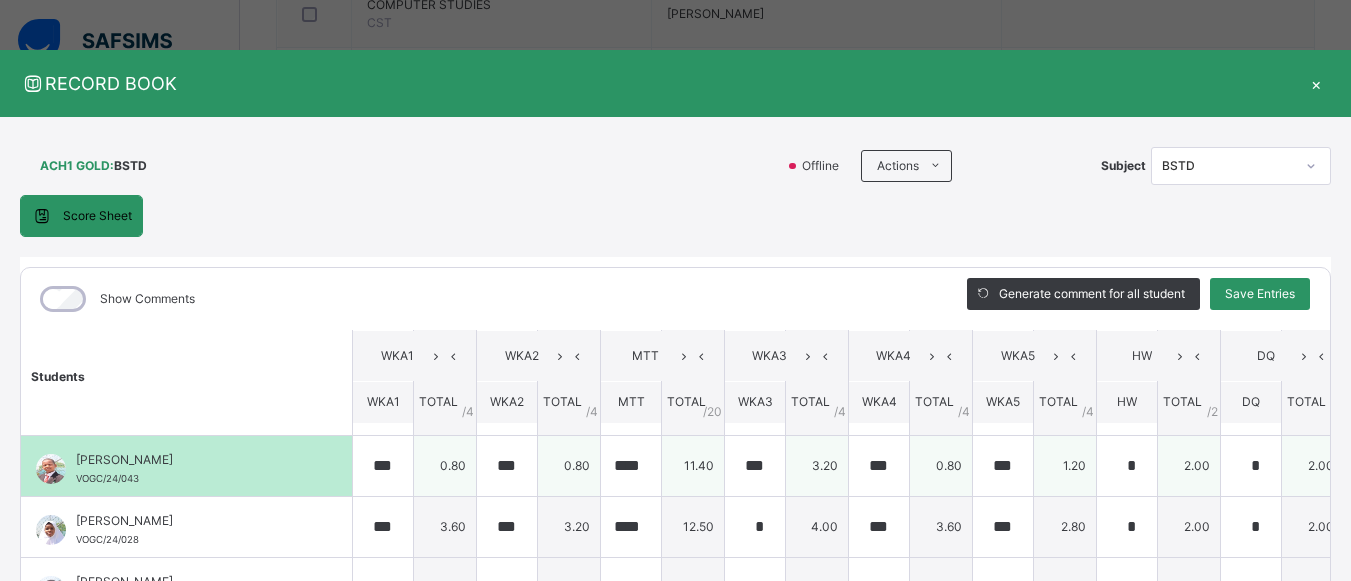 click on "[PERSON_NAME]" at bounding box center [191, 460] 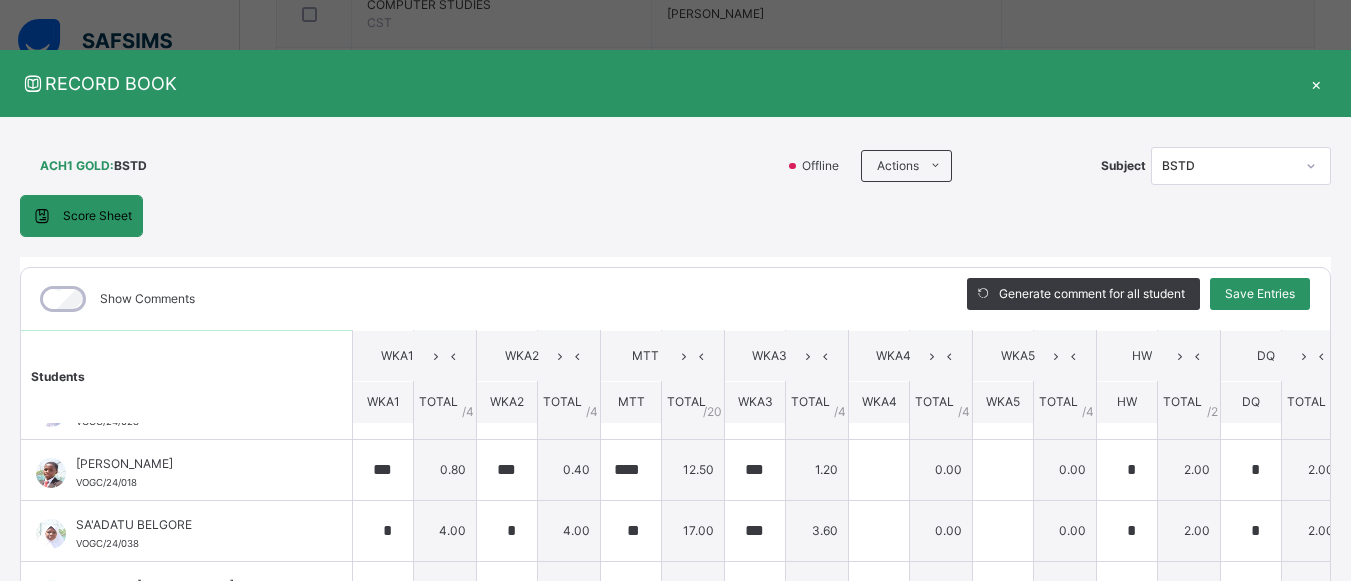 scroll, scrollTop: 840, scrollLeft: 0, axis: vertical 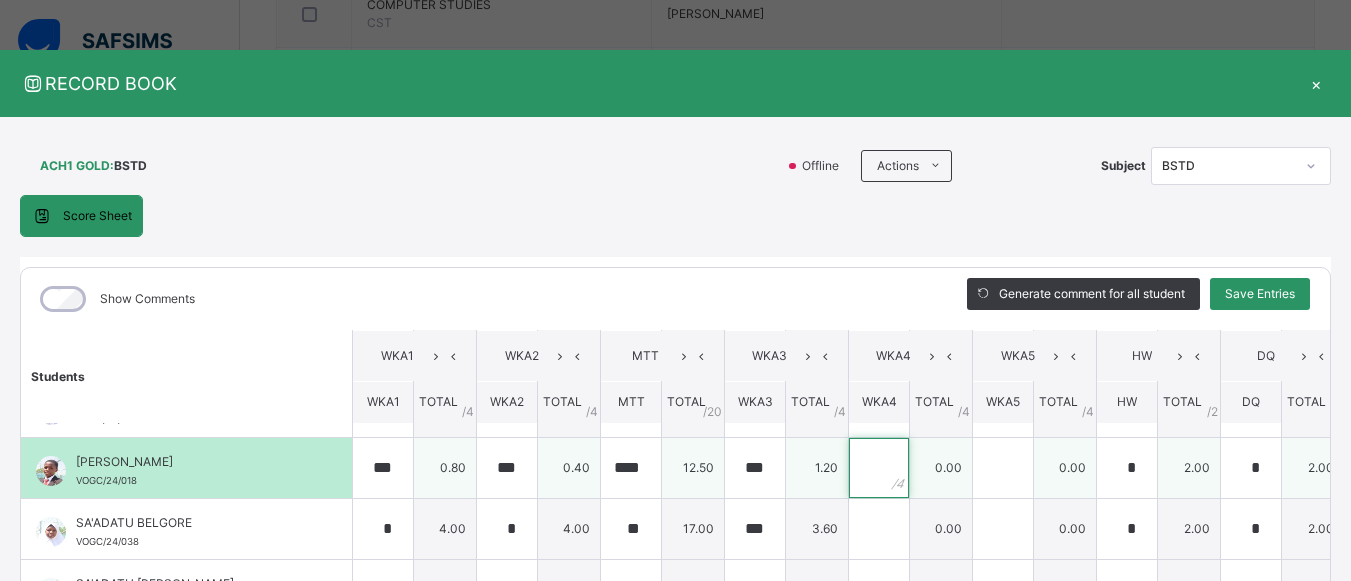 click at bounding box center (879, 468) 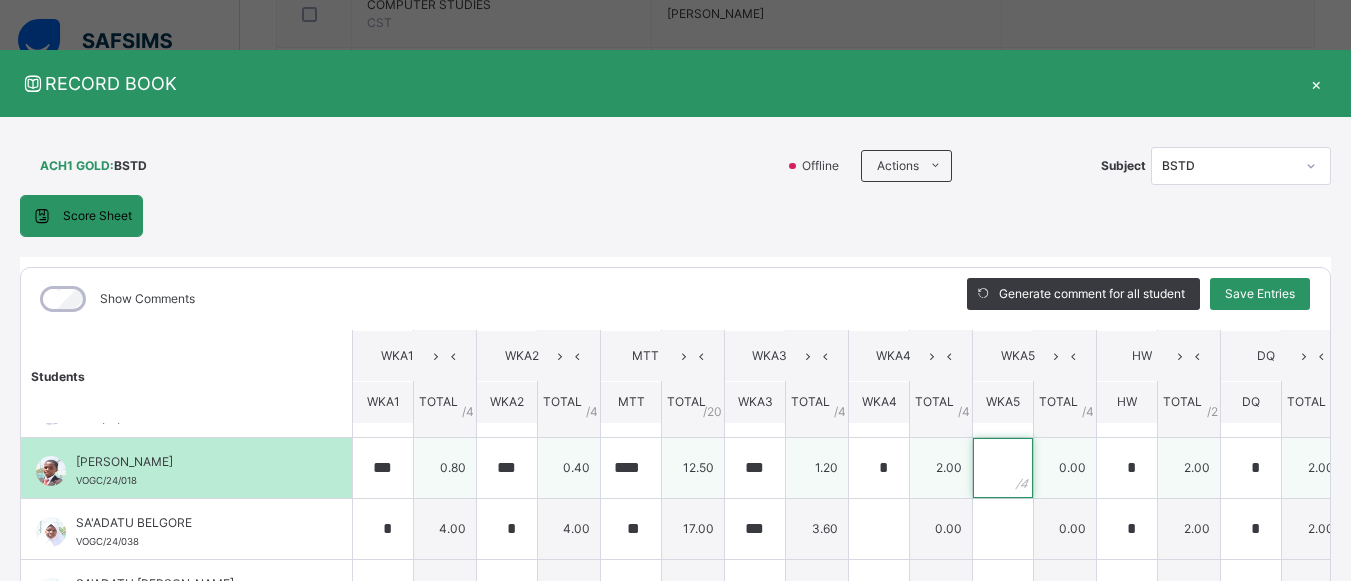 click at bounding box center (1003, 468) 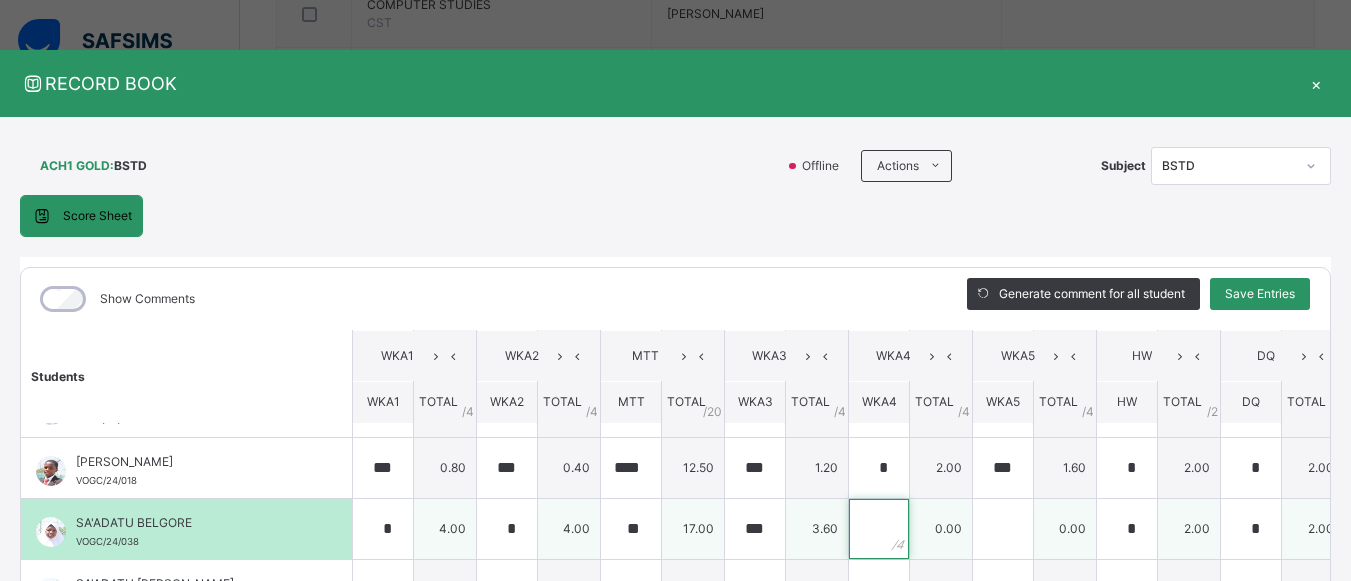 click at bounding box center (879, 529) 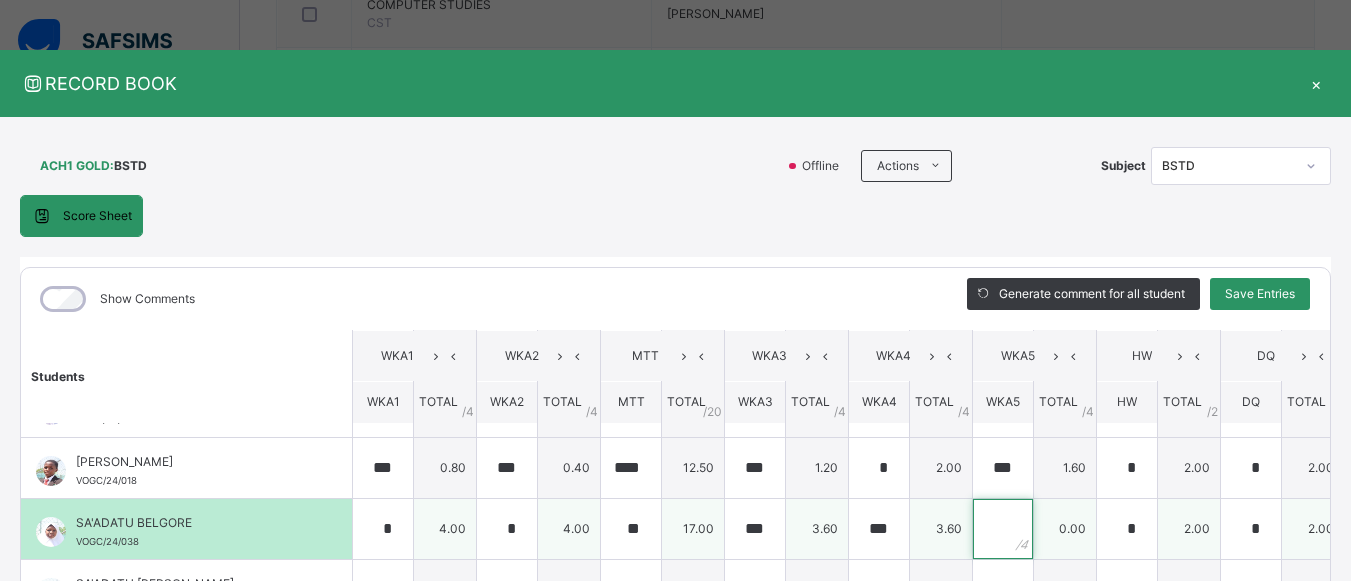 click at bounding box center [1003, 529] 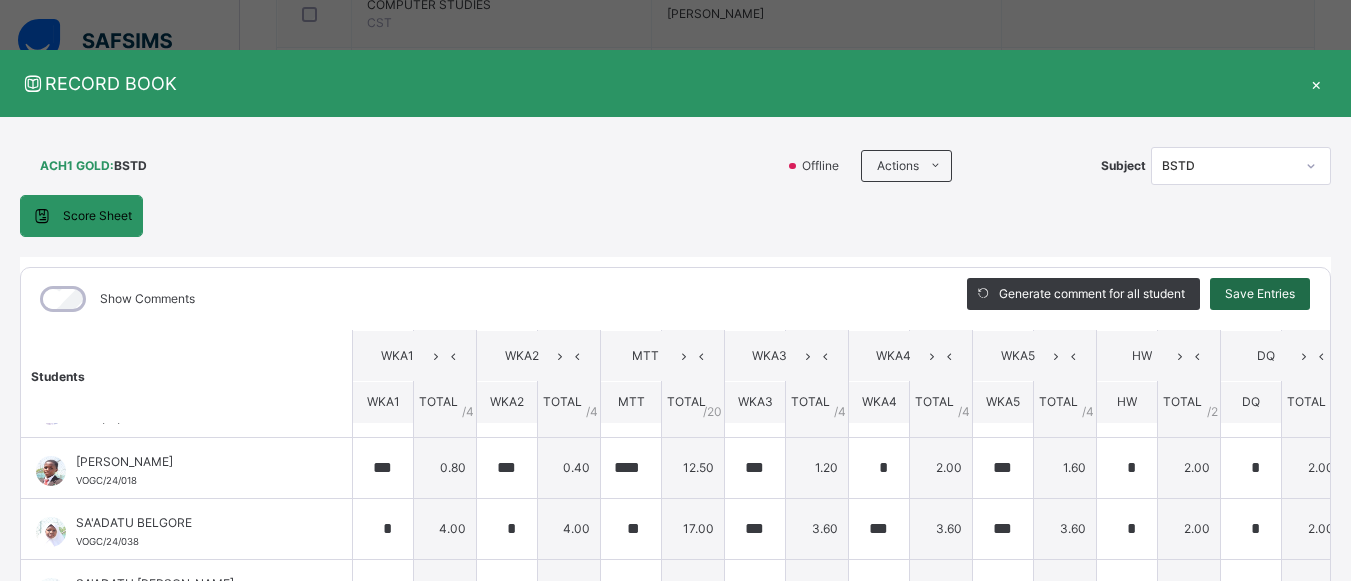 click on "Save Entries" at bounding box center (1260, 294) 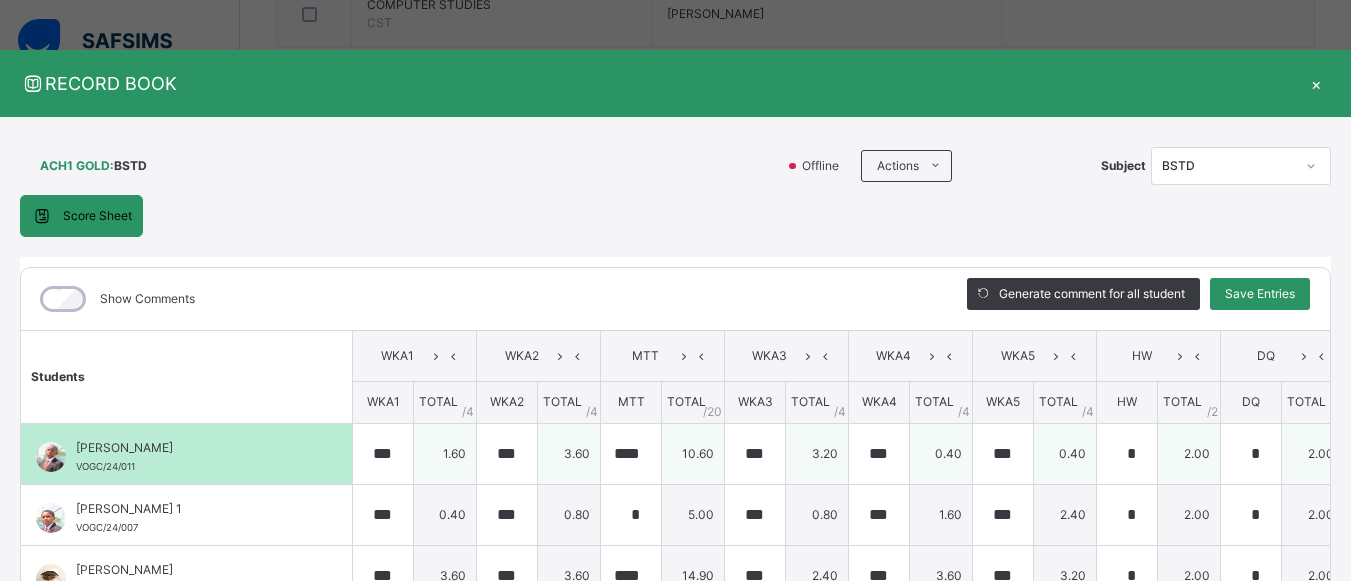 click on "[PERSON_NAME]" at bounding box center [191, 448] 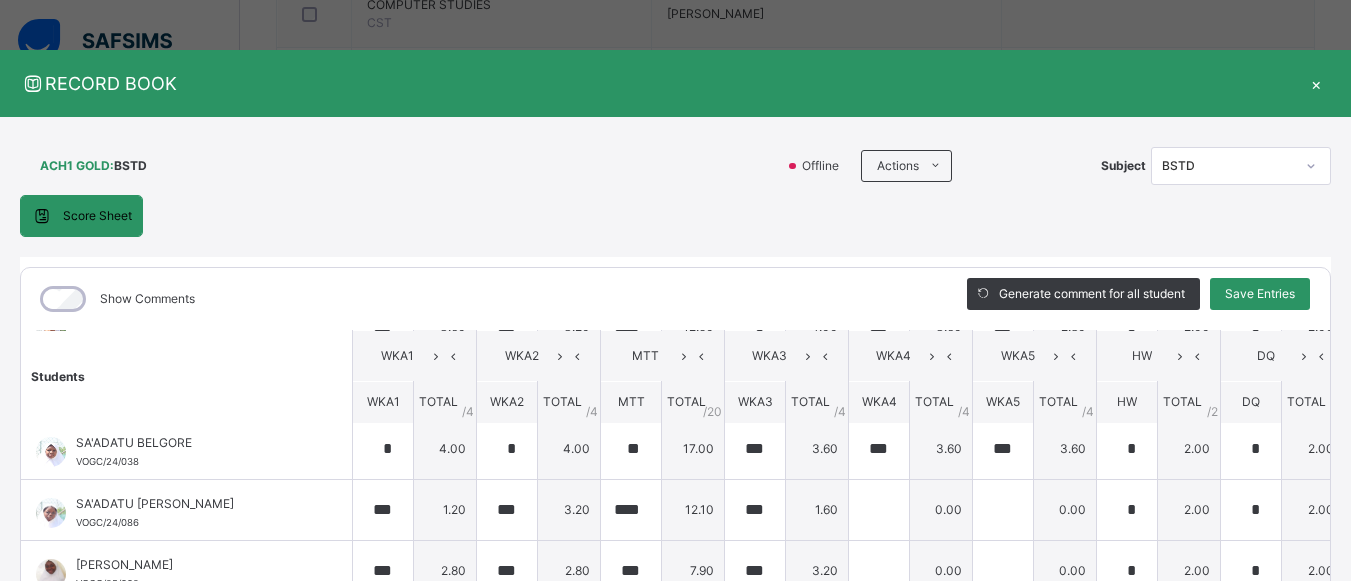 scroll, scrollTop: 951, scrollLeft: 0, axis: vertical 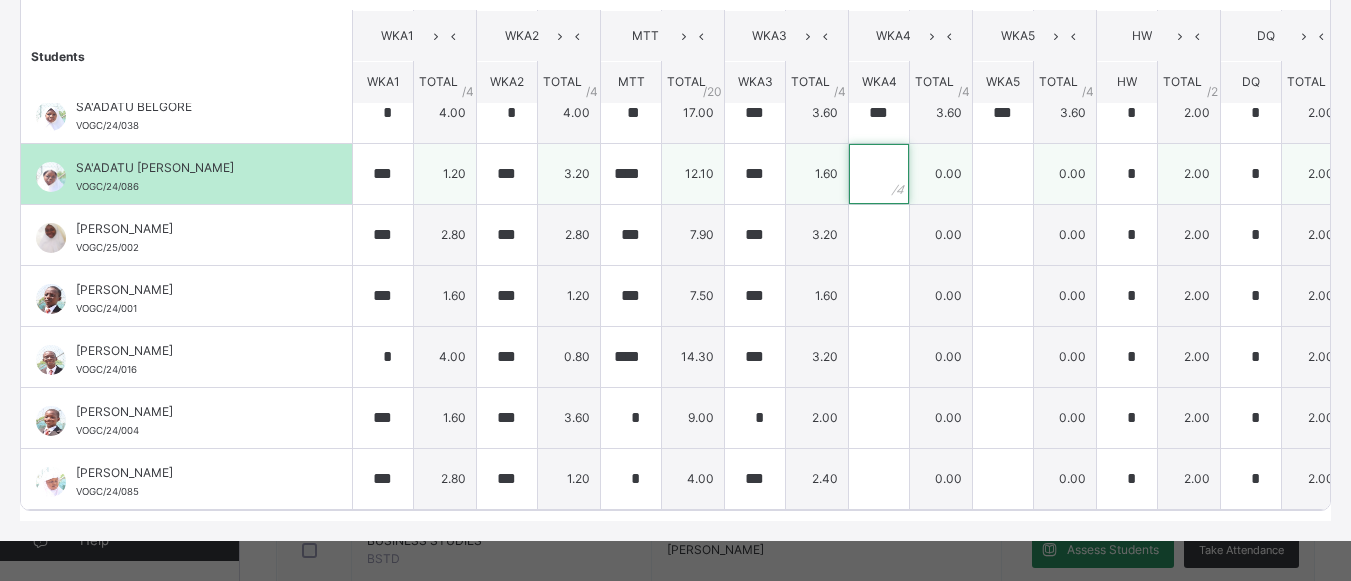 click at bounding box center (879, 174) 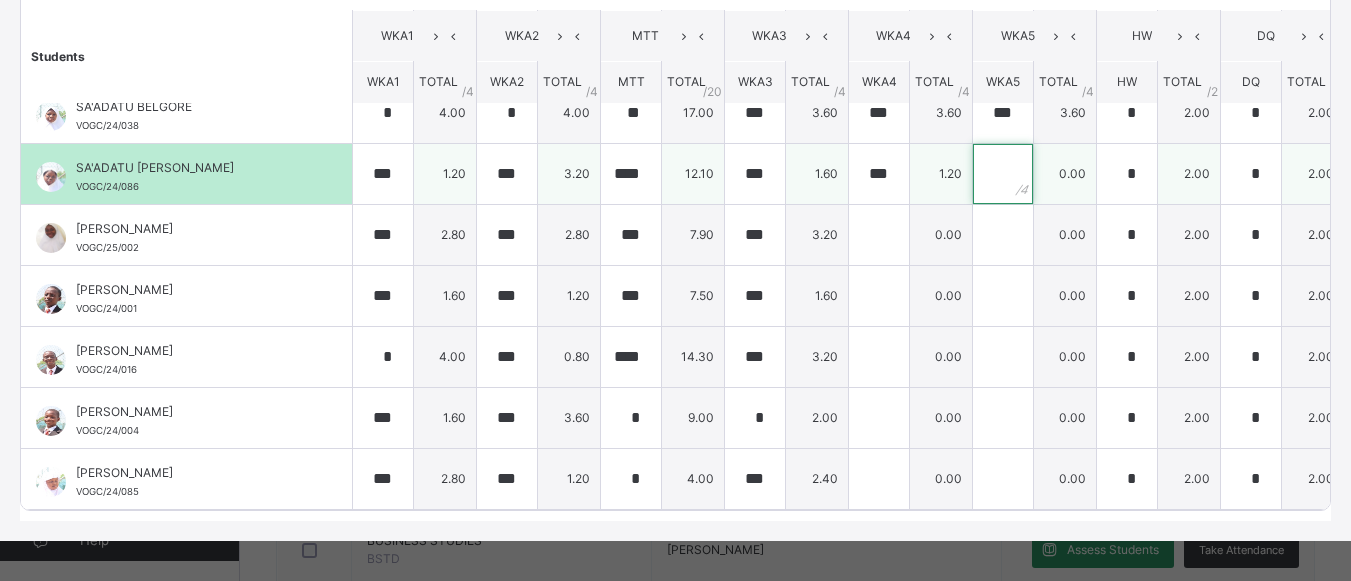 click at bounding box center (1003, 174) 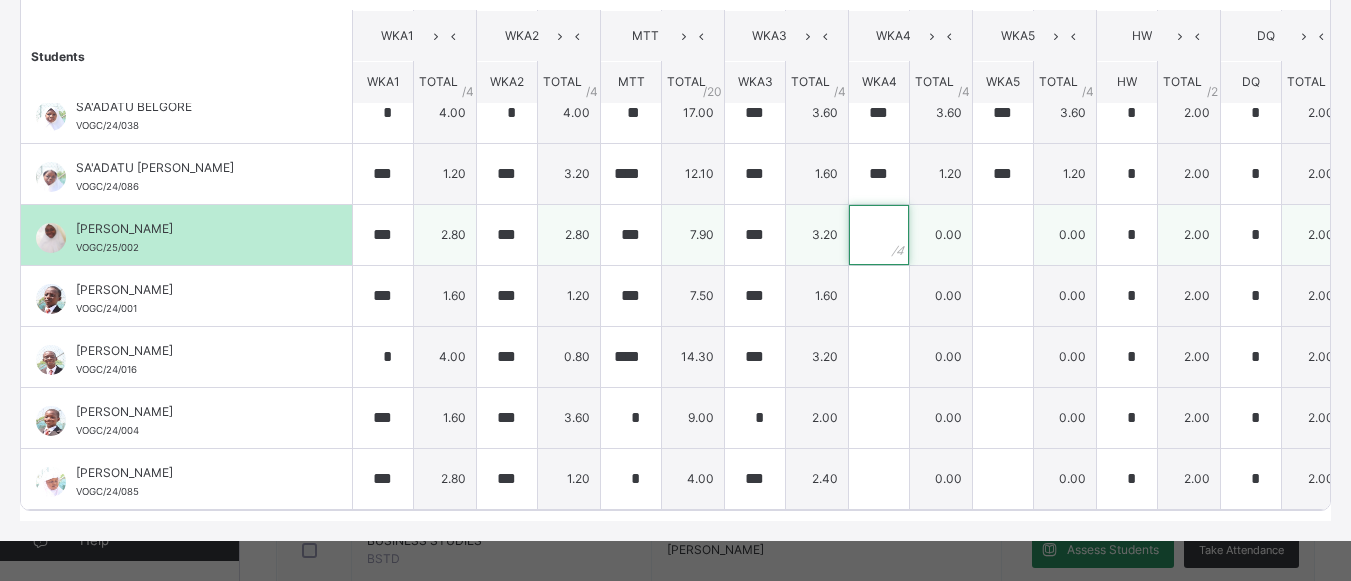 click at bounding box center (879, 235) 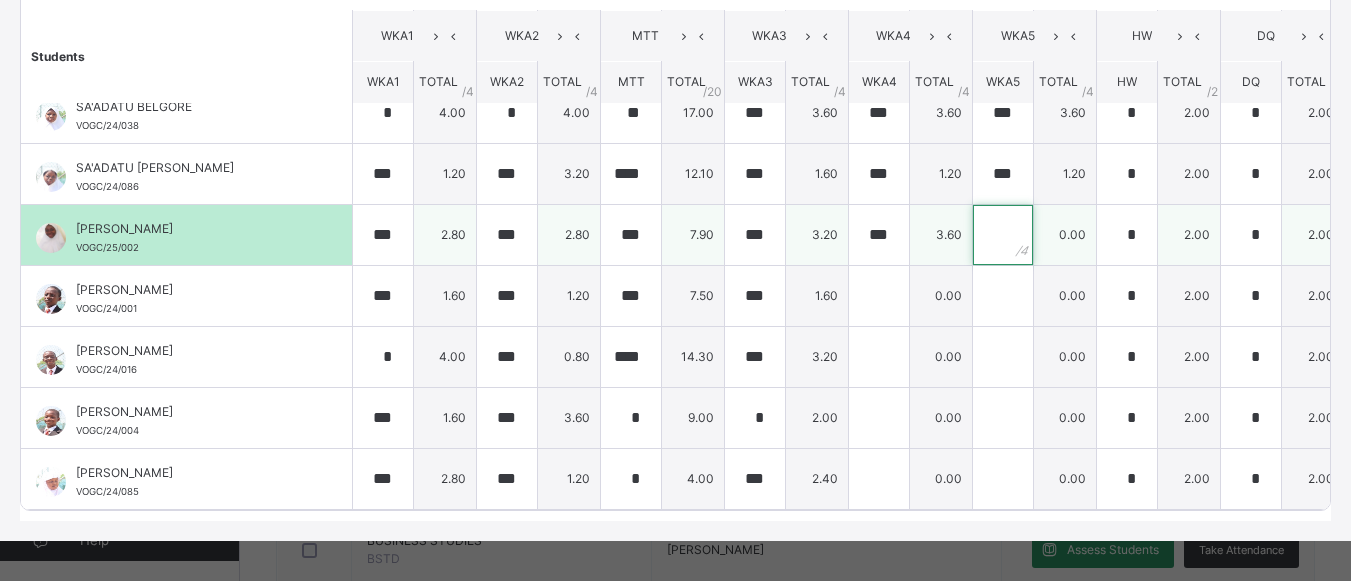 click at bounding box center [1003, 235] 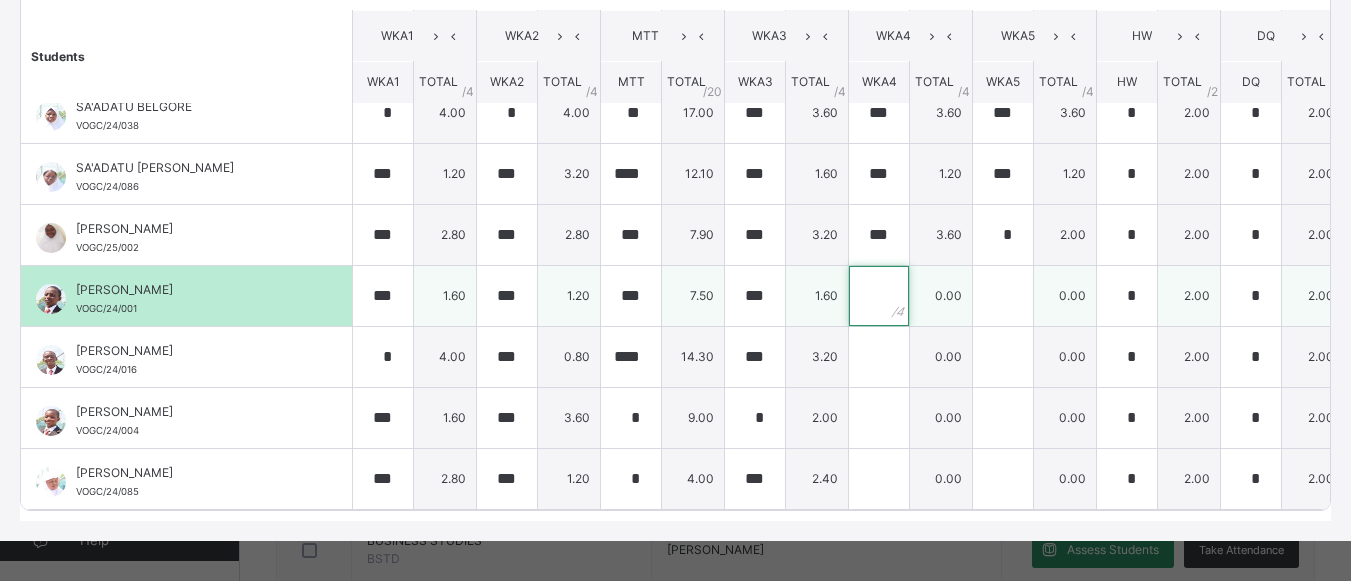 click at bounding box center (879, 296) 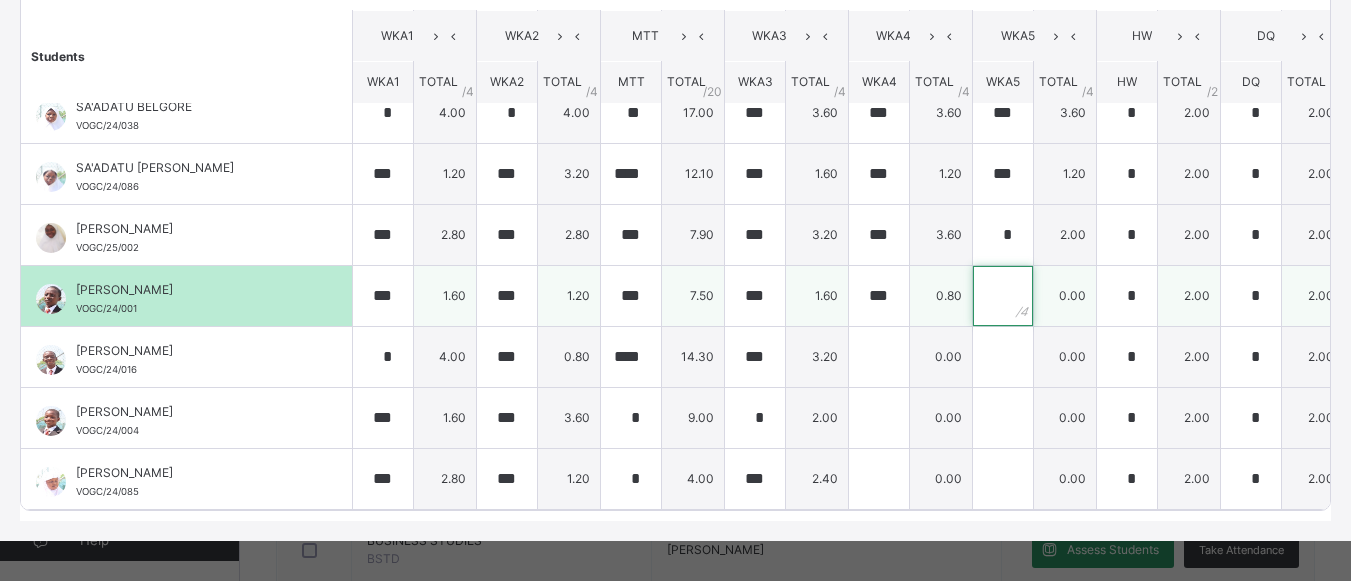 click at bounding box center (1003, 296) 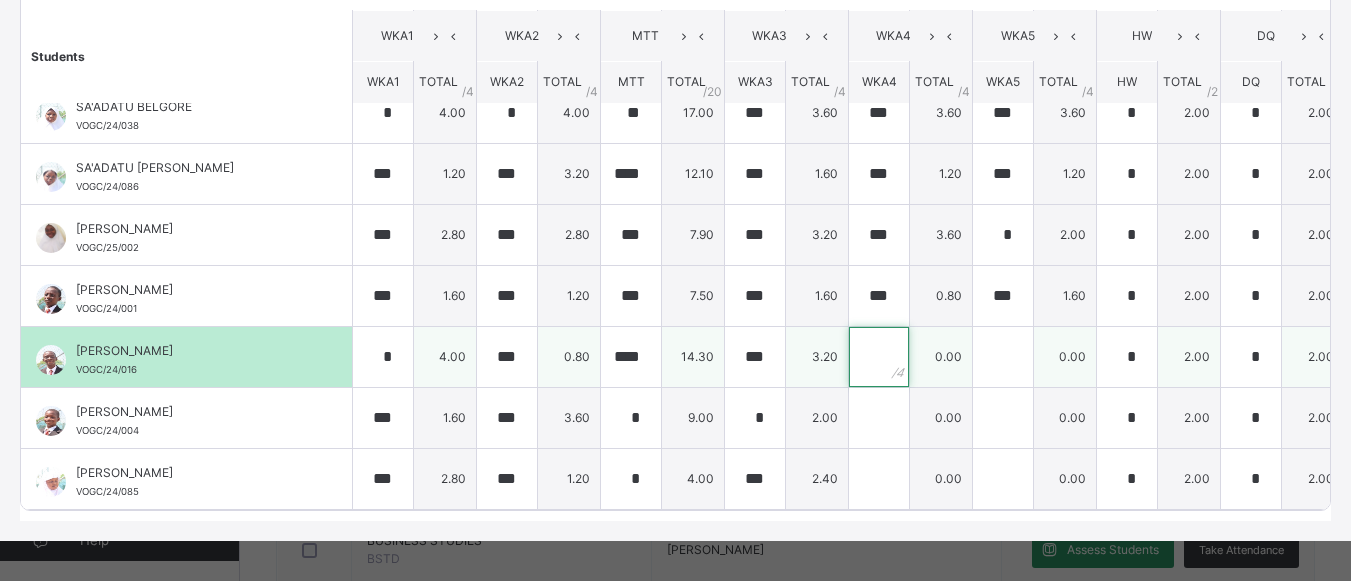 click at bounding box center (879, 357) 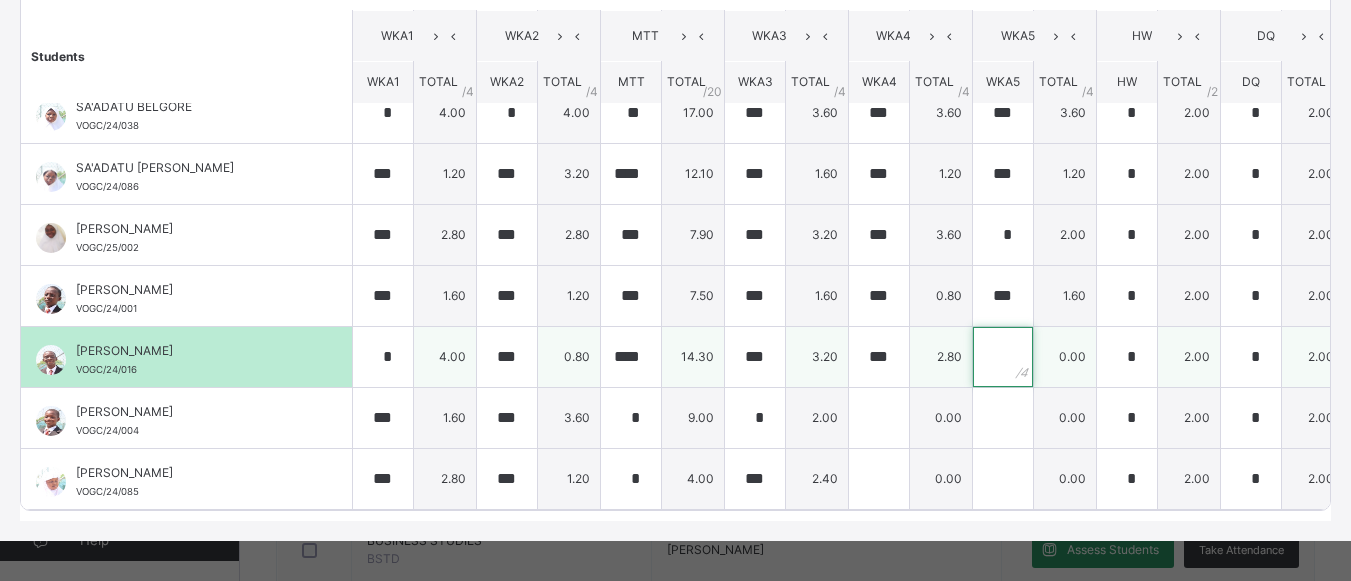 click at bounding box center (1003, 357) 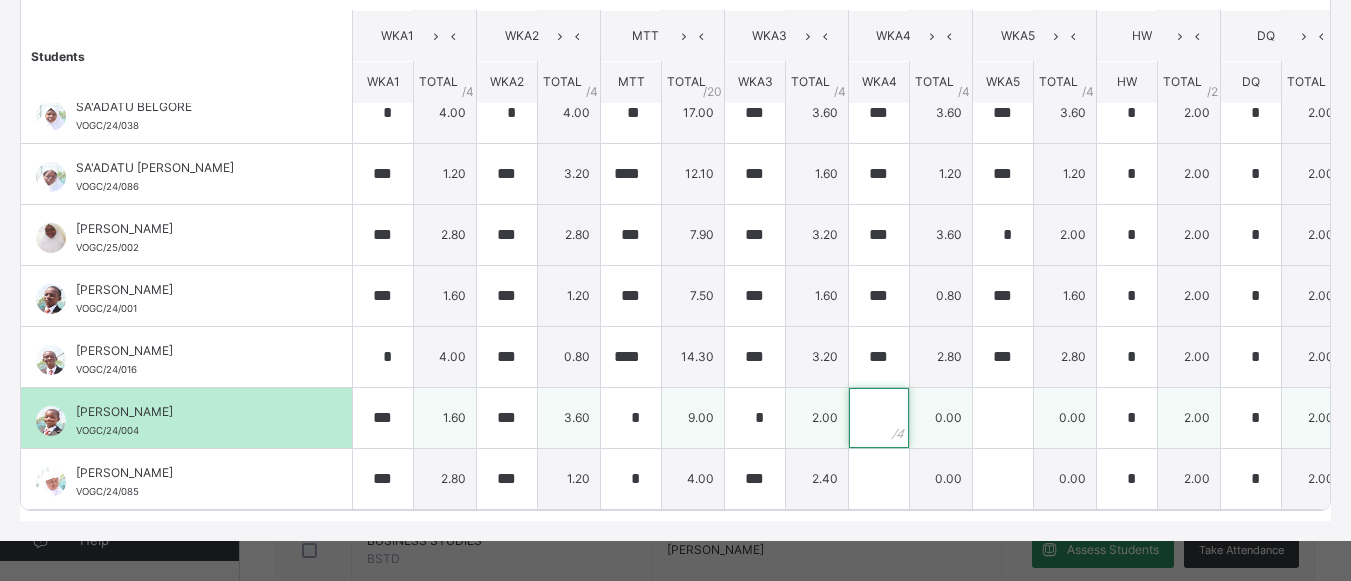 click at bounding box center (879, 418) 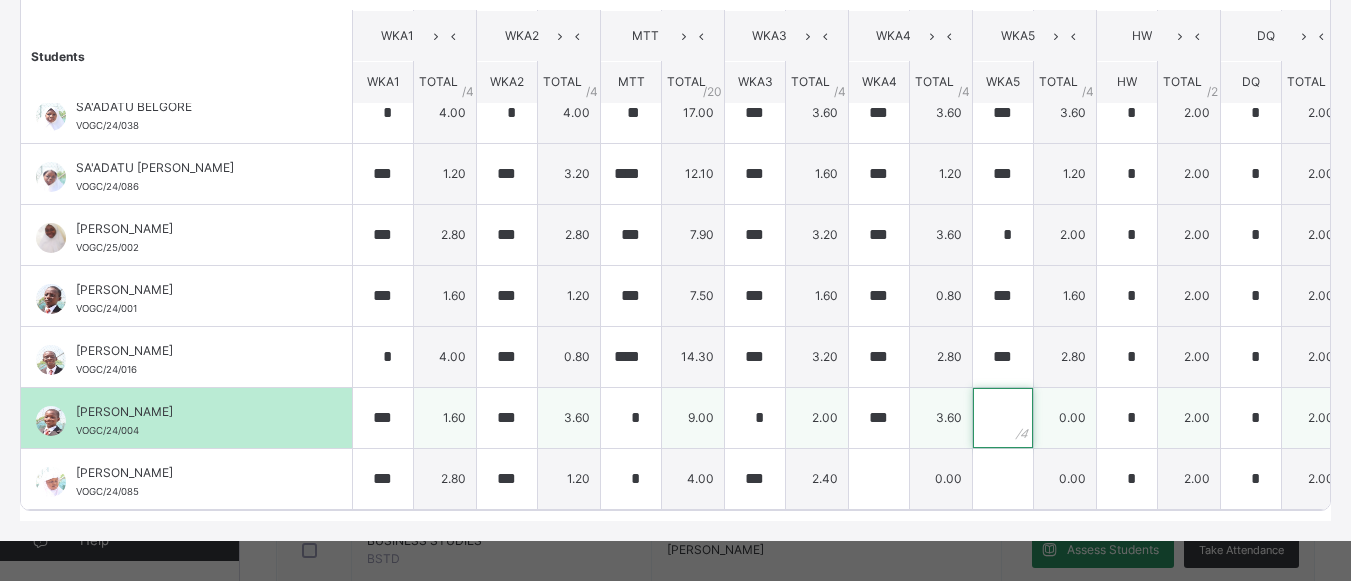 click at bounding box center (1003, 418) 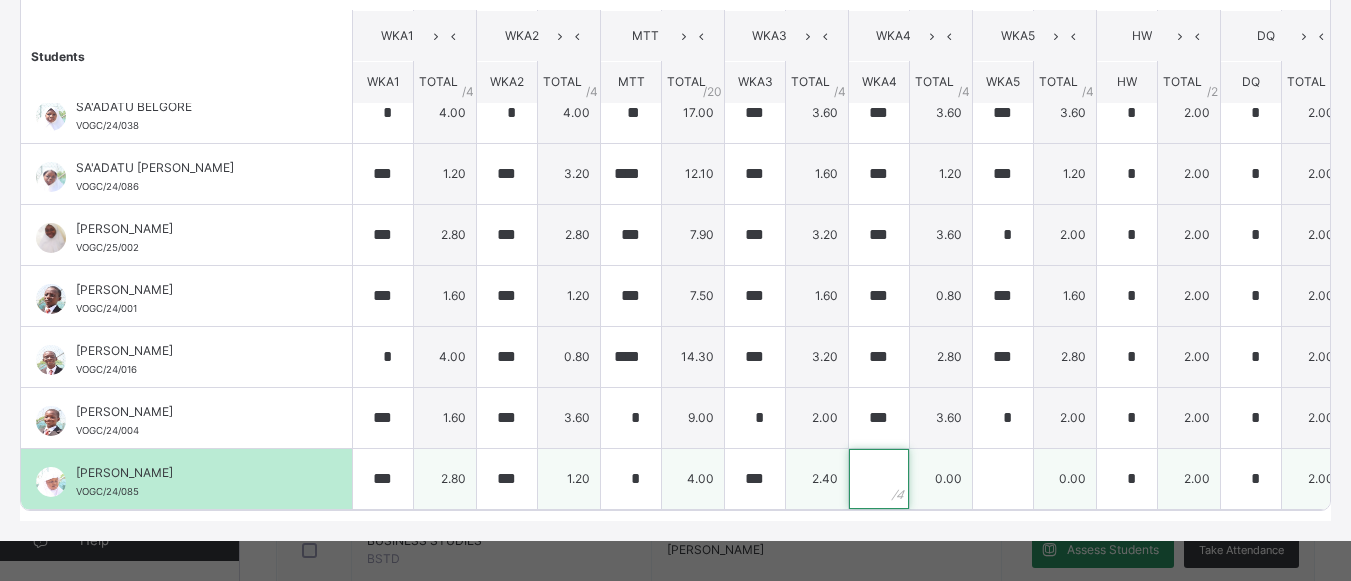click at bounding box center [879, 479] 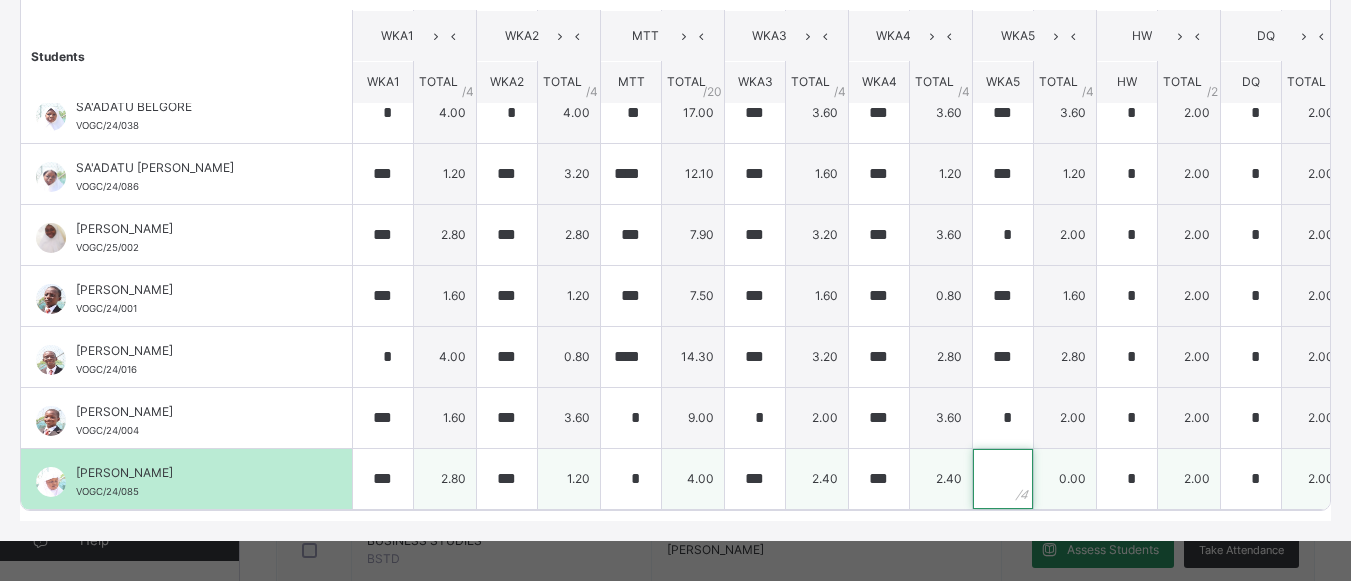 click at bounding box center [1003, 479] 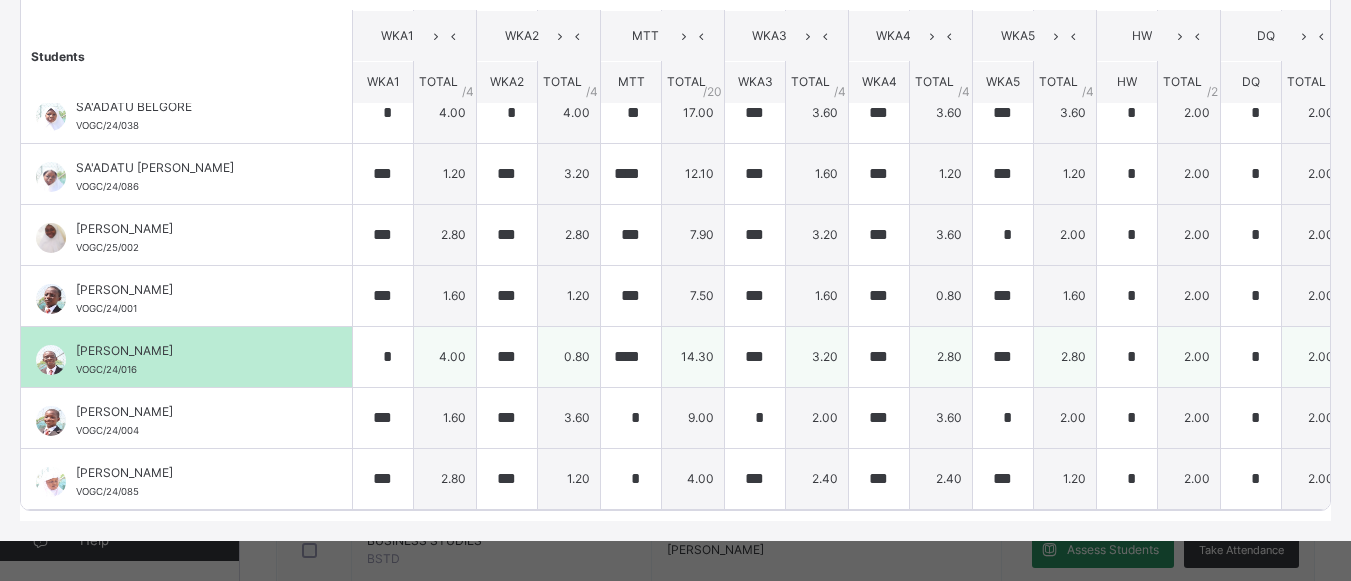 click on "[PERSON_NAME] VOGC/24/016" at bounding box center [191, 360] 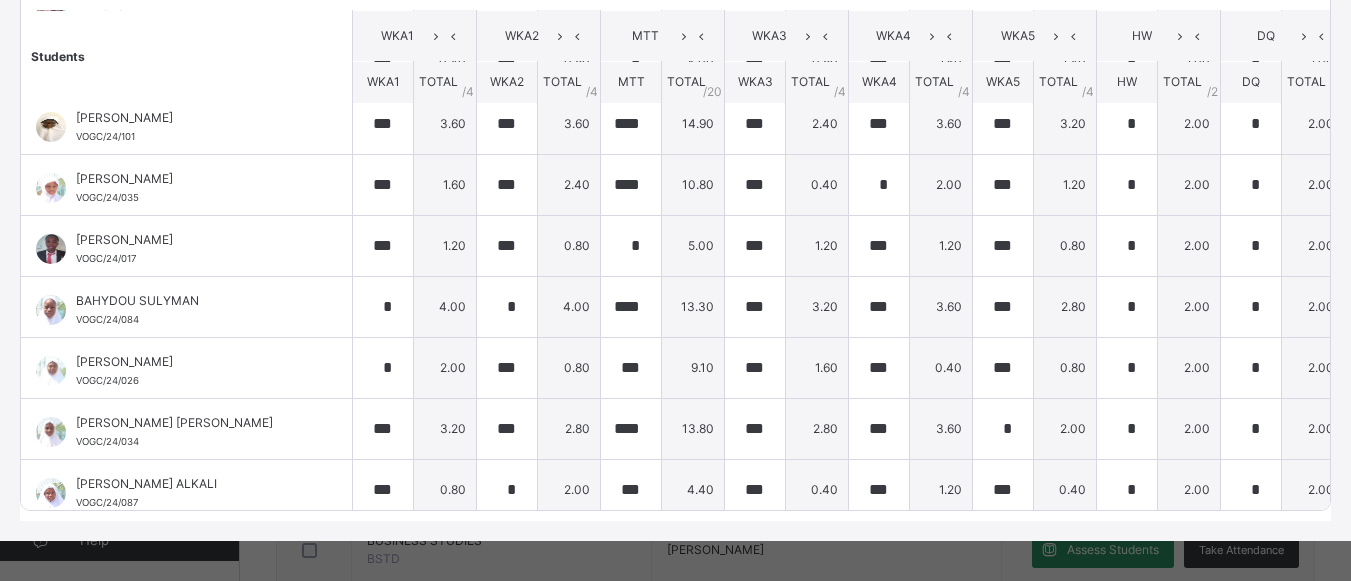 scroll, scrollTop: 0, scrollLeft: 0, axis: both 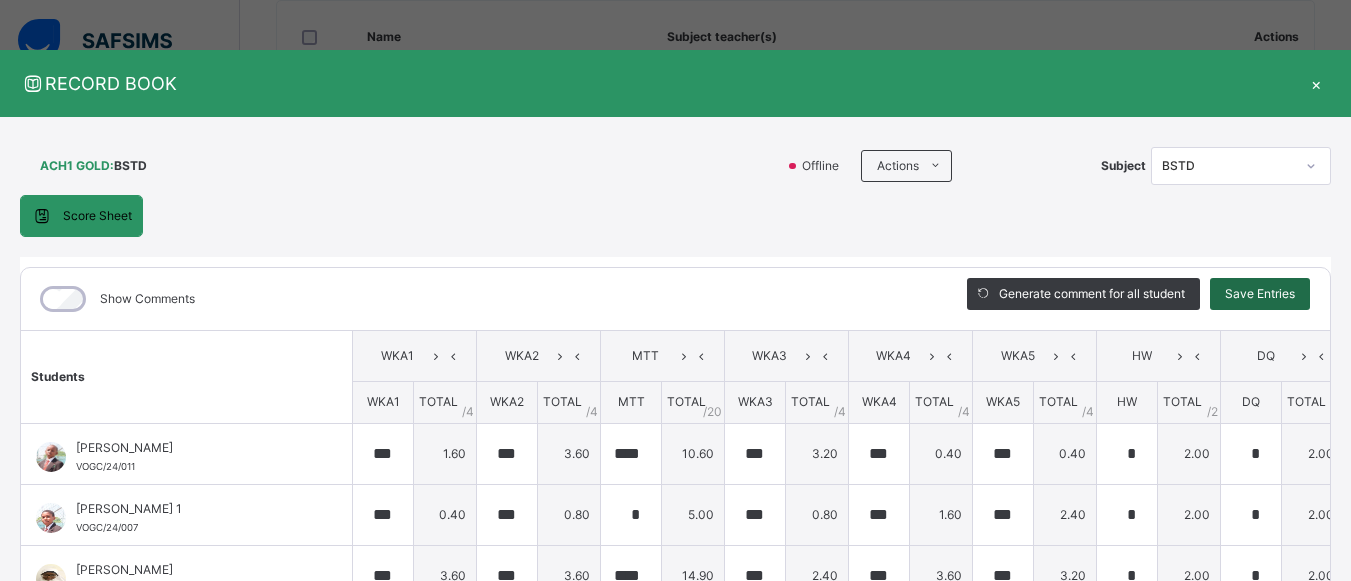 click on "Save Entries" at bounding box center [1260, 294] 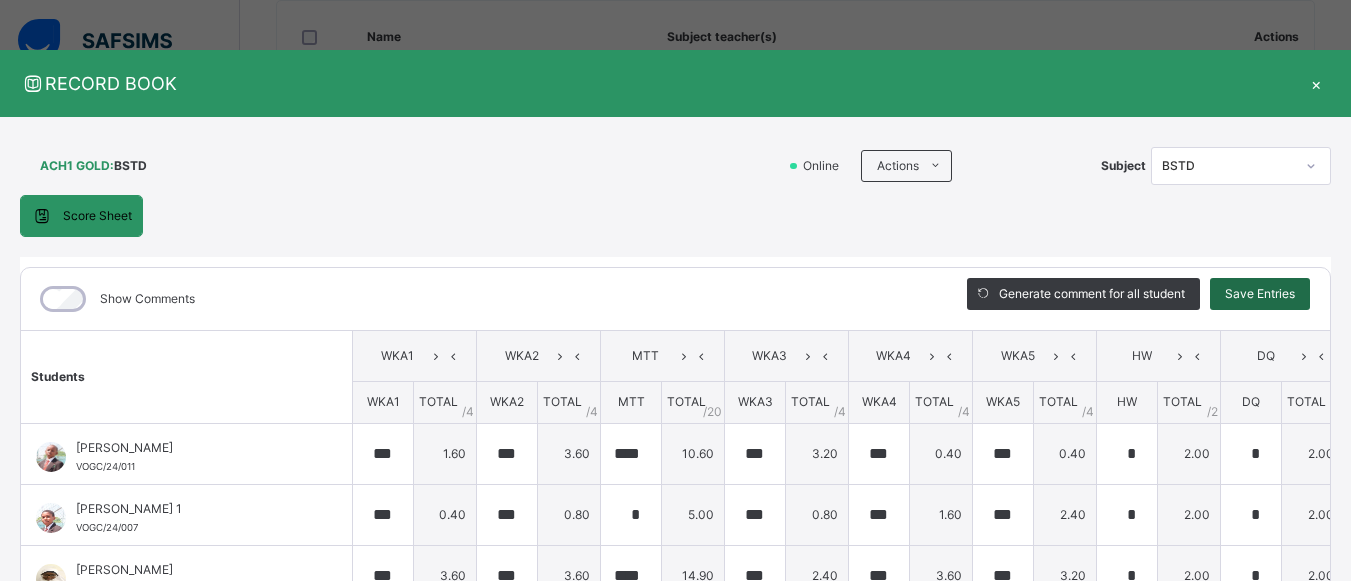 click on "Save Entries" at bounding box center (1260, 294) 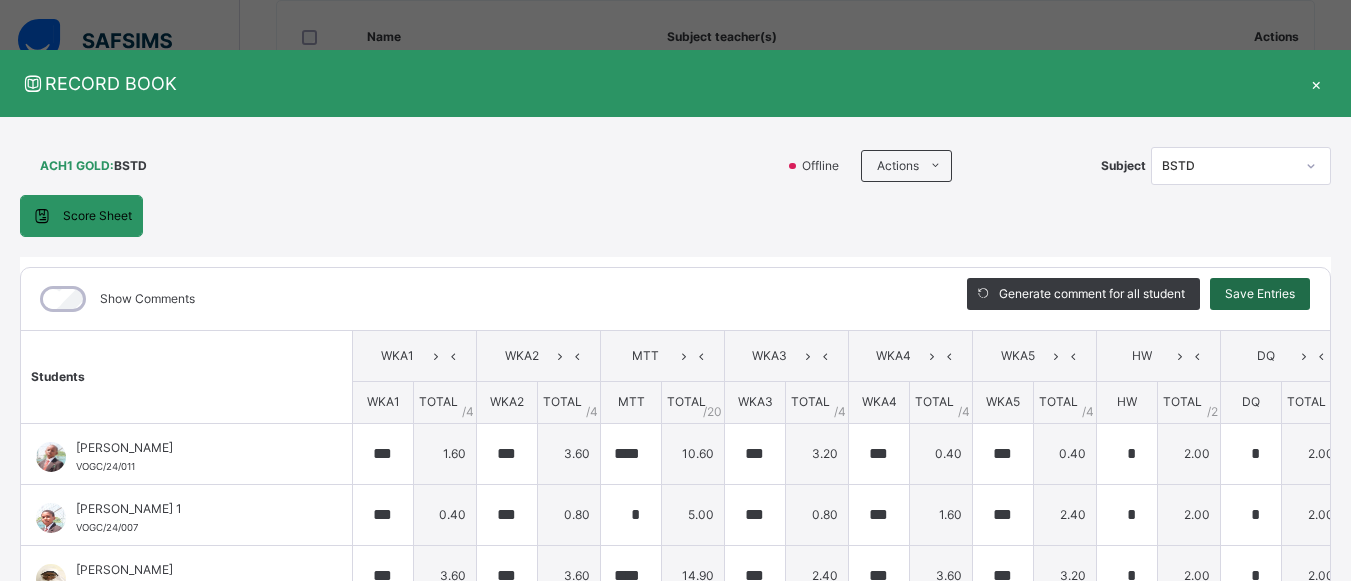 scroll, scrollTop: 345, scrollLeft: 0, axis: vertical 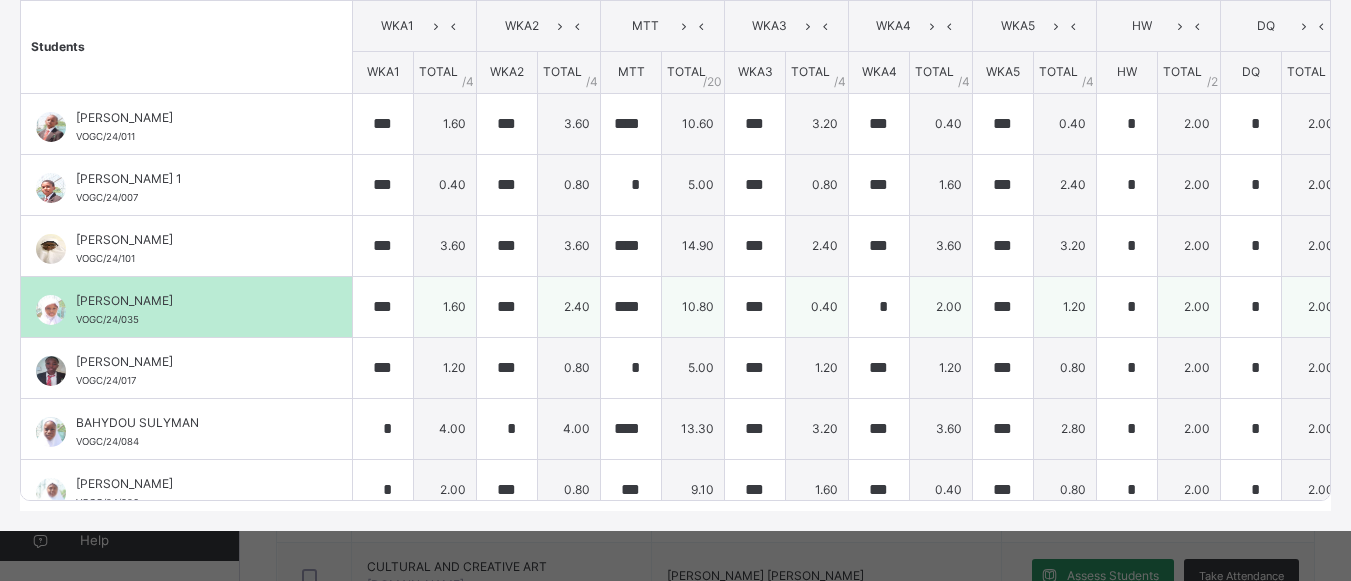 click on "[PERSON_NAME] VOGC/24/035" at bounding box center [186, 307] 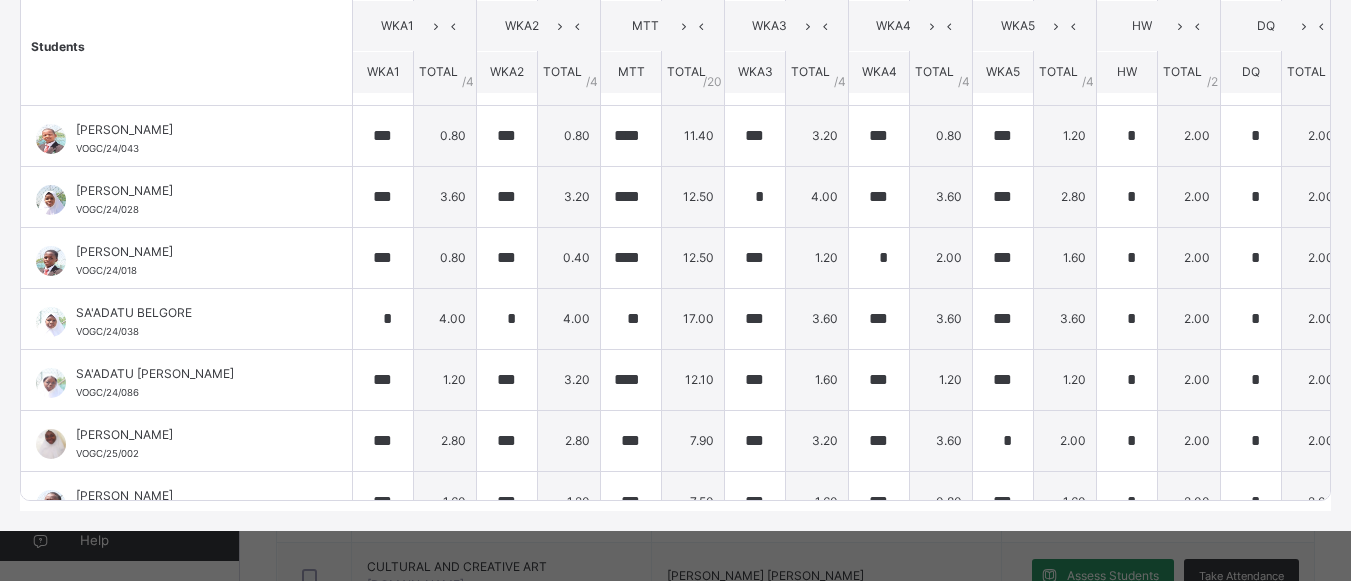 scroll, scrollTop: 951, scrollLeft: 0, axis: vertical 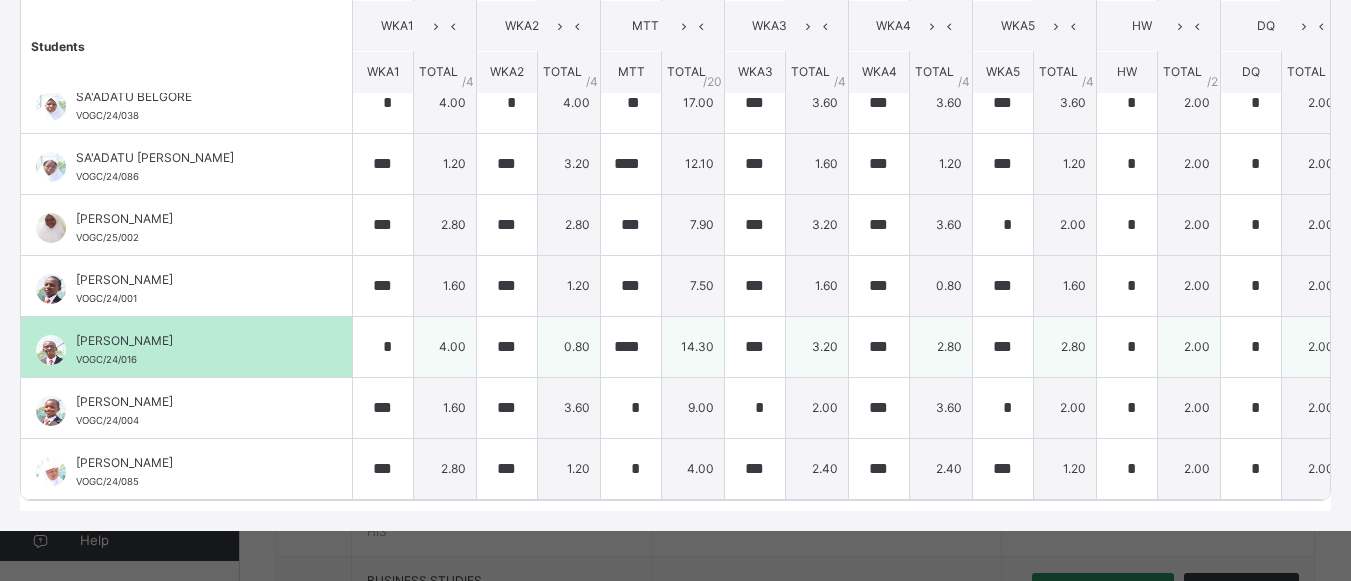 click on "[PERSON_NAME] VOGC/24/016" at bounding box center [191, 350] 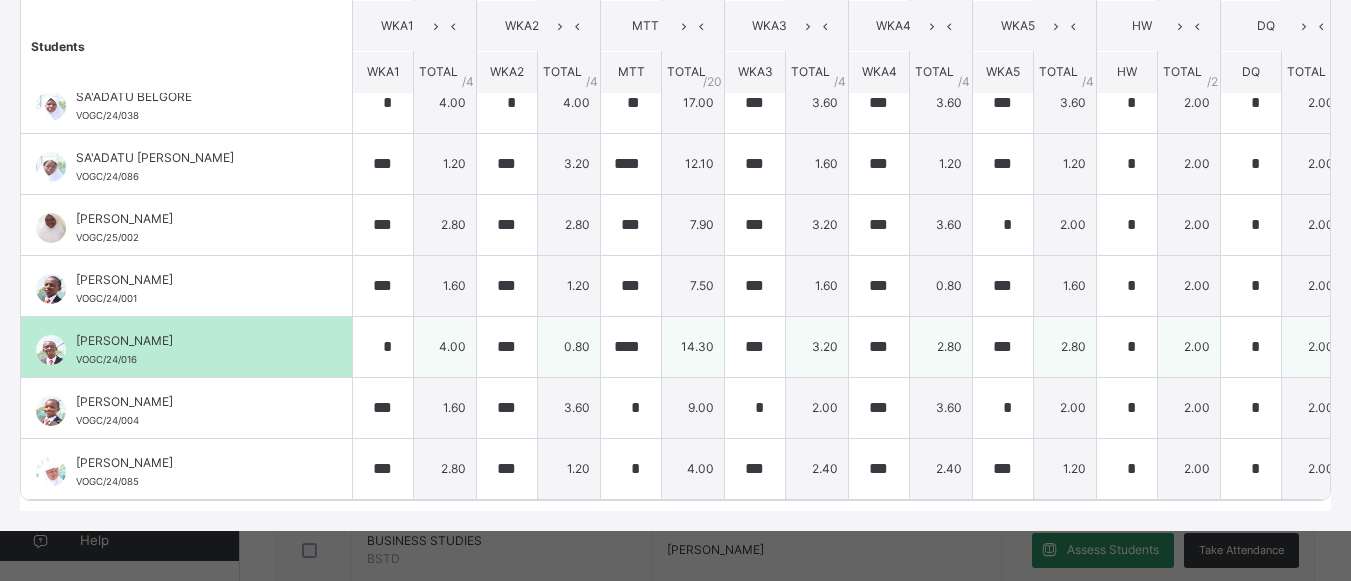 scroll, scrollTop: 779, scrollLeft: 0, axis: vertical 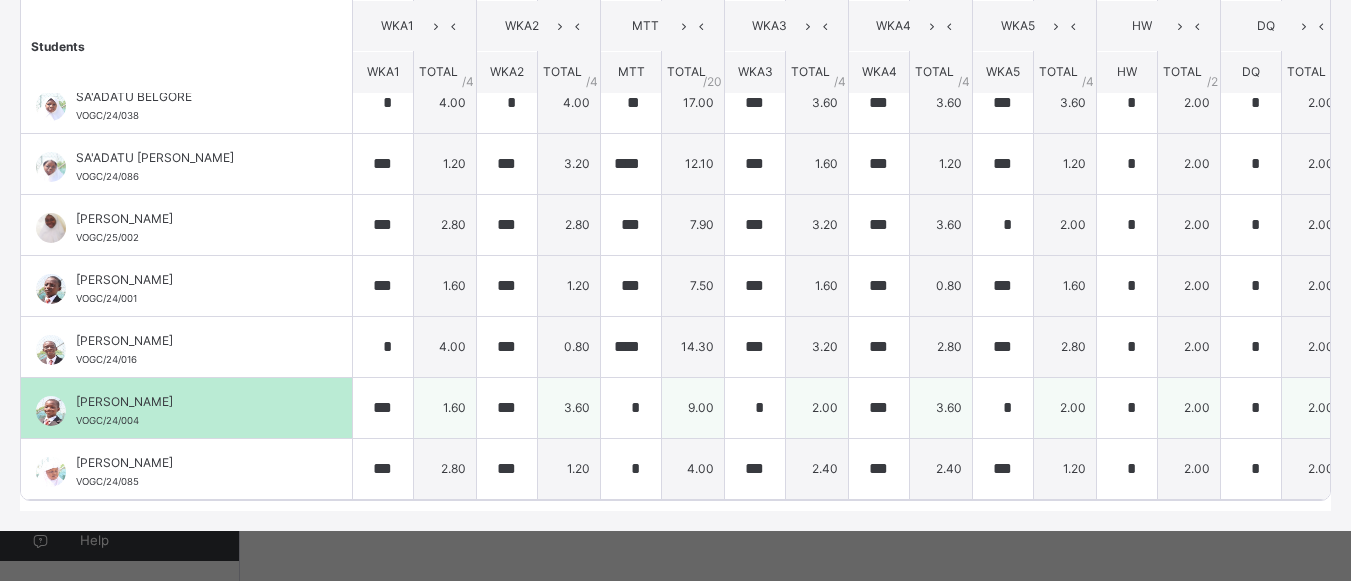 click on "[PERSON_NAME]" at bounding box center (191, 402) 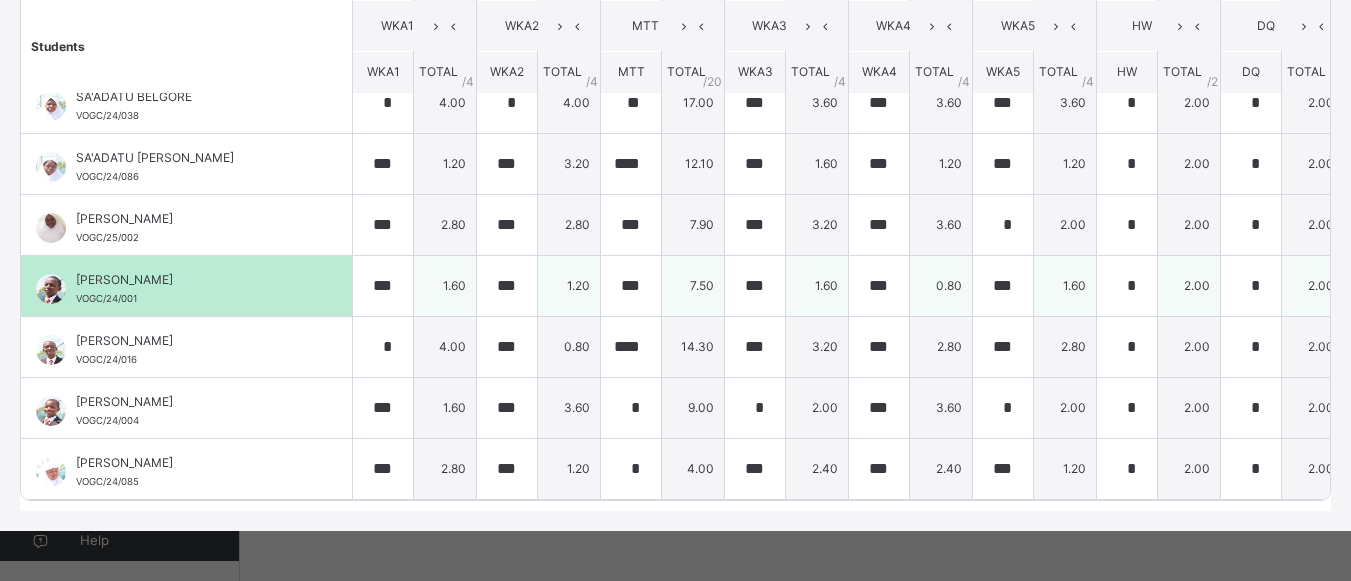 click on "[PERSON_NAME]/24/001" at bounding box center [186, 286] 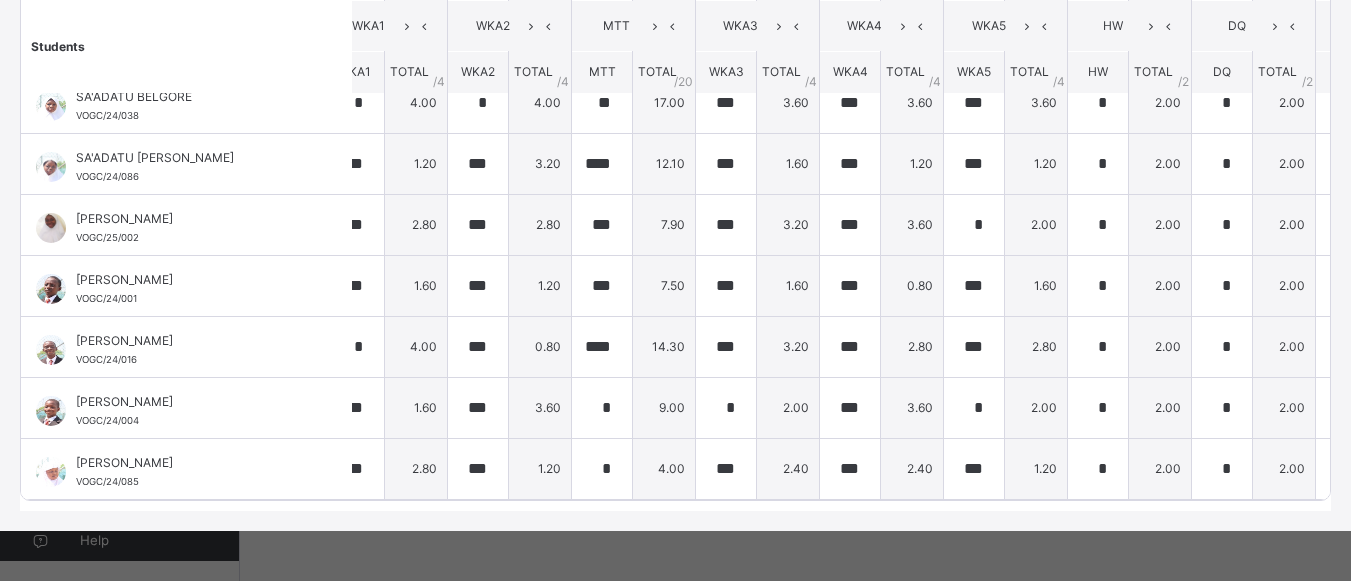 scroll, scrollTop: 951, scrollLeft: 40, axis: both 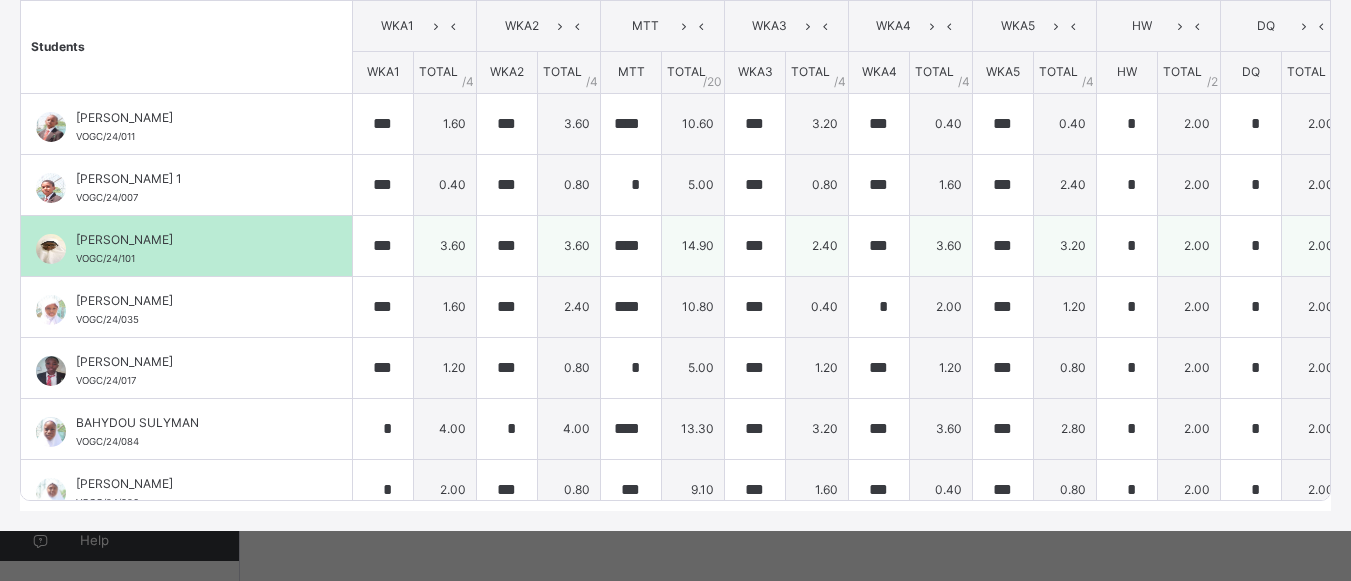 click on "[PERSON_NAME]" at bounding box center [191, 240] 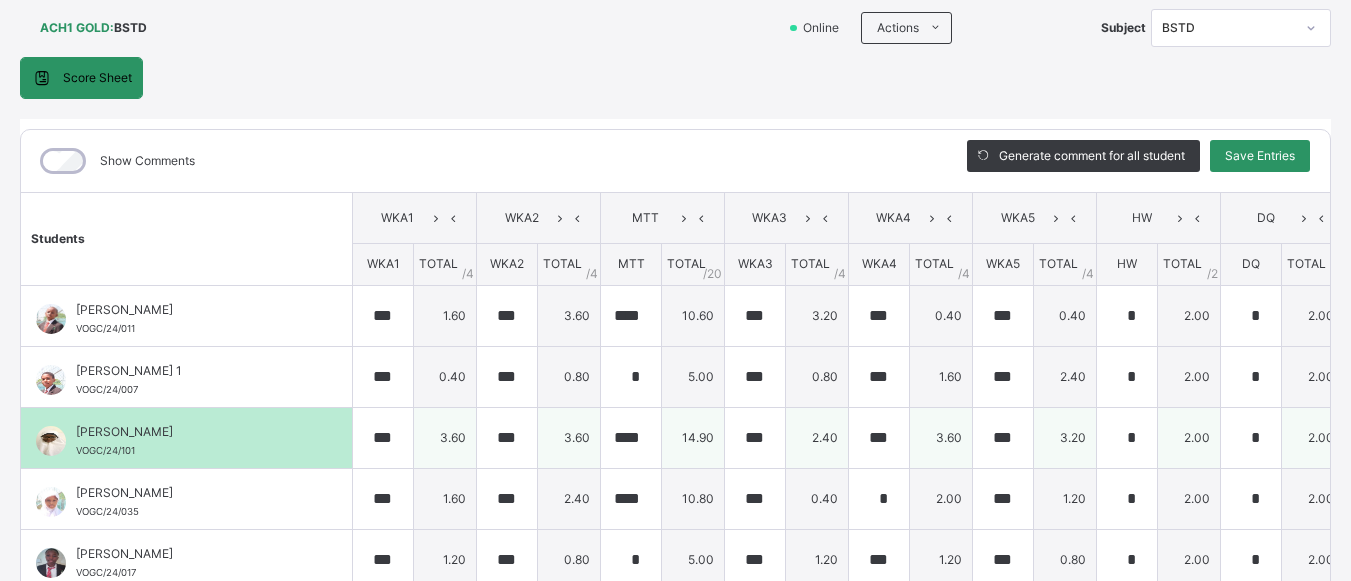scroll, scrollTop: 18, scrollLeft: 0, axis: vertical 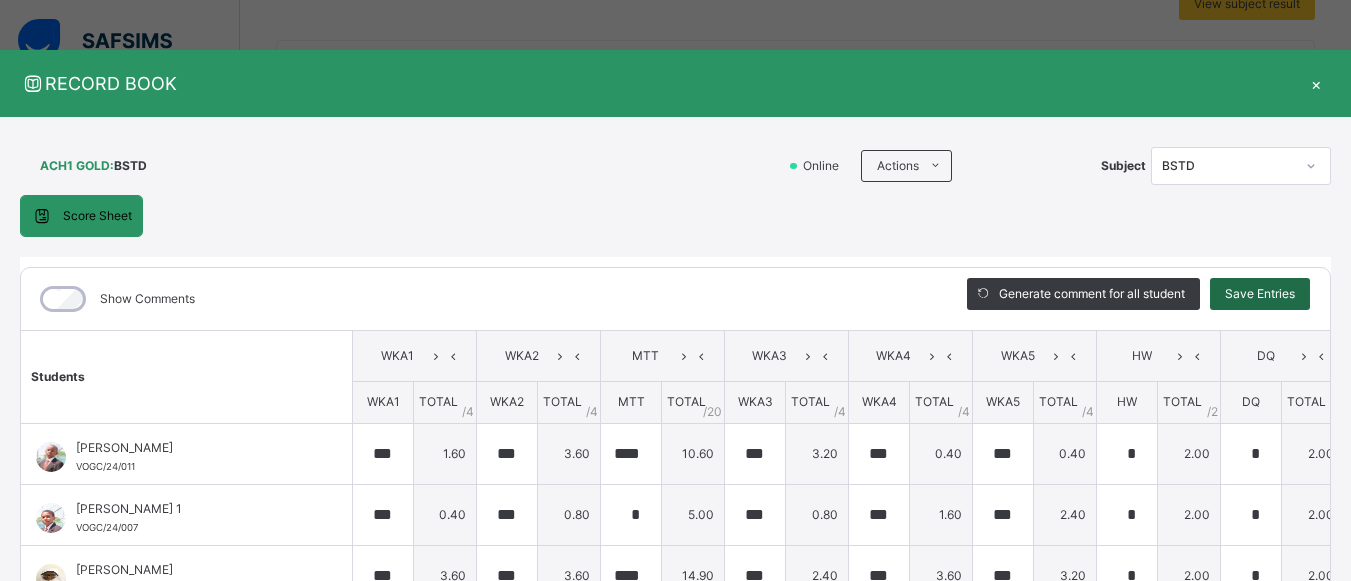click on "Save Entries" at bounding box center (1260, 294) 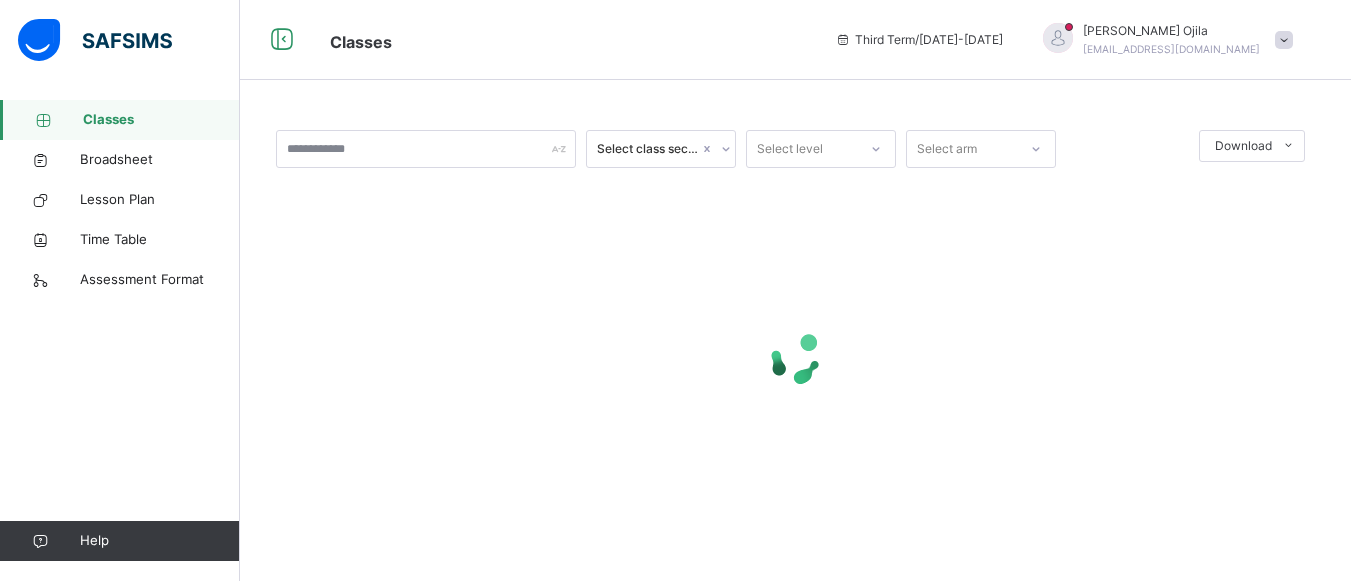 scroll, scrollTop: 0, scrollLeft: 0, axis: both 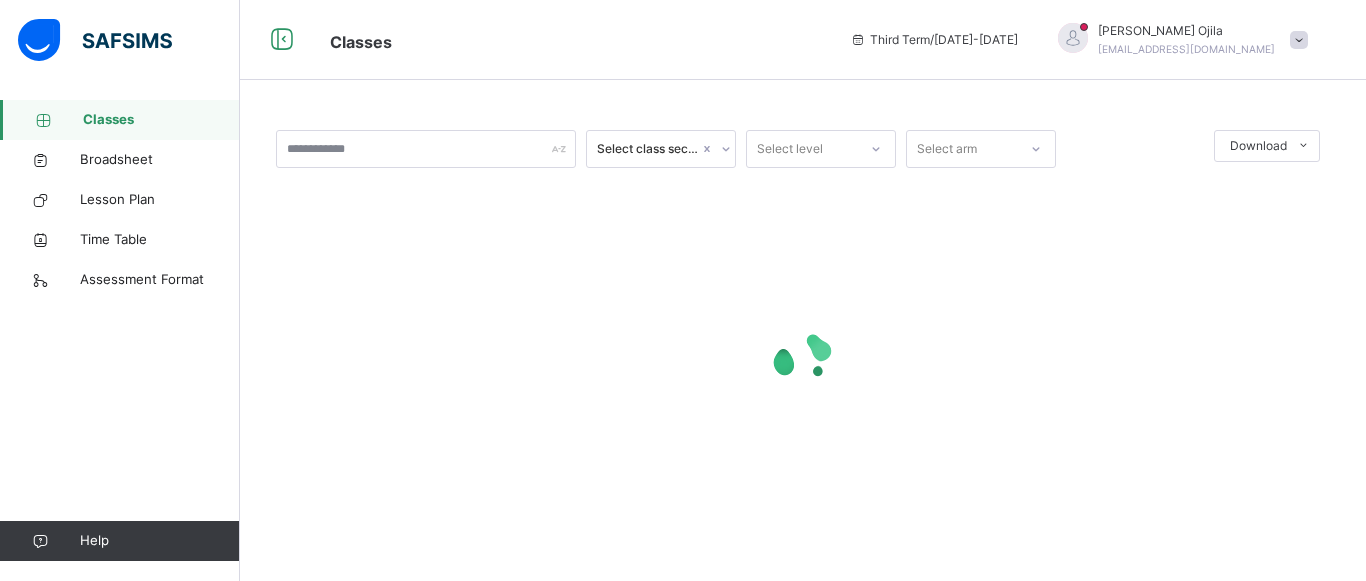 click on "Classes" at bounding box center (120, 120) 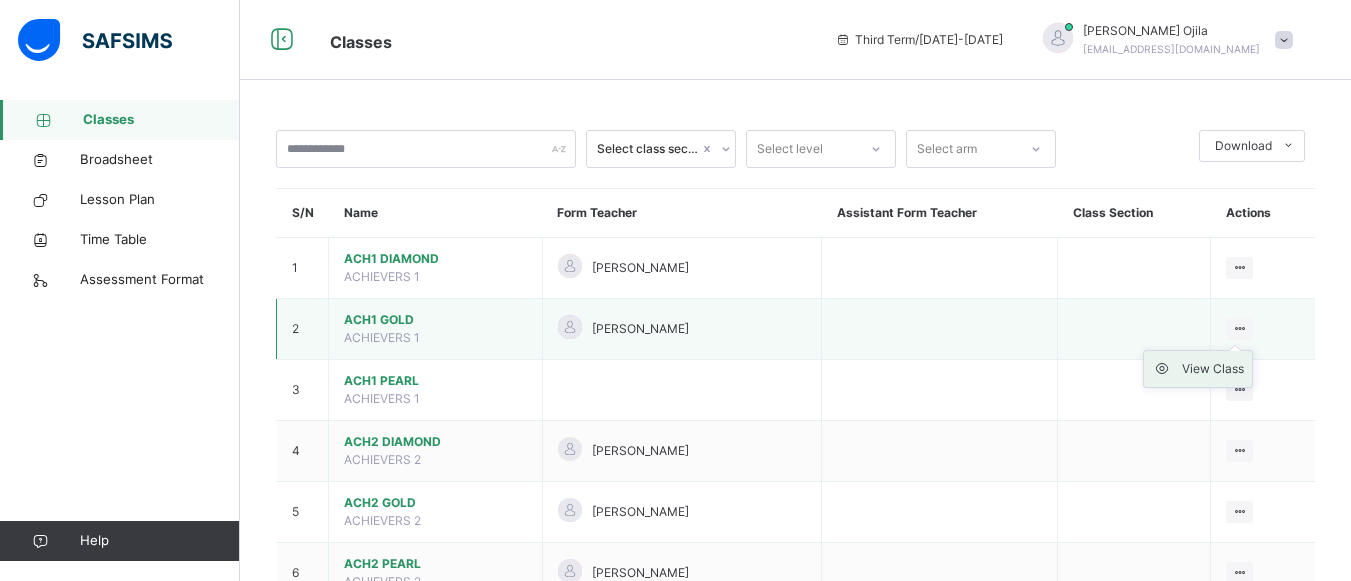 click on "View Class" at bounding box center (1213, 369) 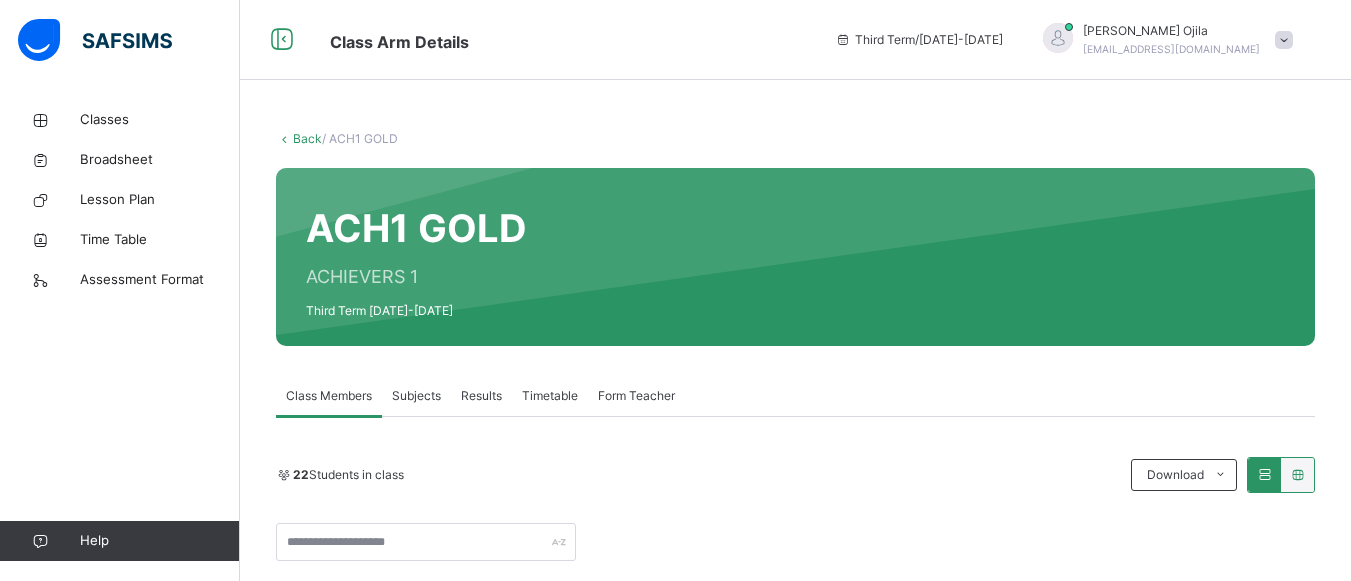 click on "Subjects" at bounding box center (416, 396) 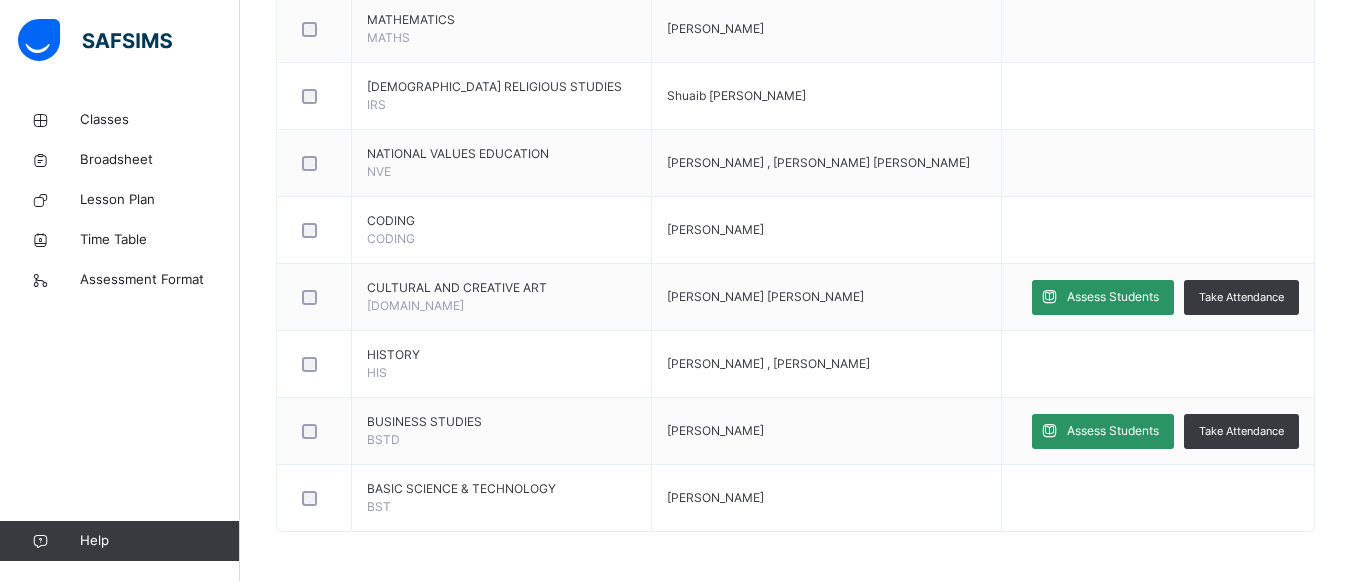 scroll, scrollTop: 779, scrollLeft: 0, axis: vertical 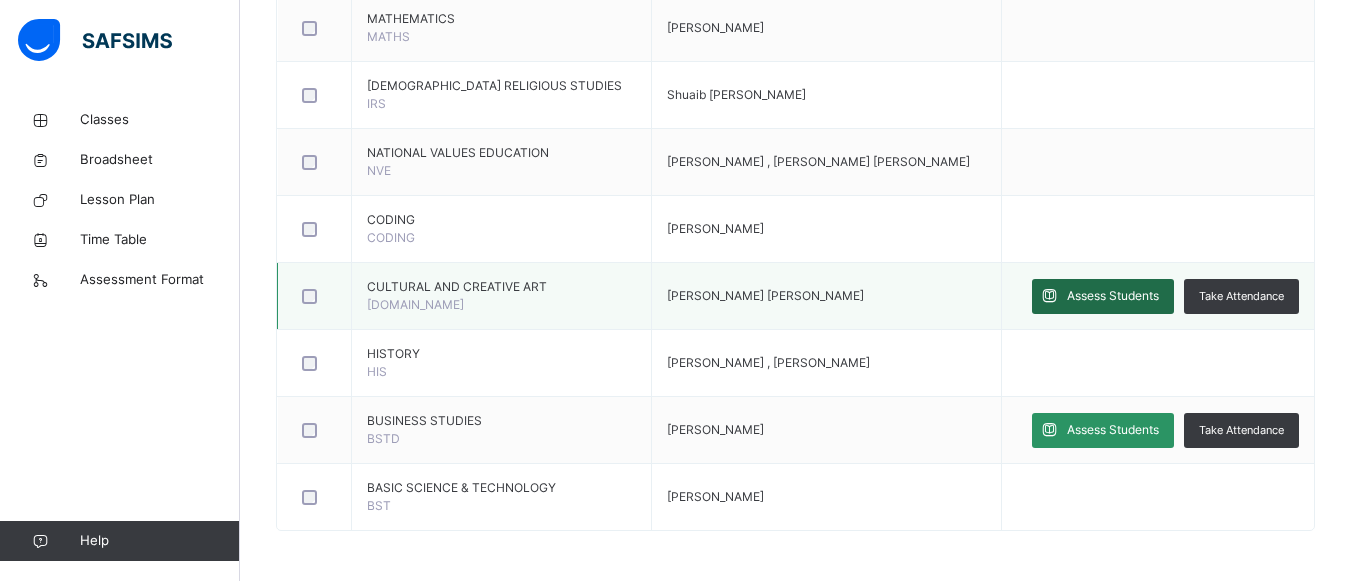click on "Assess Students" at bounding box center (1103, 296) 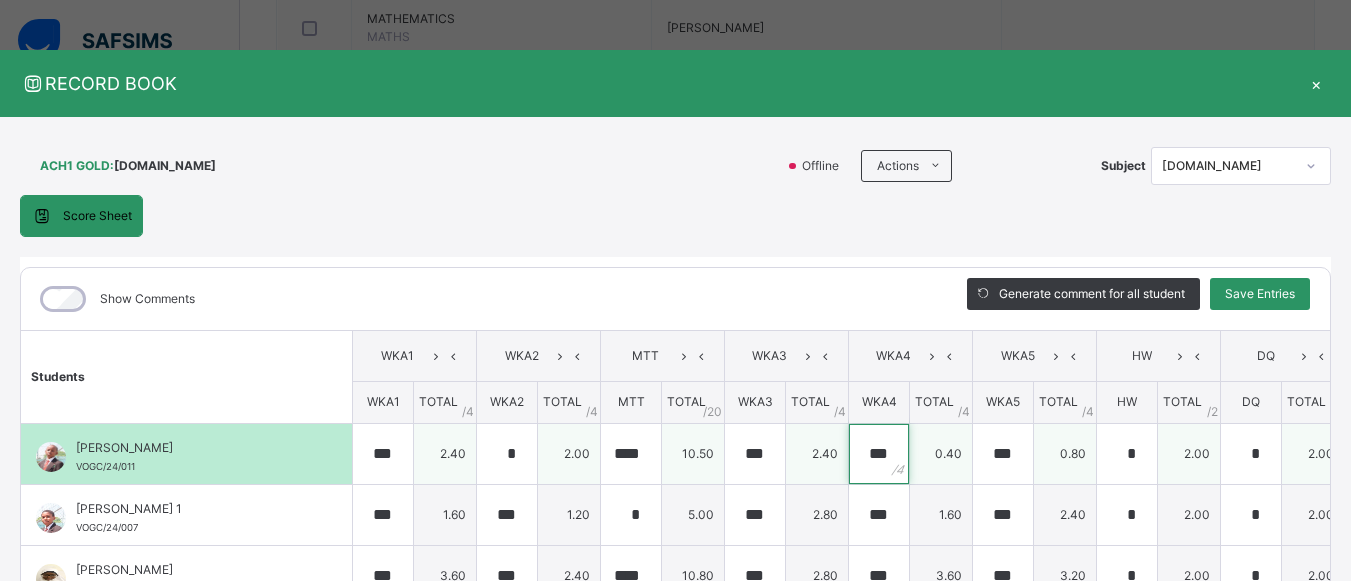 click on "***" at bounding box center [879, 454] 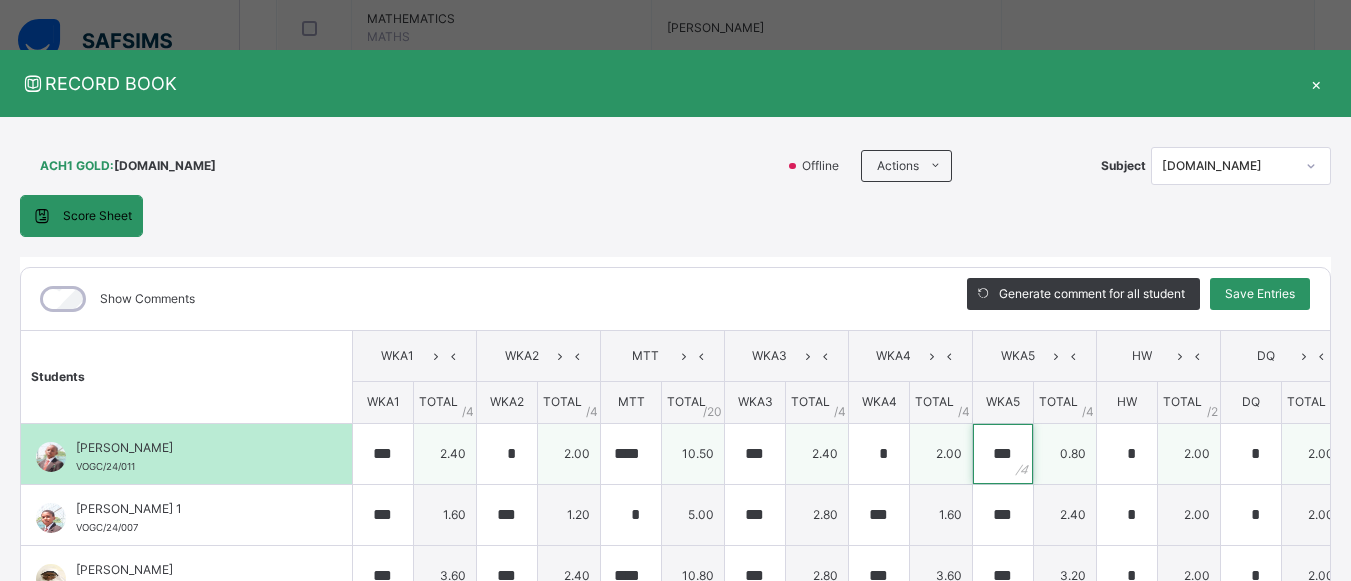 click on "***" at bounding box center (1003, 454) 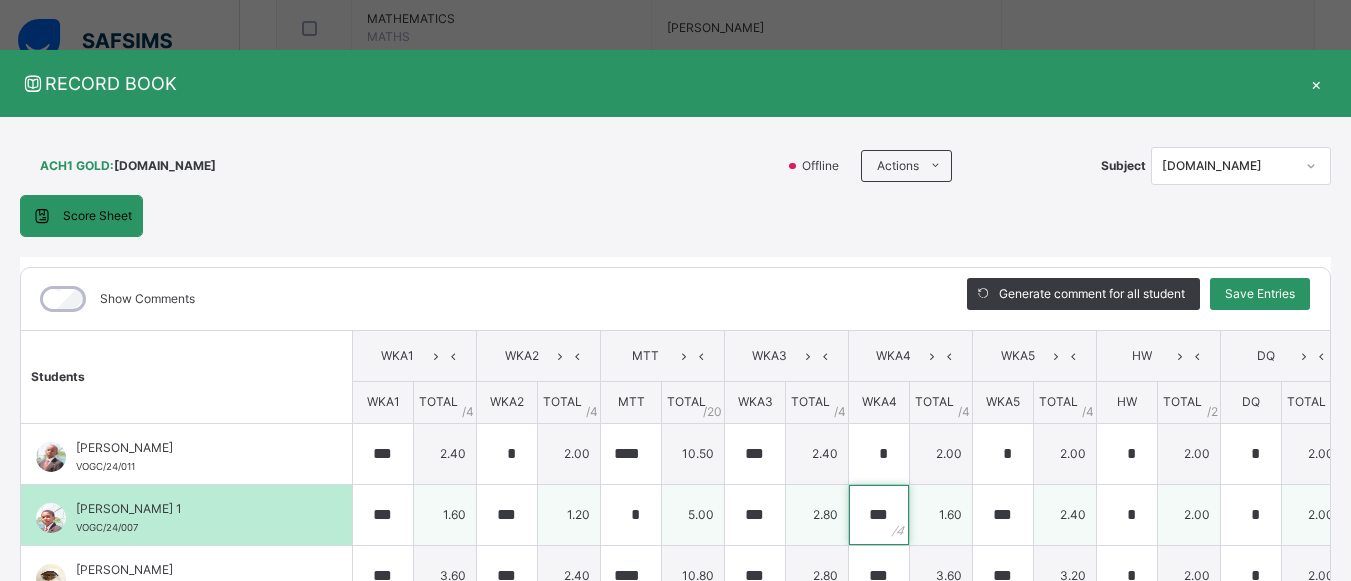 click on "***" at bounding box center (879, 515) 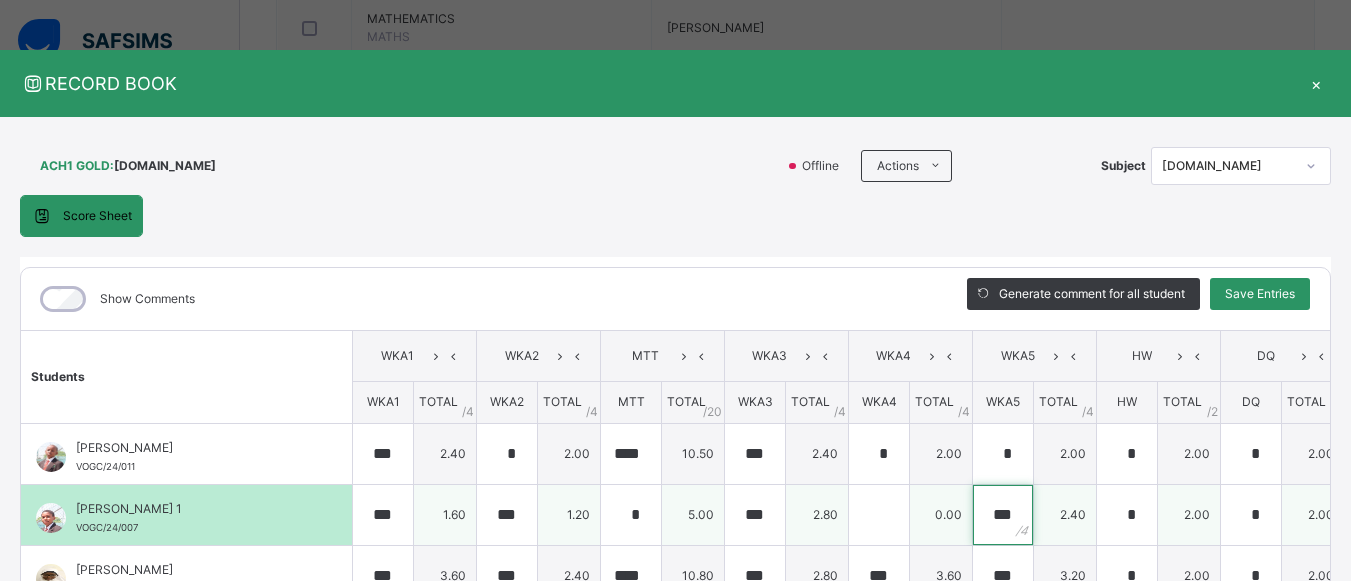 click on "***" at bounding box center [1003, 515] 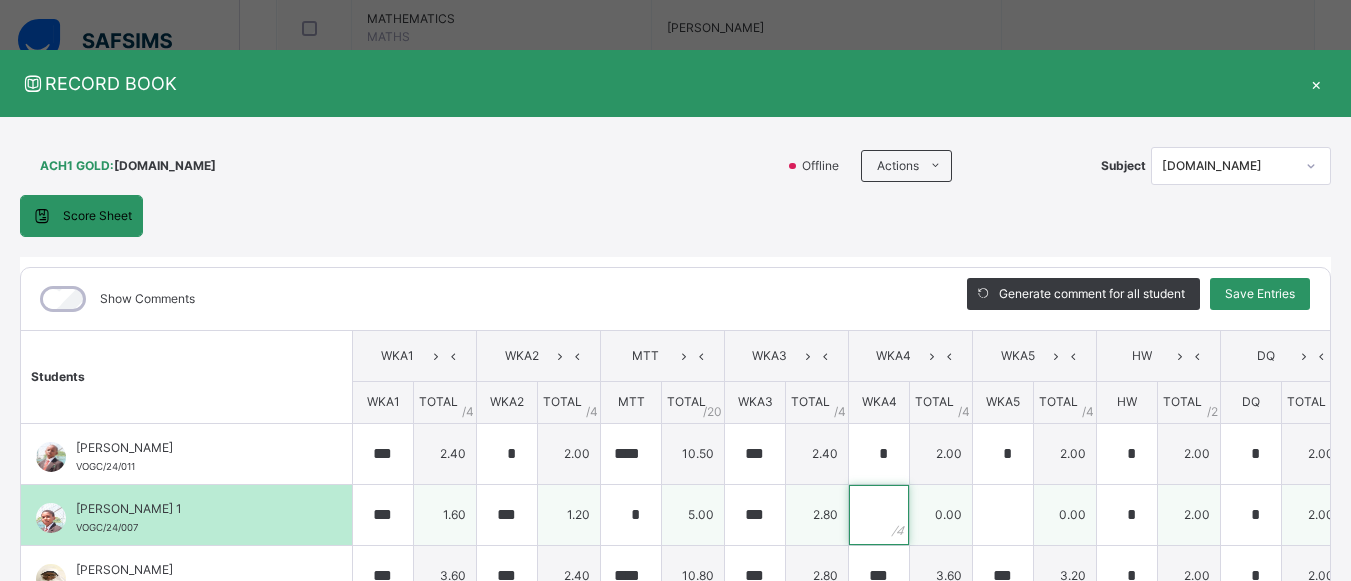 click at bounding box center (879, 515) 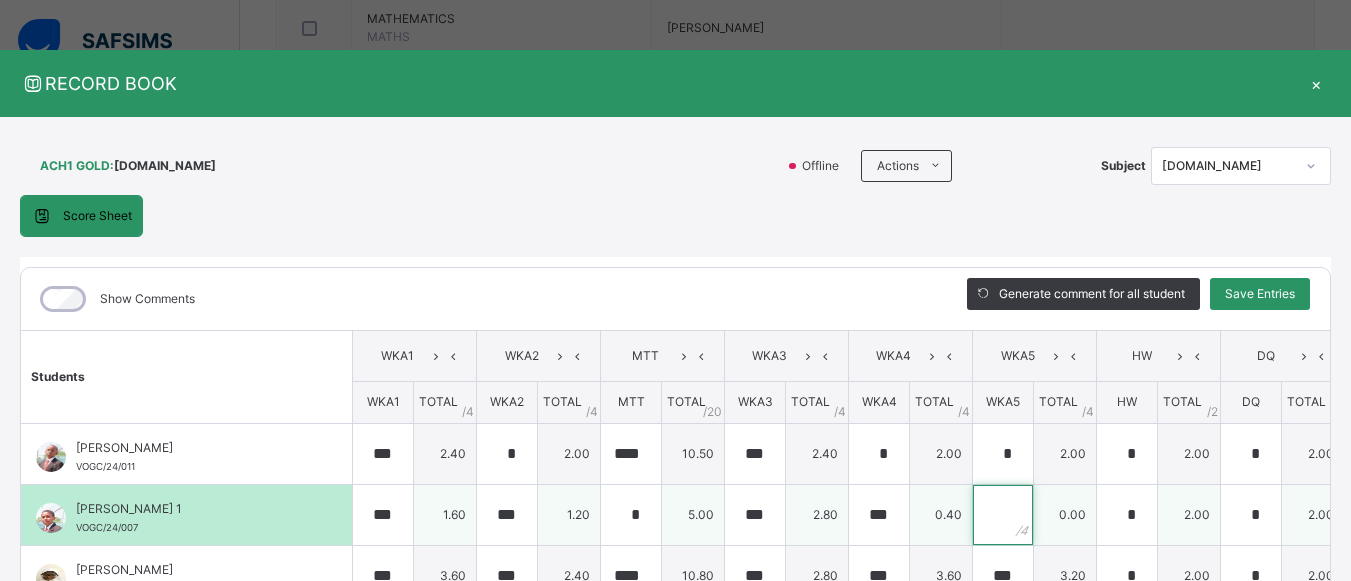 click at bounding box center [1003, 515] 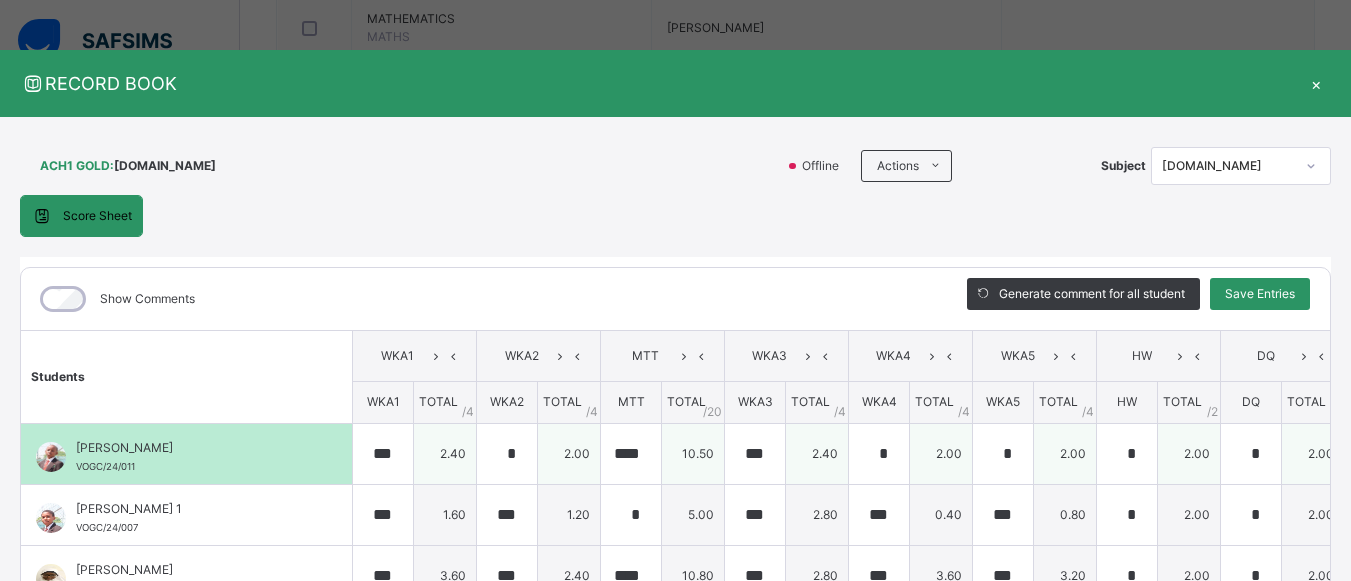 click on "ABDULSALAM  IZUAFA VOGC/24/011" at bounding box center [191, 457] 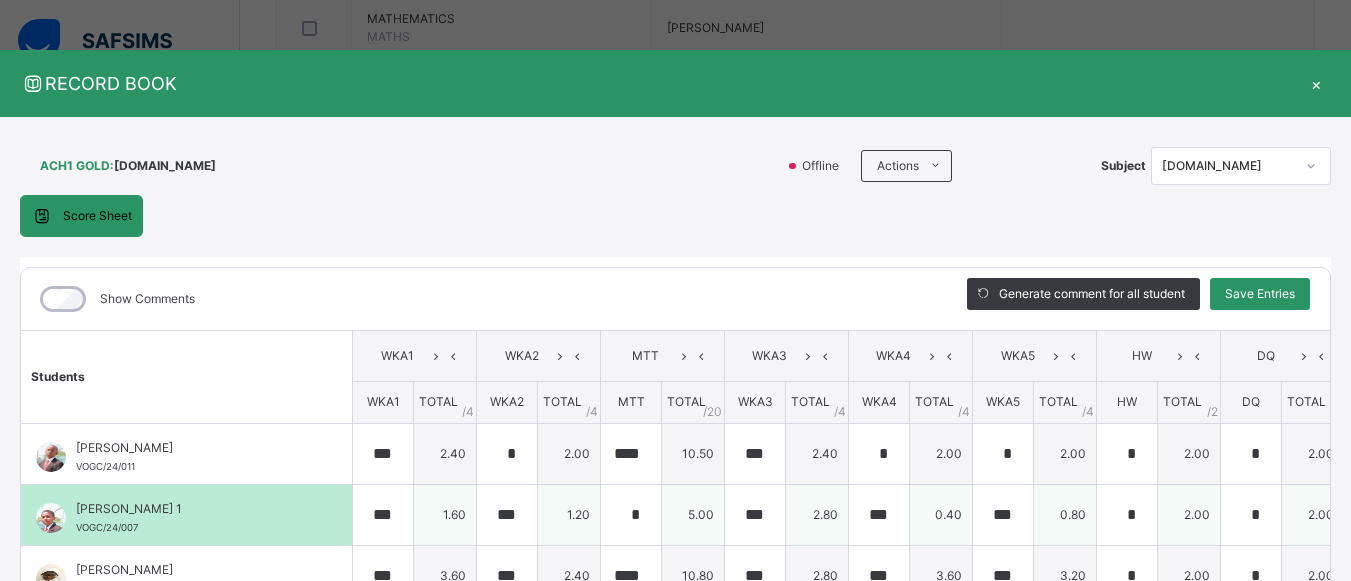 click on "[PERSON_NAME] 1" at bounding box center (191, 509) 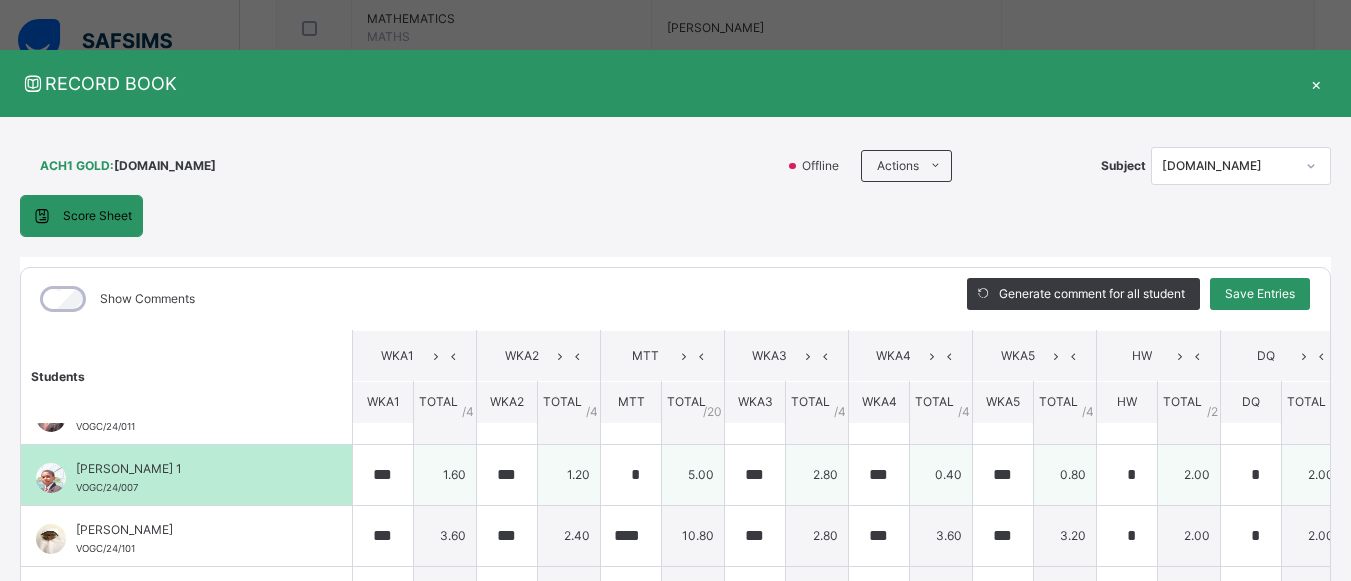 scroll, scrollTop: 0, scrollLeft: 0, axis: both 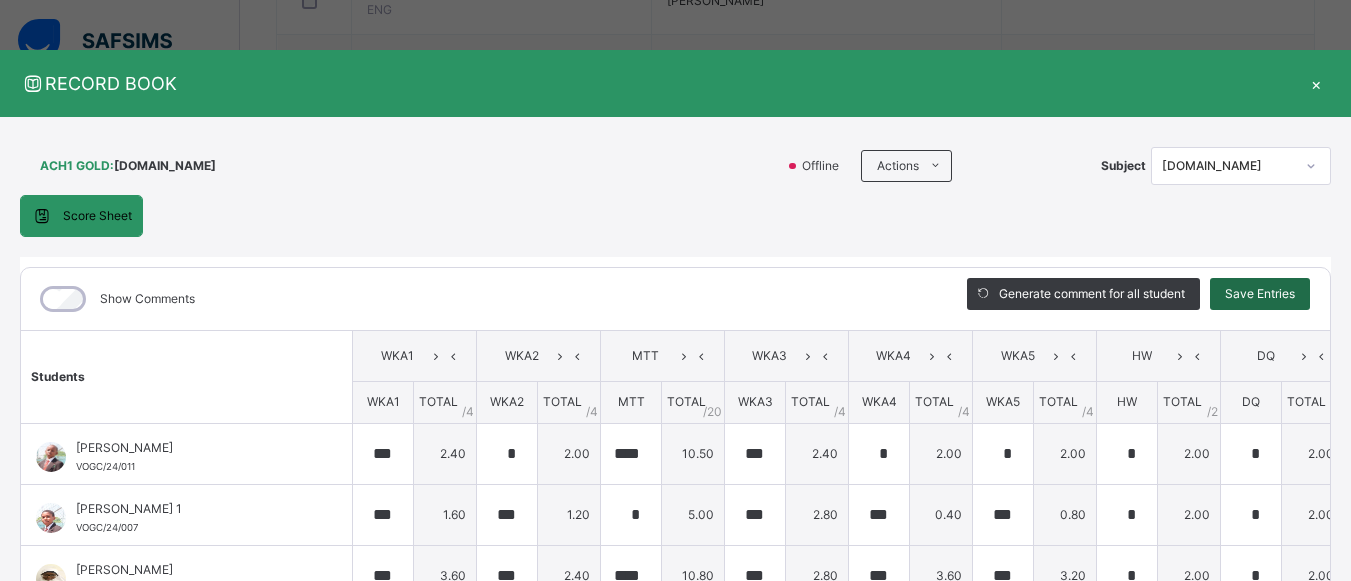 click on "Save Entries" at bounding box center (1260, 294) 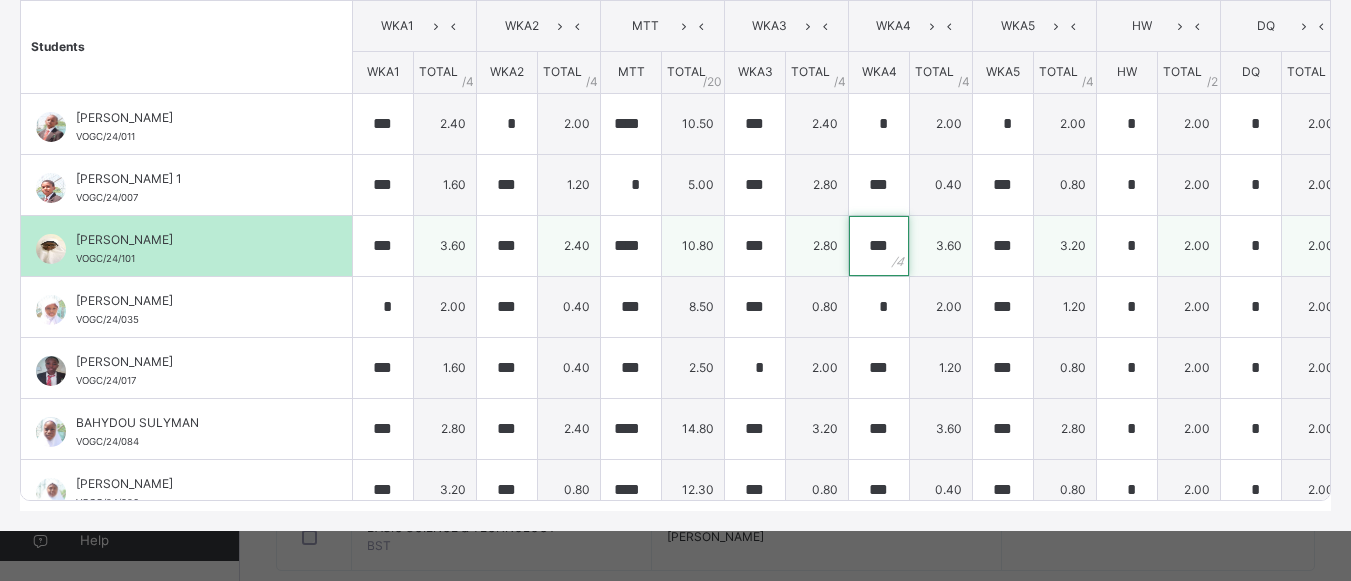 click on "***" at bounding box center (879, 246) 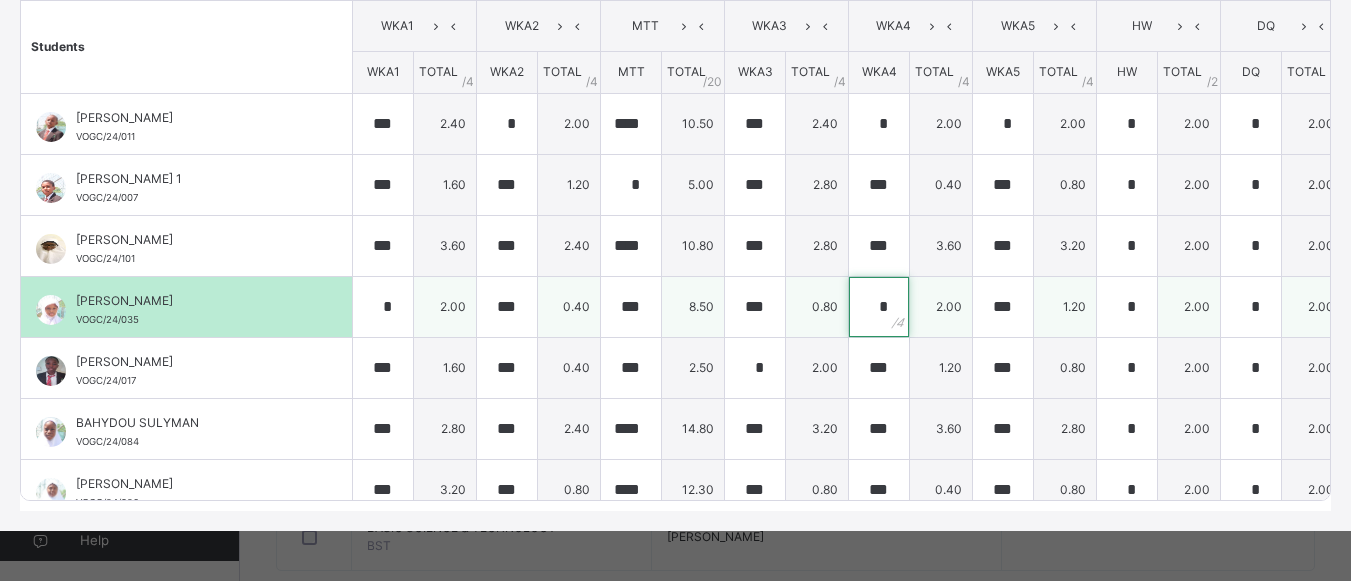 click on "*" at bounding box center [879, 307] 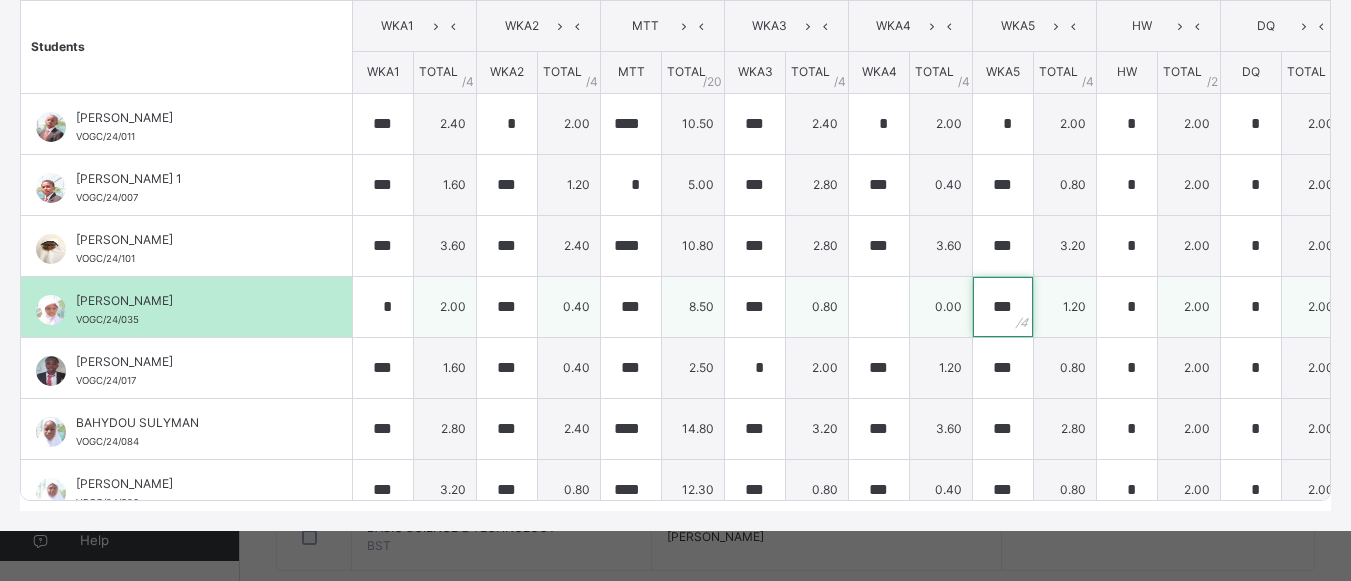click on "***" at bounding box center [1003, 307] 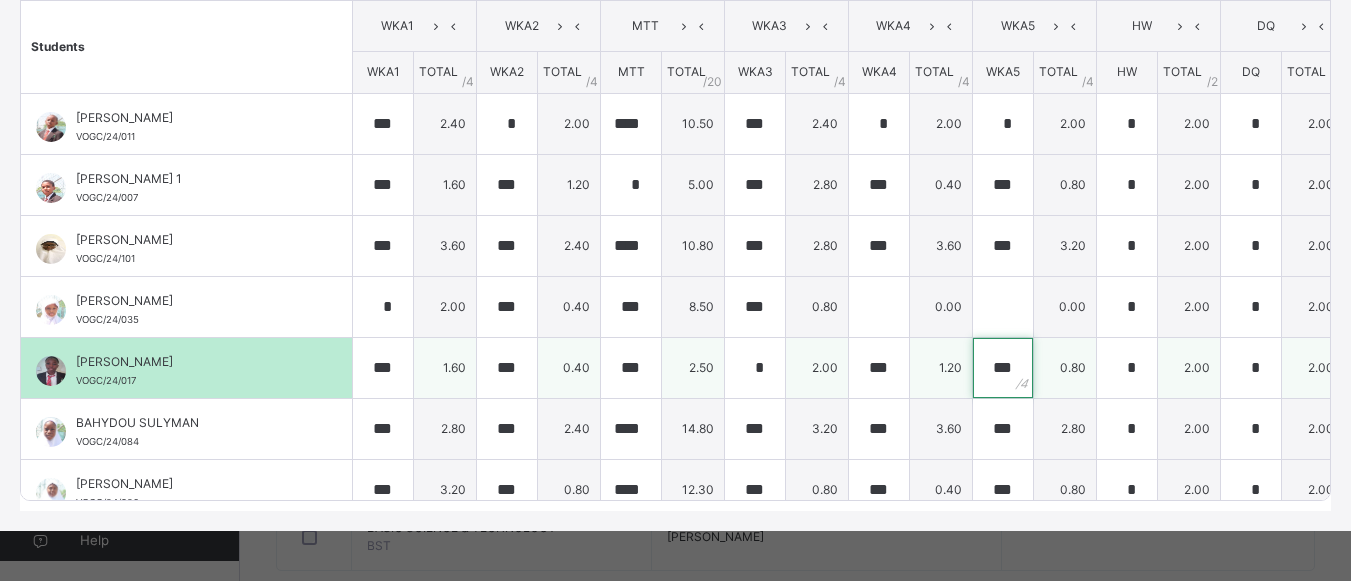 click on "***" at bounding box center (1003, 368) 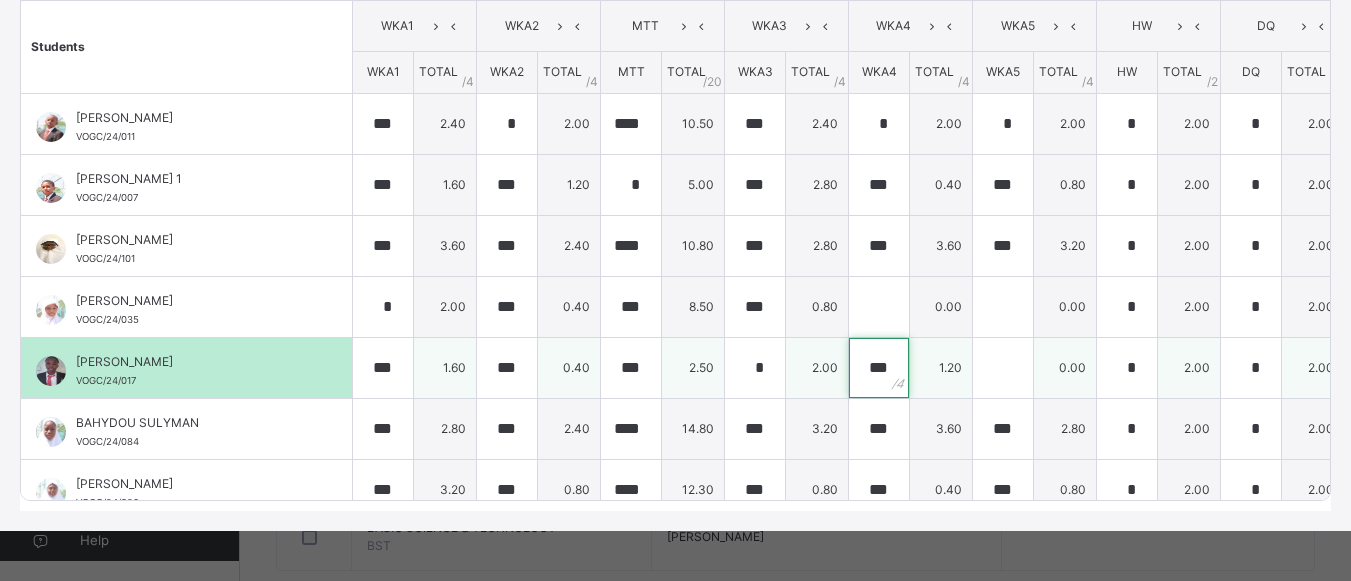 click on "***" at bounding box center (879, 368) 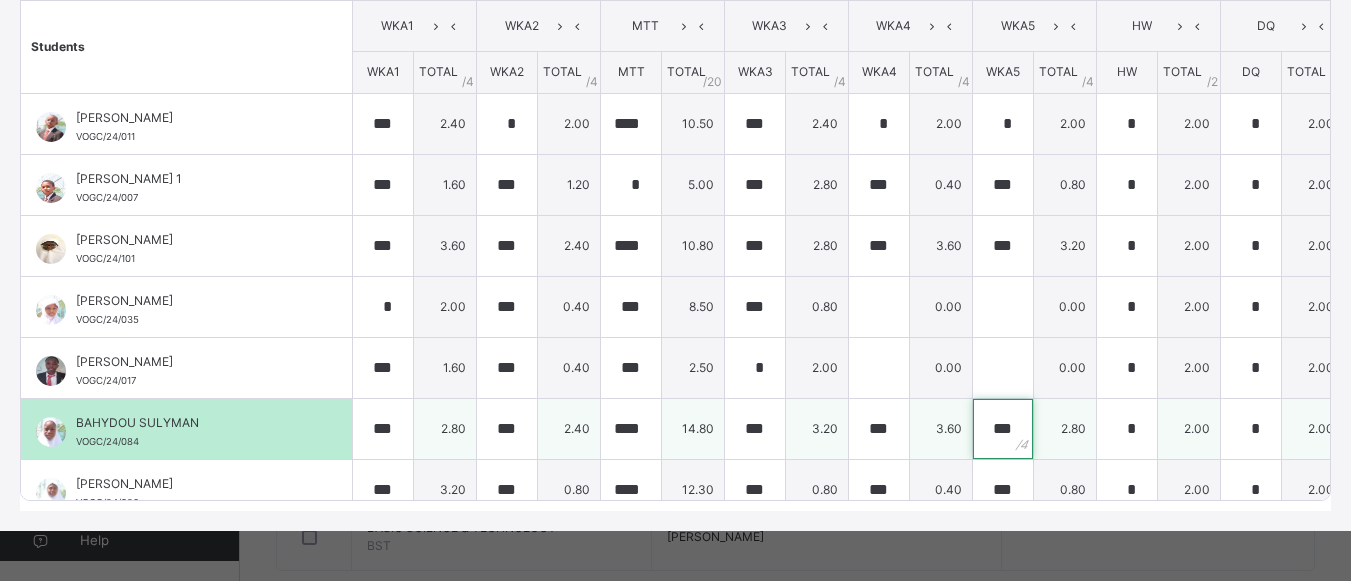 click on "***" at bounding box center (1003, 429) 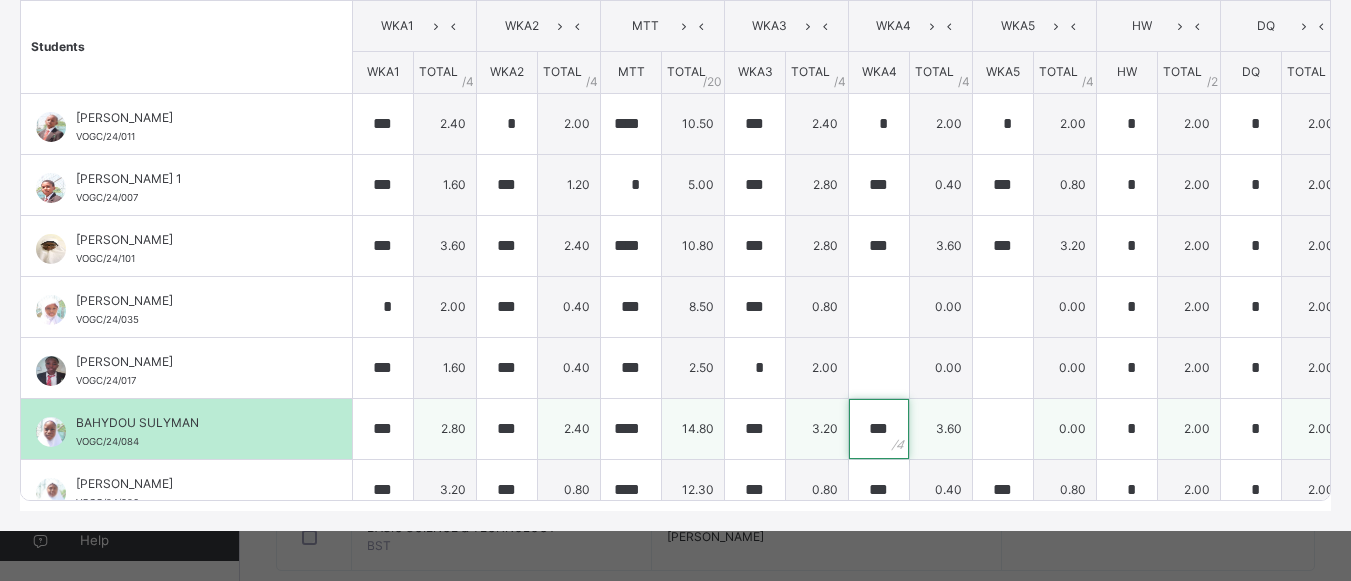click on "***" at bounding box center [879, 429] 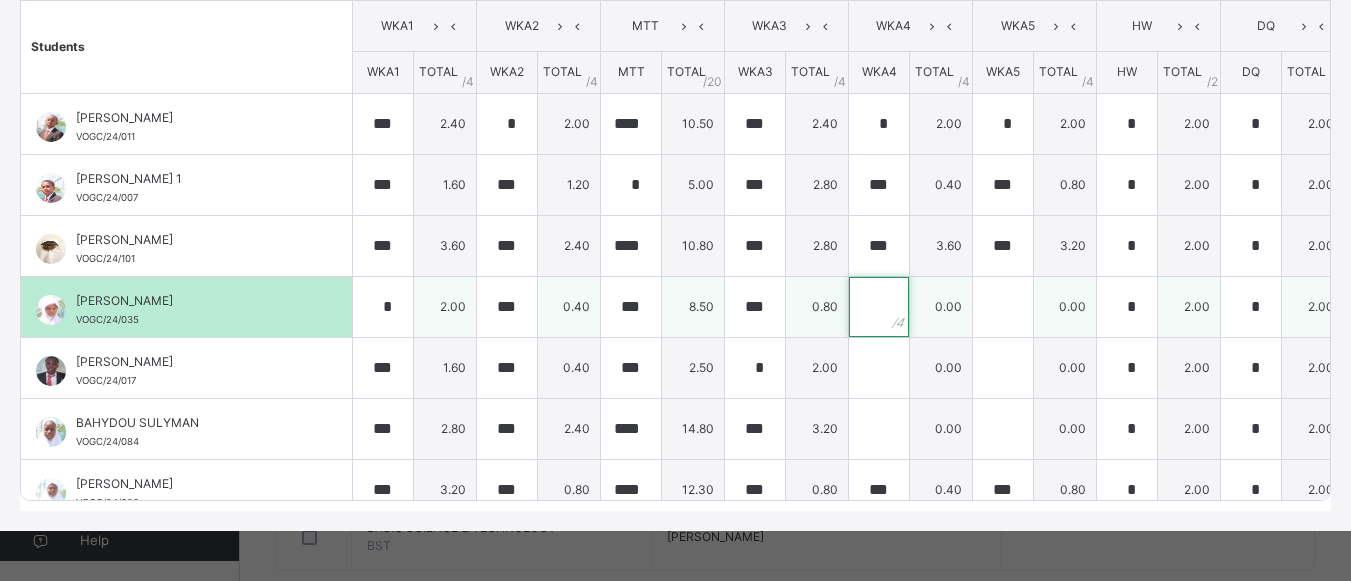 click at bounding box center [879, 307] 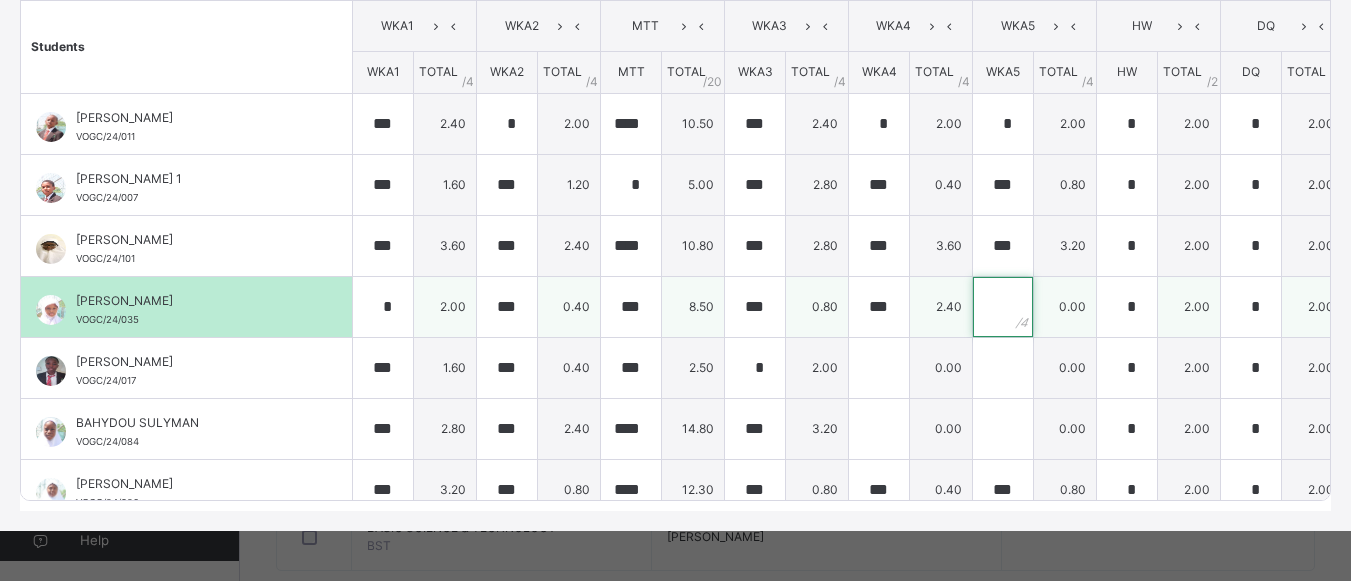 click at bounding box center [1003, 307] 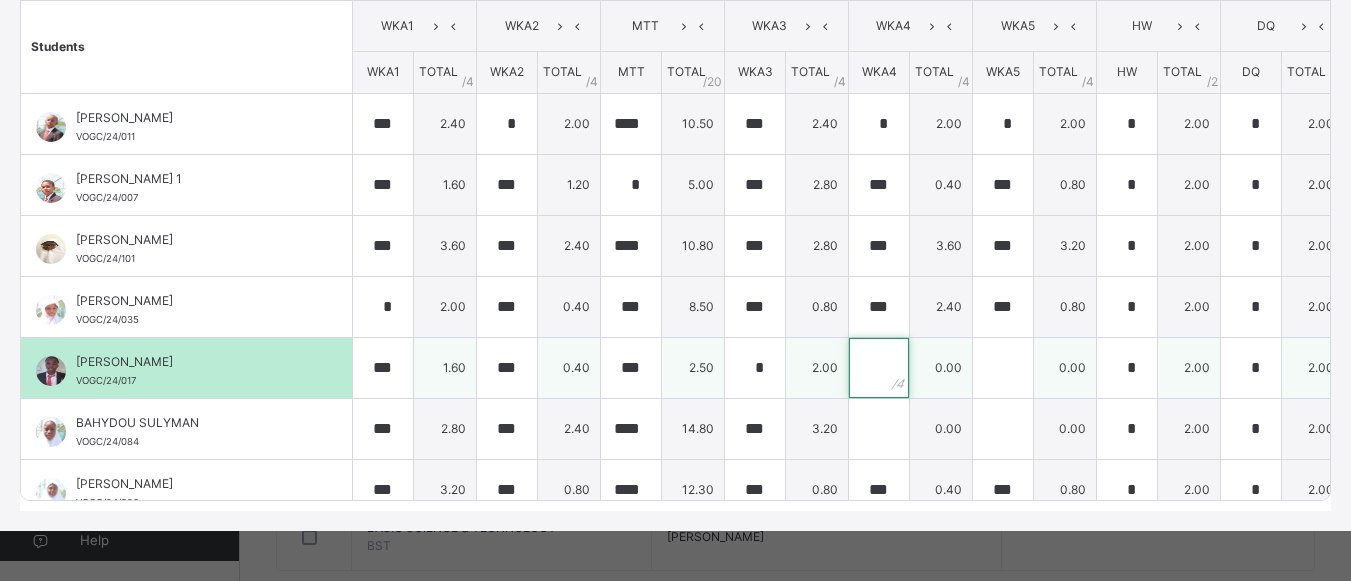 click at bounding box center [879, 368] 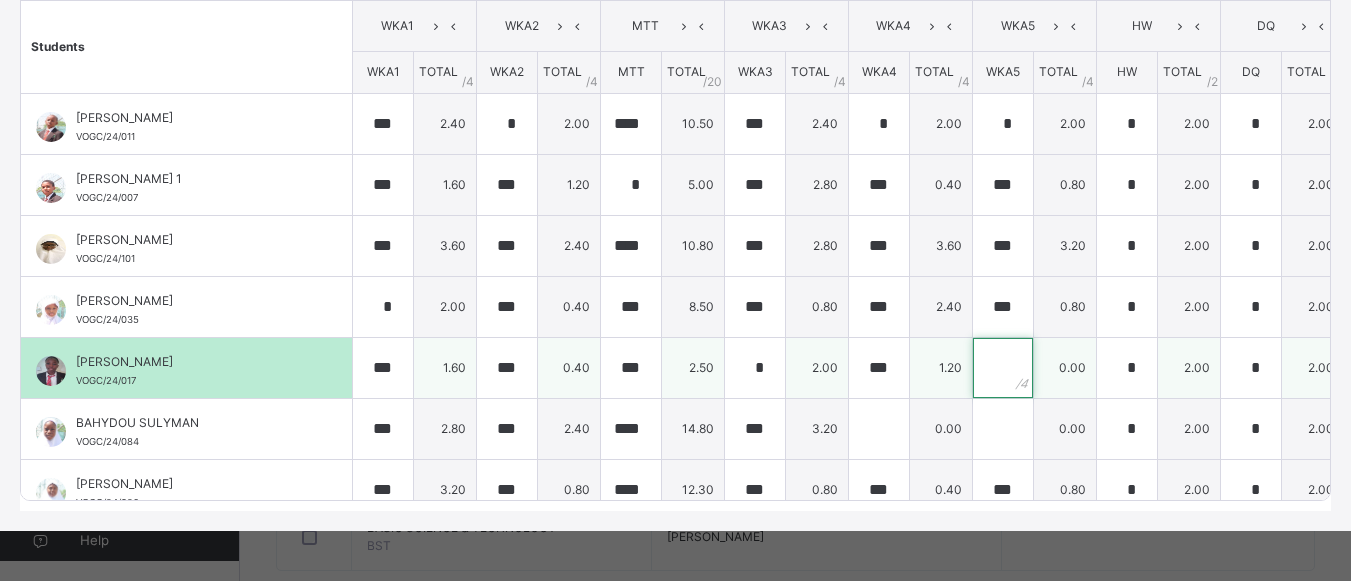 click at bounding box center (1003, 368) 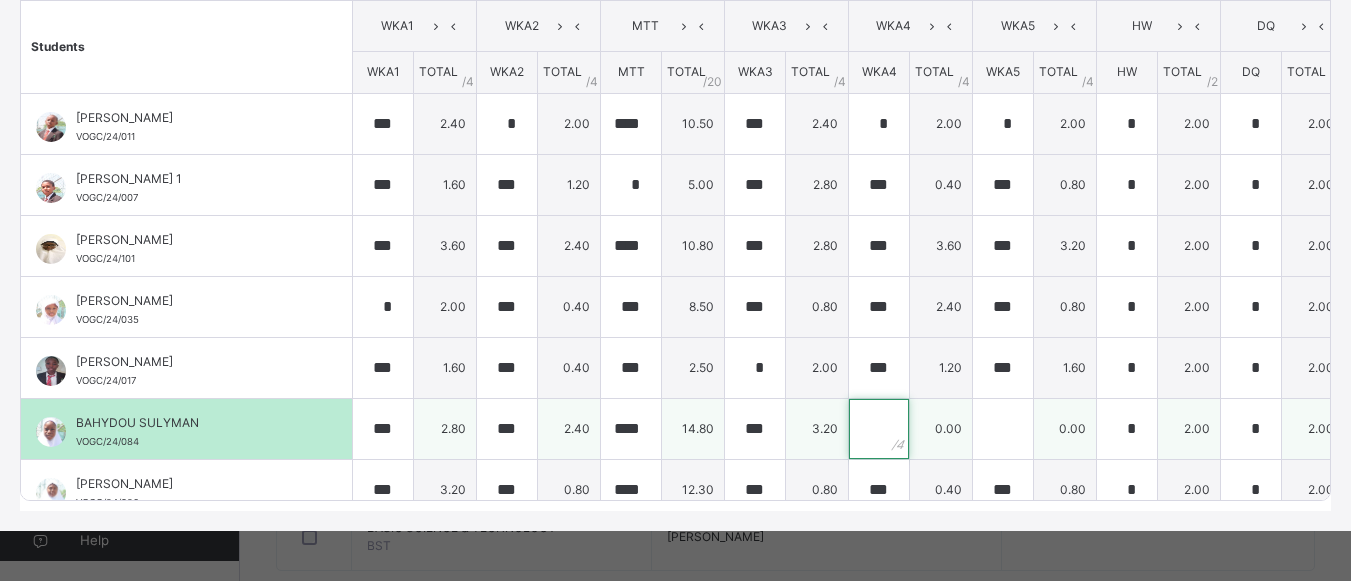 click at bounding box center [879, 429] 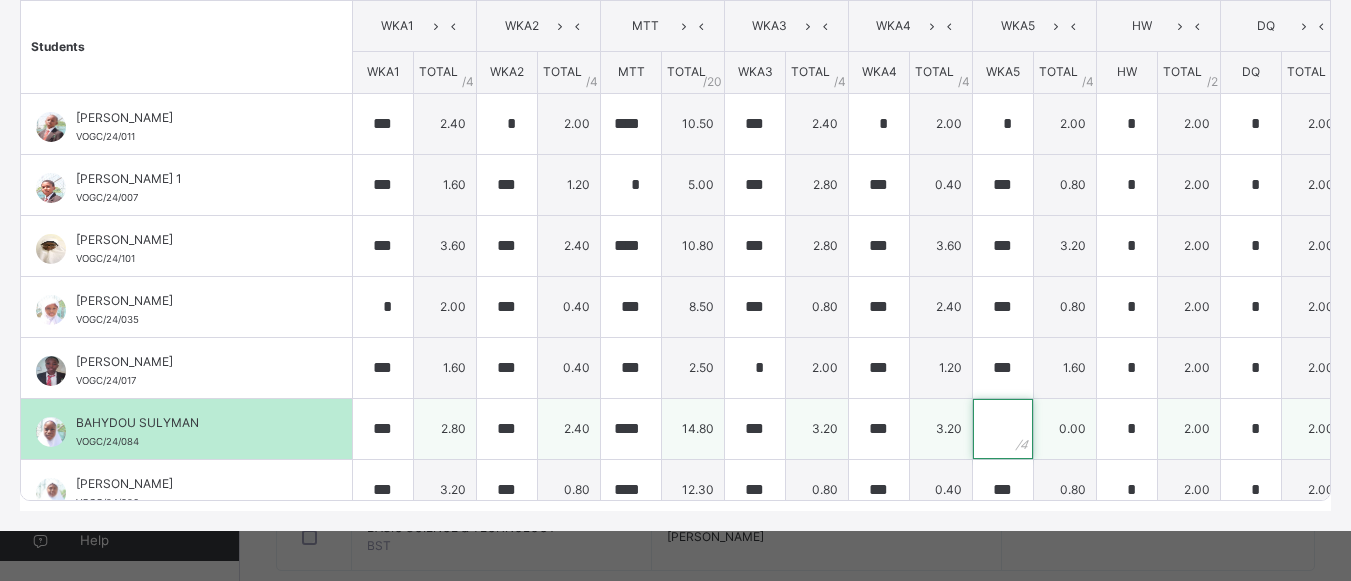 click at bounding box center (1003, 429) 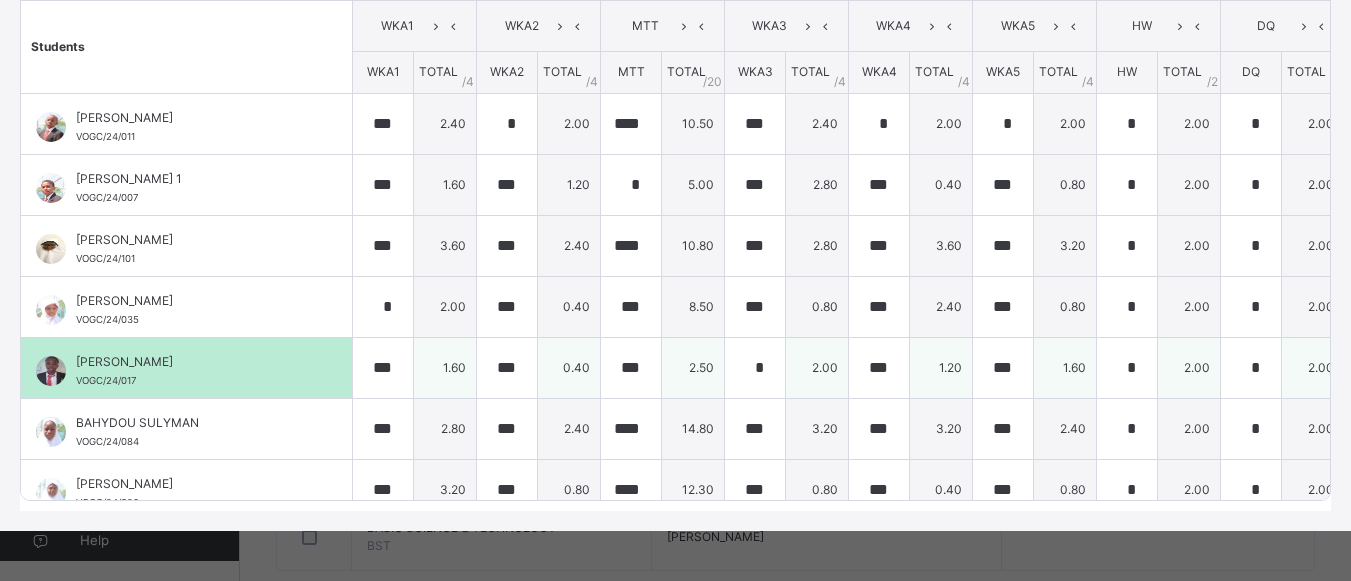 click on "[PERSON_NAME] VOGC/24/017" at bounding box center (191, 371) 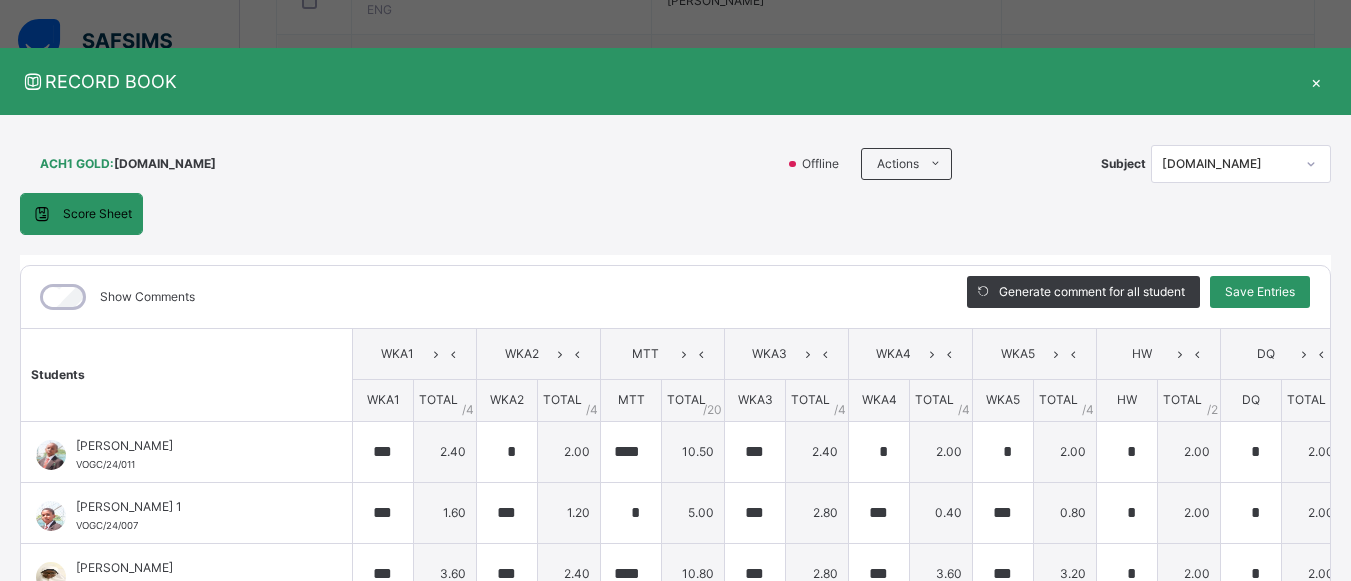 scroll, scrollTop: 0, scrollLeft: 0, axis: both 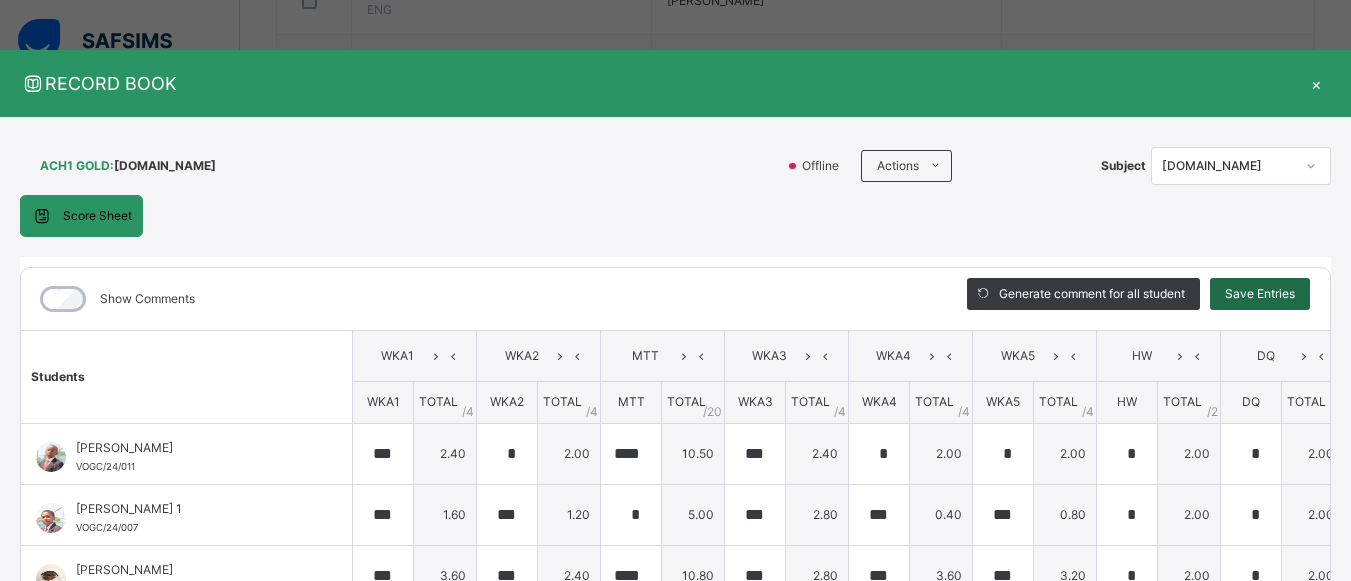 click on "Save Entries" at bounding box center [1260, 294] 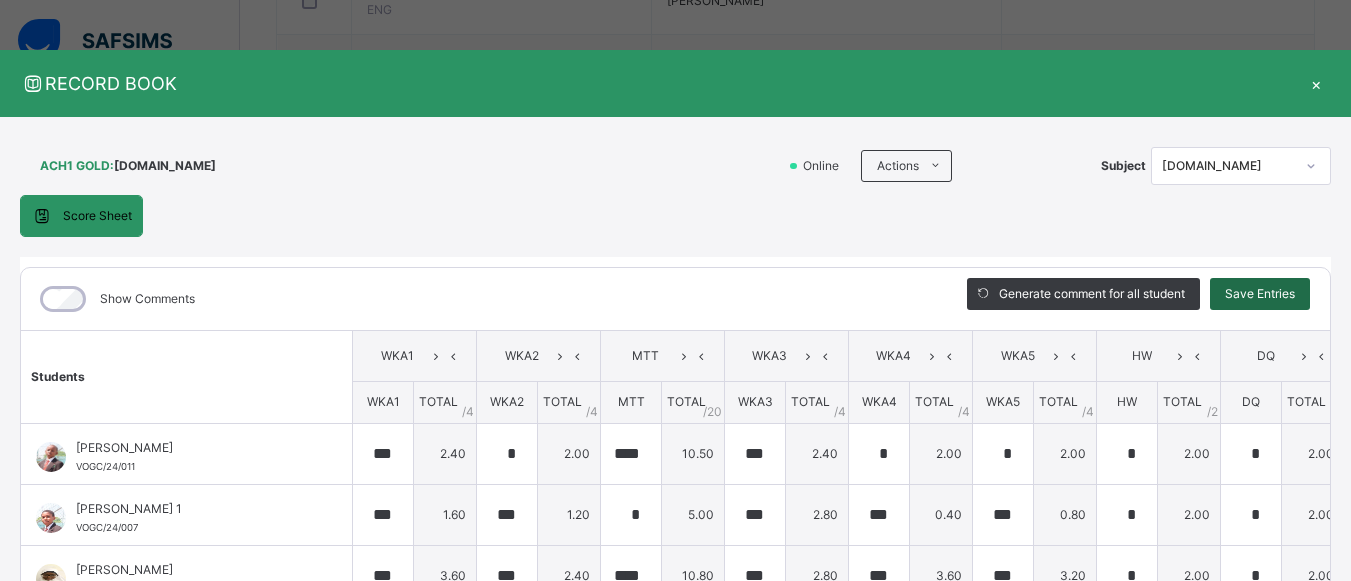 click on "Save Entries" at bounding box center [1260, 294] 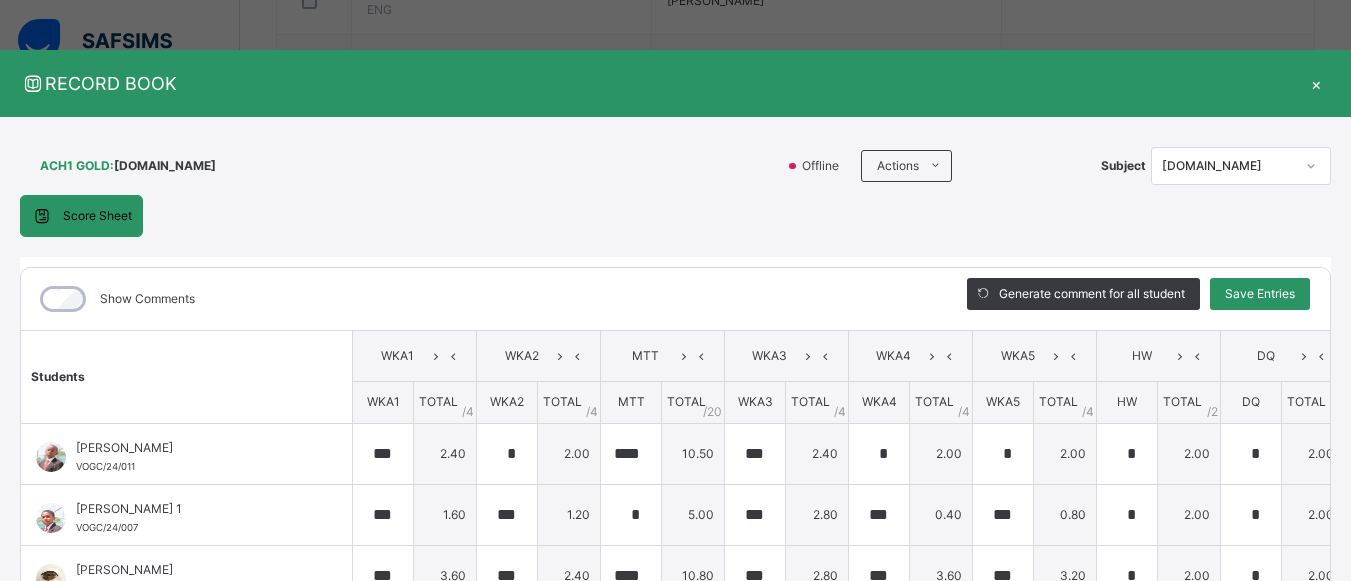 click on "Show Comments   Generate comment for all student   Save Entries Class Level:  ACH1   GOLD Subject:  [DOMAIN_NAME] Session:  2024/2025 Session Session:  Third Term Students WKA1 WKA2 MTT WKA3 WKA4 WKA5 HW DQ PROJ AD CW EXAM TOTAL /100 Comment WKA1 TOTAL / 4 WKA2 TOTAL / 4 MTT TOTAL / 20 WKA3 TOTAL / 4 WKA4 TOTAL / 4 WKA5 TOTAL / 4 HW TOTAL / 2 DQ TOTAL / 2 PROJ TOTAL / [DATE] TOTAL / 2 CW TOTAL / 2 EXAM TOTAL / 50 ABDULSALAM  IZUAFA VOGC/24/011 ABDULSALAM  IZUAFA VOGC/24/011 *** 2.40 * 2.00 **** 10.50 *** 2.40 * 2.00 * 2.00 * 2.00 * 2.00 * 2.00 * 2.00 * 2.00 0.00 31.30 Generate comment 0 / 250   ×   Subject Teacher’s Comment Generate and see in full the comment developed by the AI with an option to regenerate the comment [PERSON_NAME]  IZUAFA   VOGC/24/011   Total 31.30  / 100.00 [PERSON_NAME] Bot   Regenerate     Use this comment   [PERSON_NAME] 1 VOGC/24/007 [PERSON_NAME] 1 VOGC/24/007 *** 1.60 *** 1.20 * 5.00 *** 2.80 *** 0.40 *** 0.80 * 2.00 * 2.00 * 2.00 * 2.00 * 2.00 0.00 21.80 Generate comment 0 /" at bounding box center (675, 549) 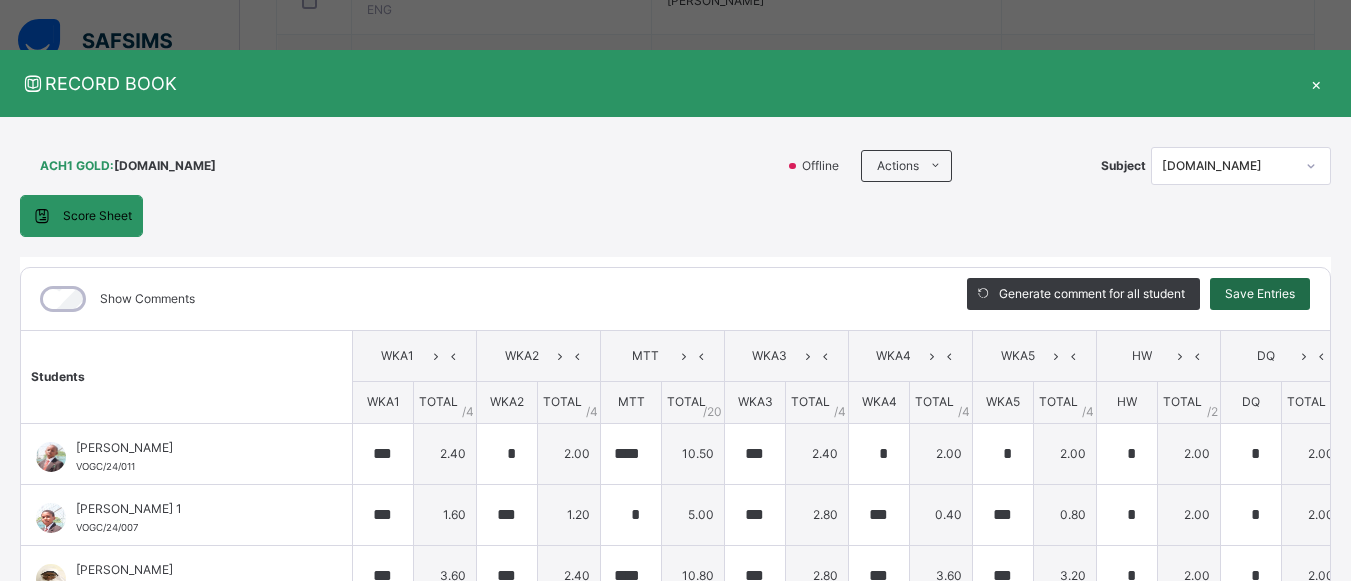 click on "Save Entries" at bounding box center (1260, 294) 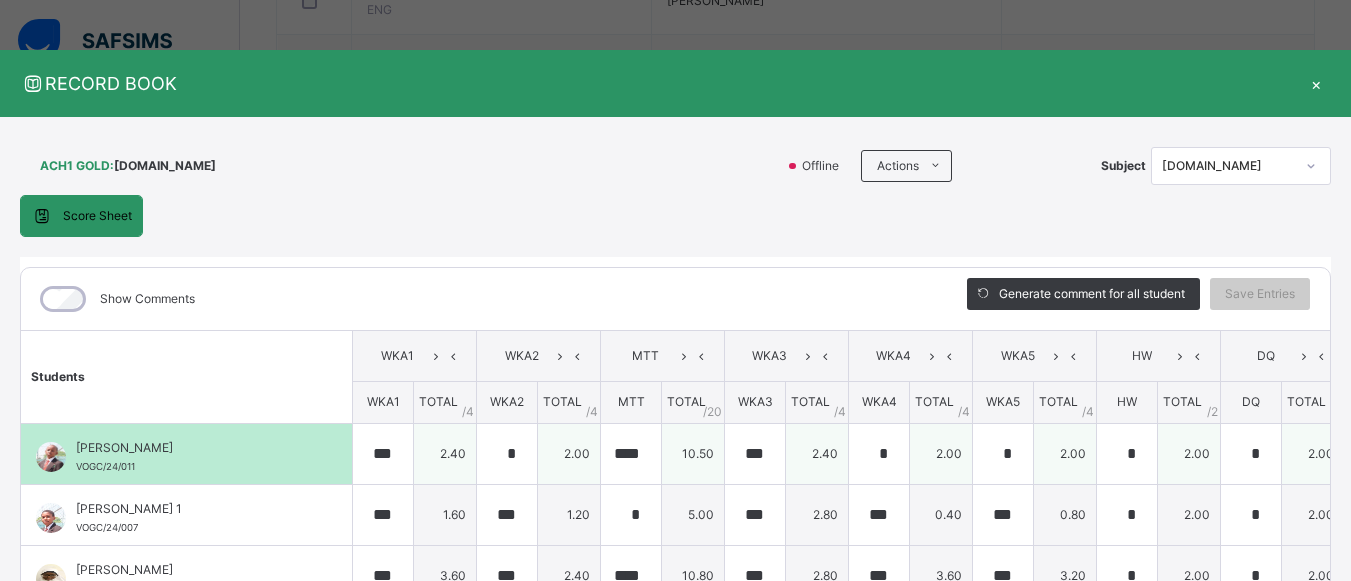 click on "ABDULSALAM  IZUAFA VOGC/24/011" at bounding box center (186, 454) 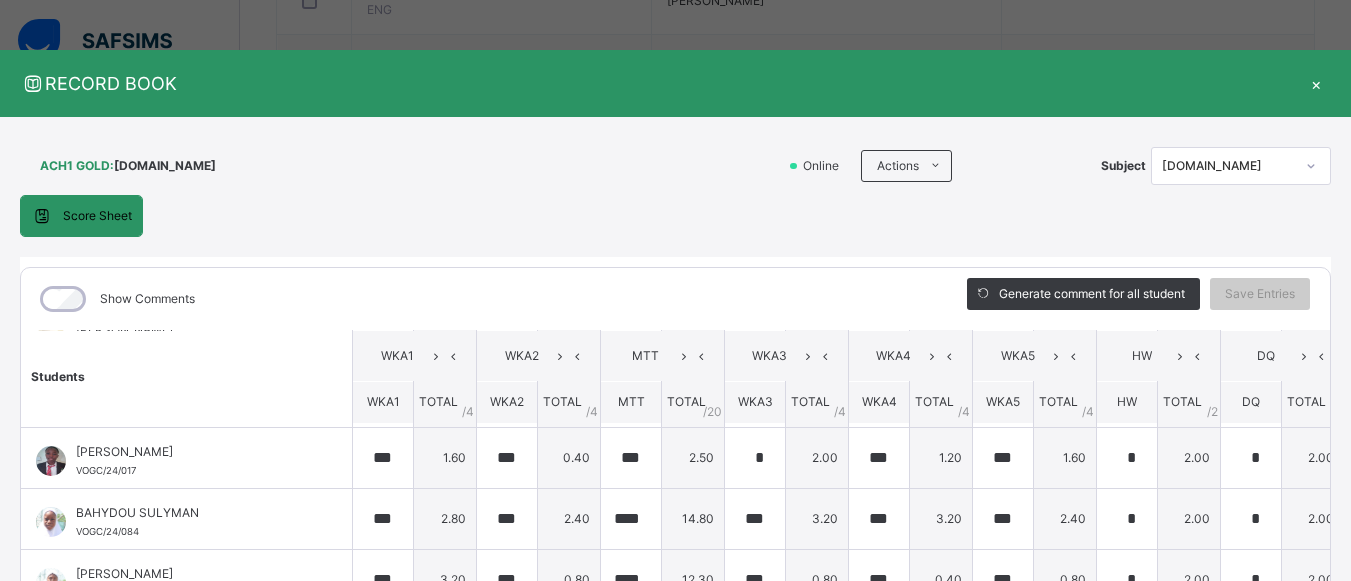 scroll, scrollTop: 280, scrollLeft: 0, axis: vertical 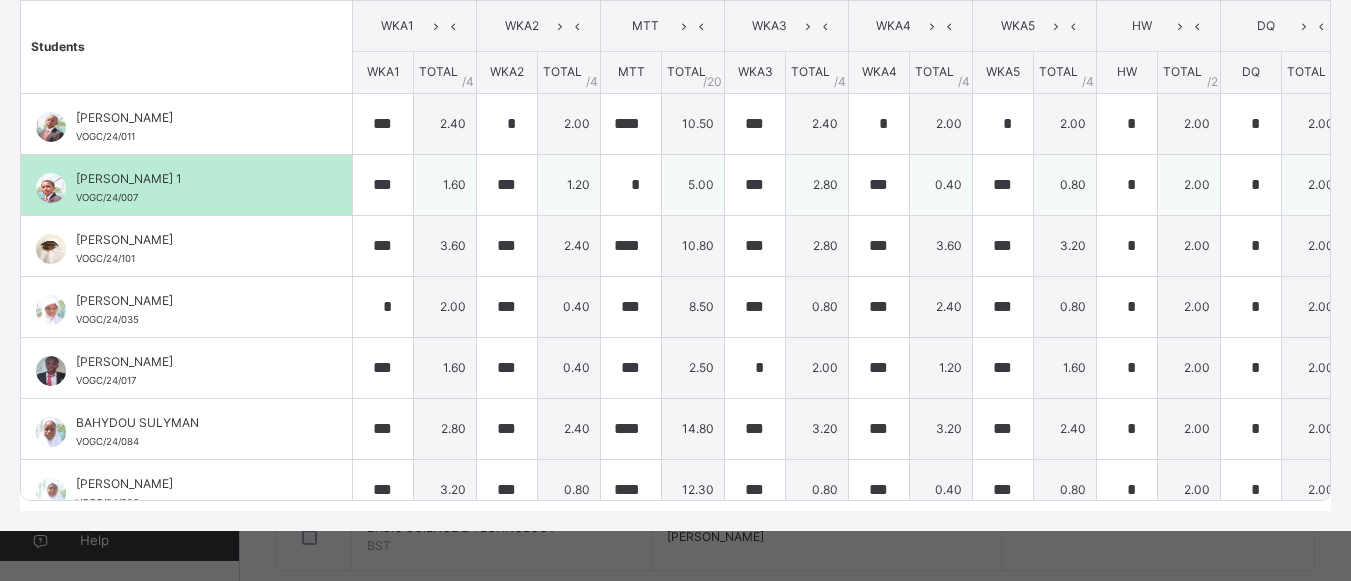 click on "[PERSON_NAME] 1" at bounding box center [191, 179] 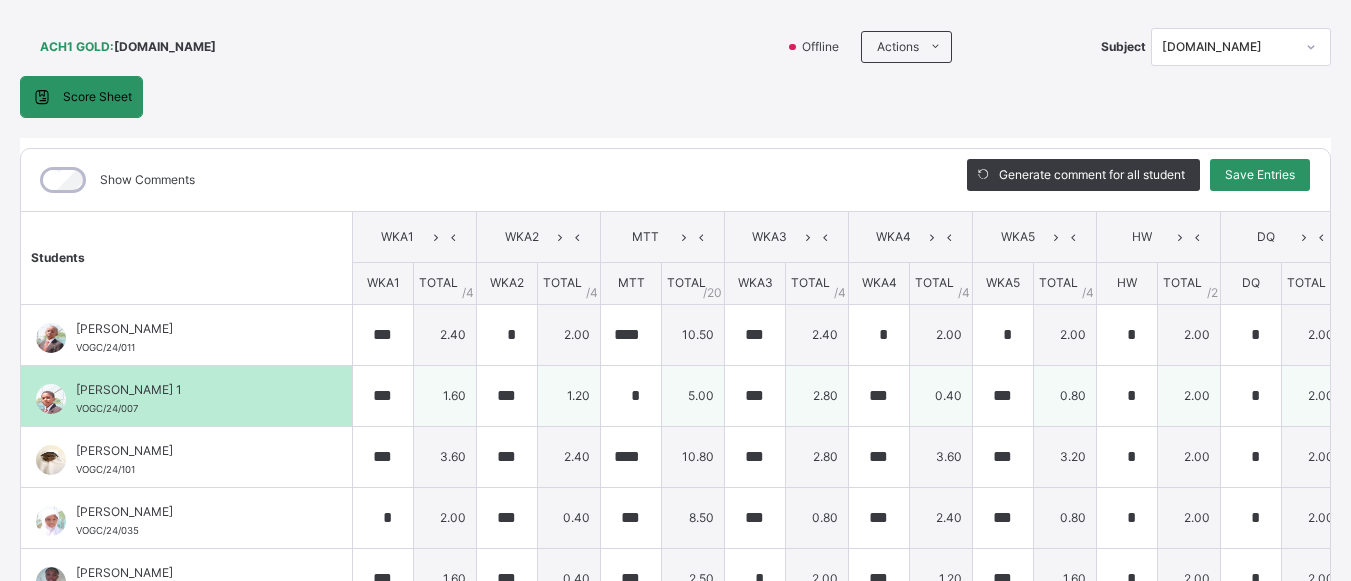 scroll, scrollTop: 2, scrollLeft: 0, axis: vertical 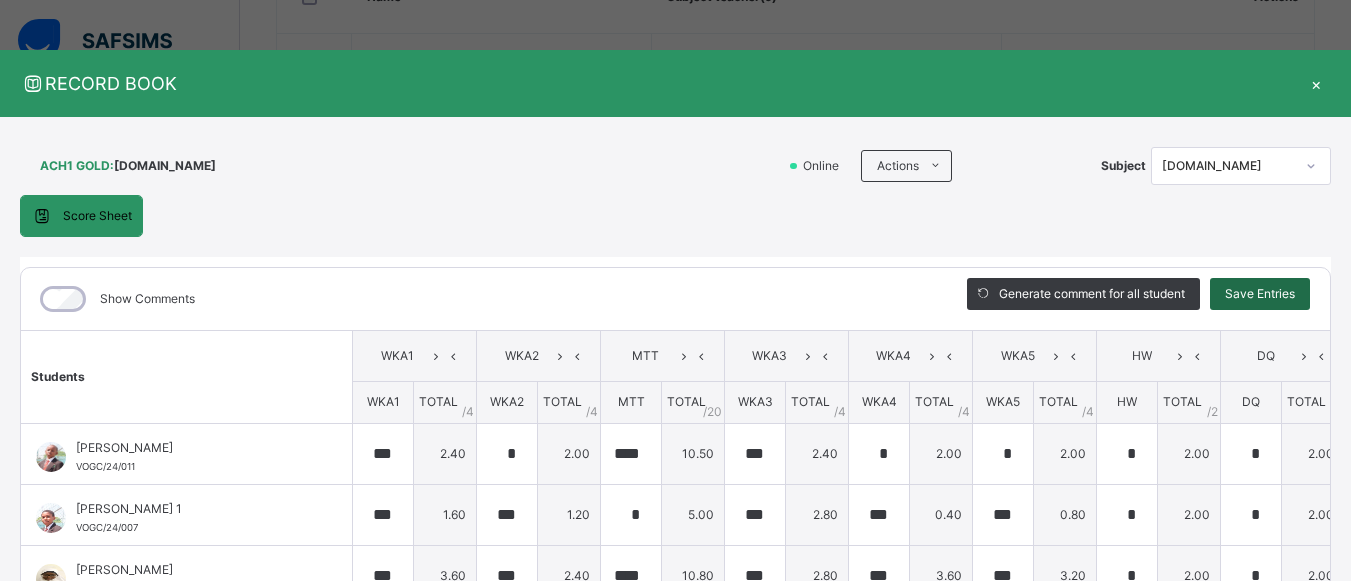 click on "Save Entries" at bounding box center [1260, 294] 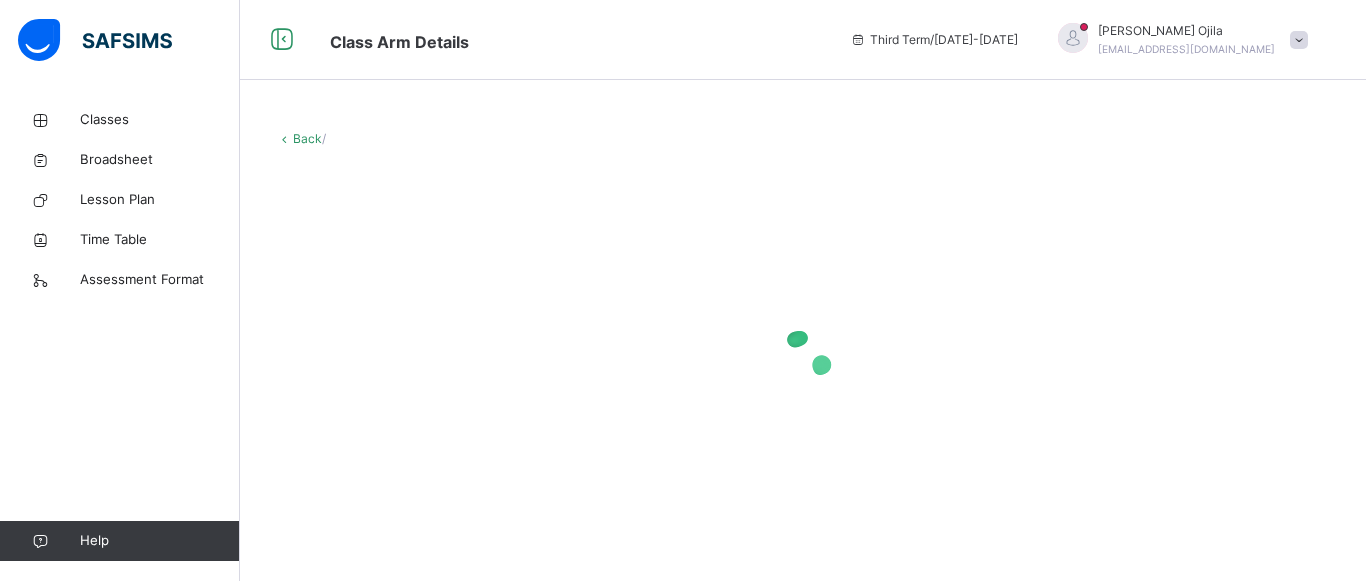 scroll, scrollTop: 0, scrollLeft: 0, axis: both 